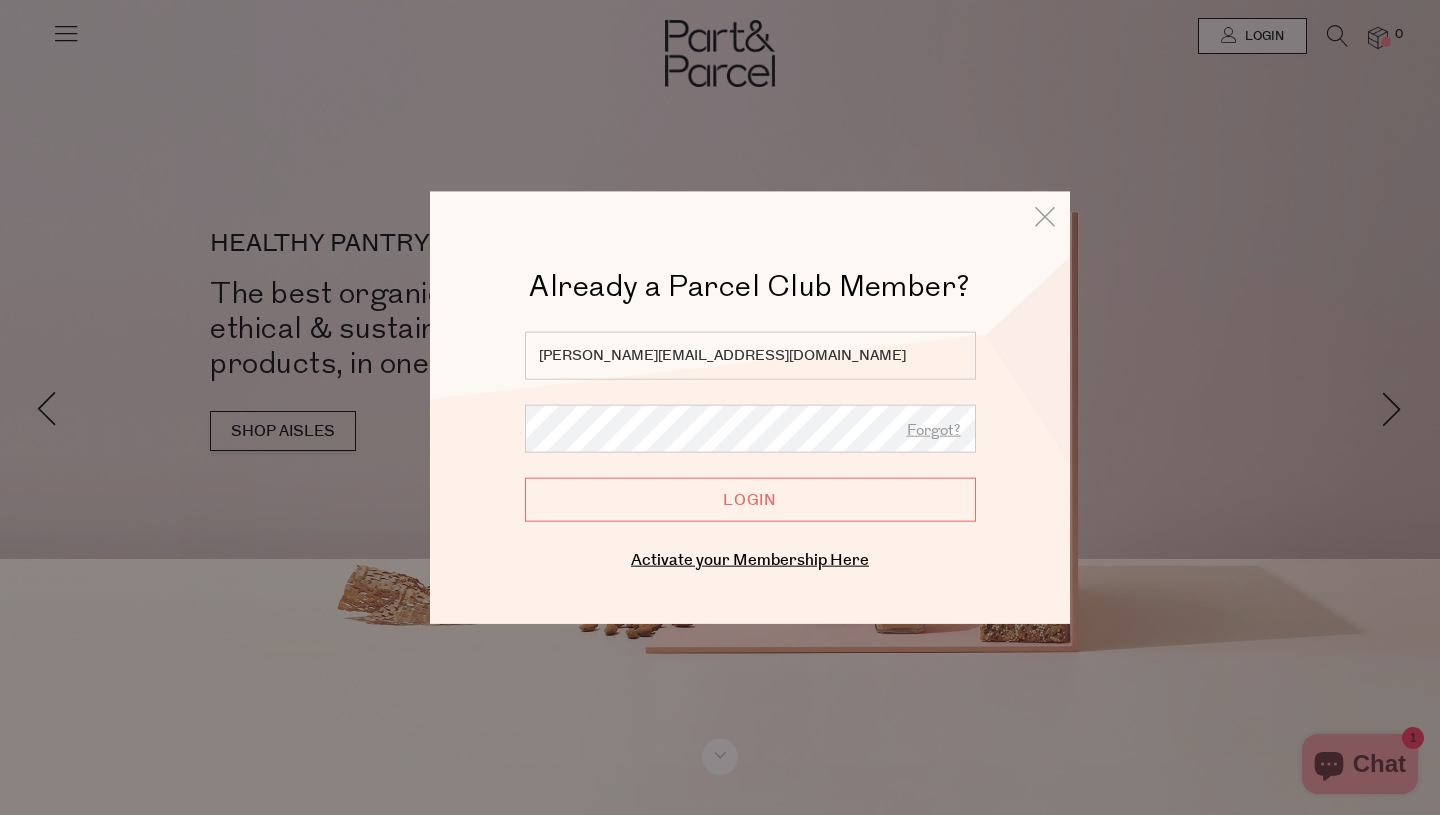 scroll, scrollTop: 0, scrollLeft: 0, axis: both 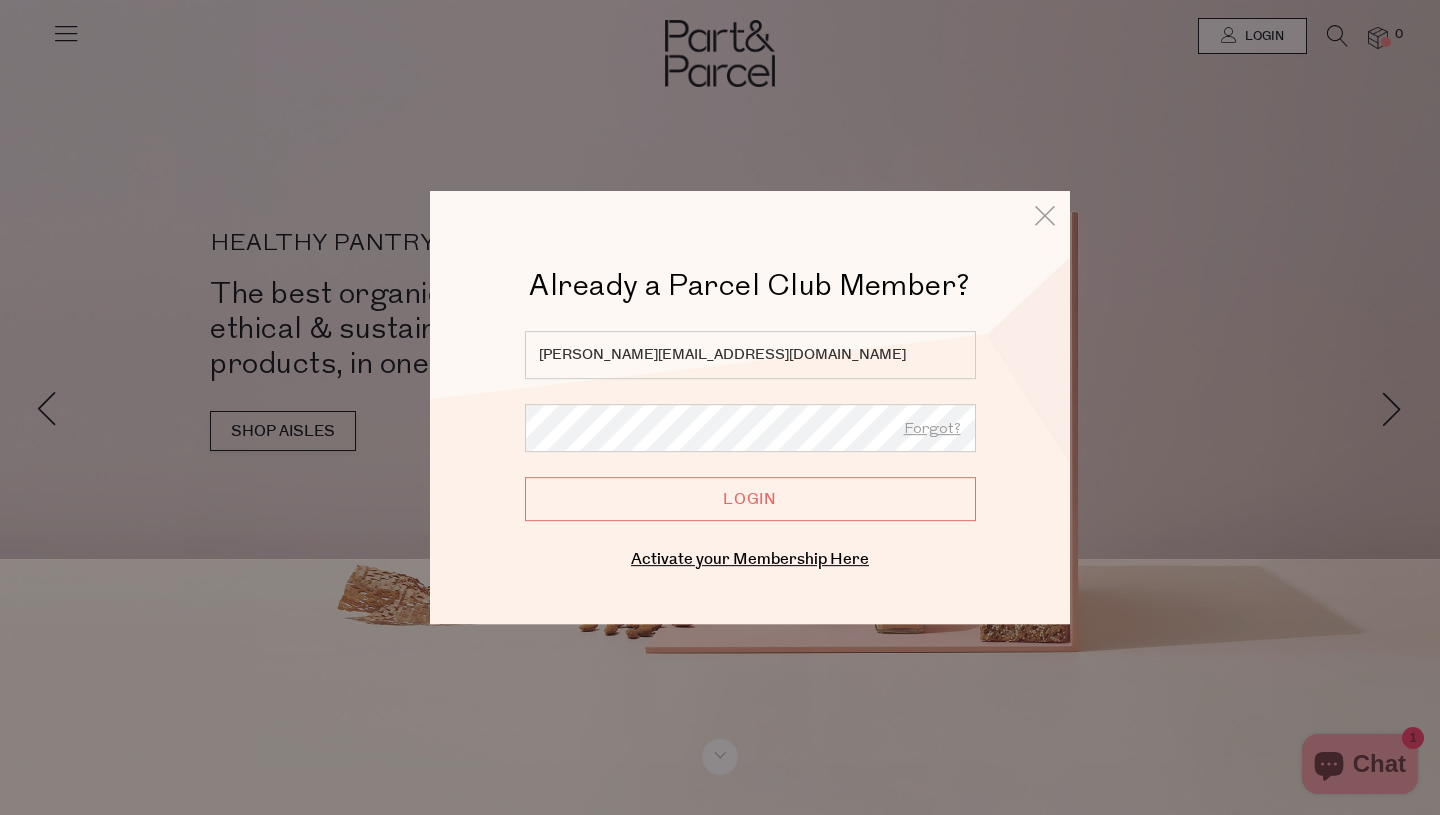 click on "Login" at bounding box center (750, 499) 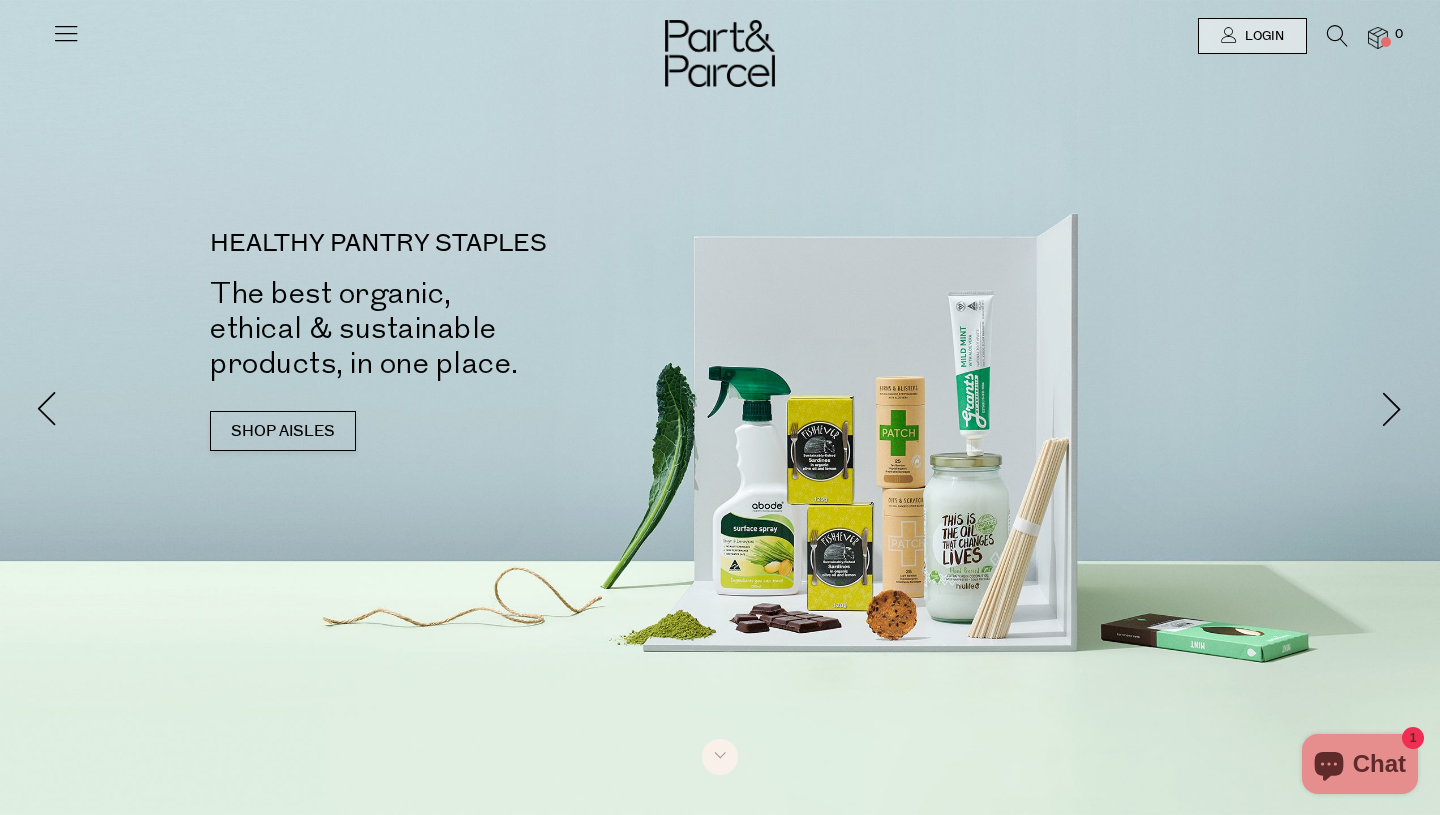 scroll, scrollTop: 0, scrollLeft: 0, axis: both 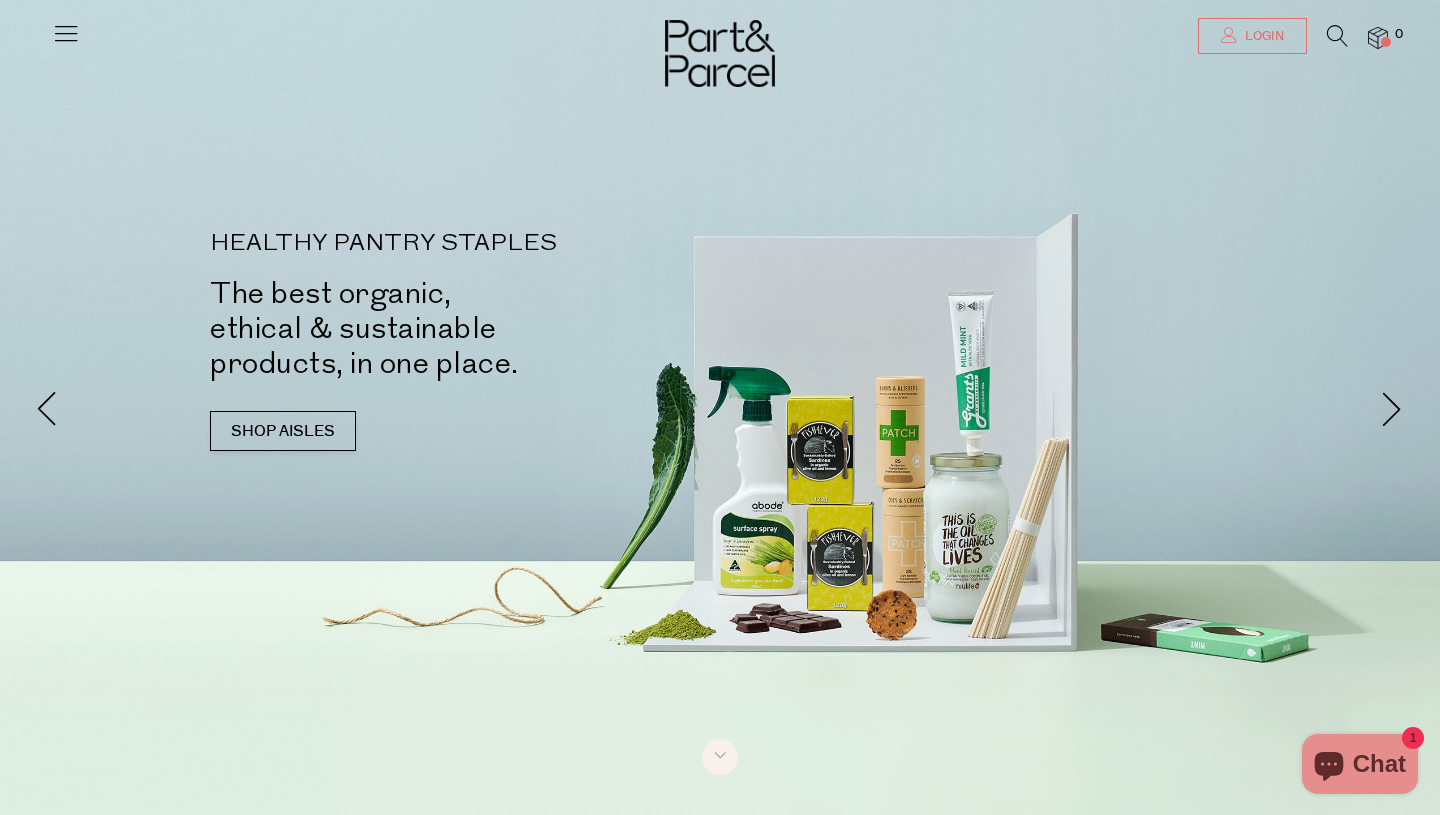 type on "[PERSON_NAME][EMAIL_ADDRESS][DOMAIN_NAME]" 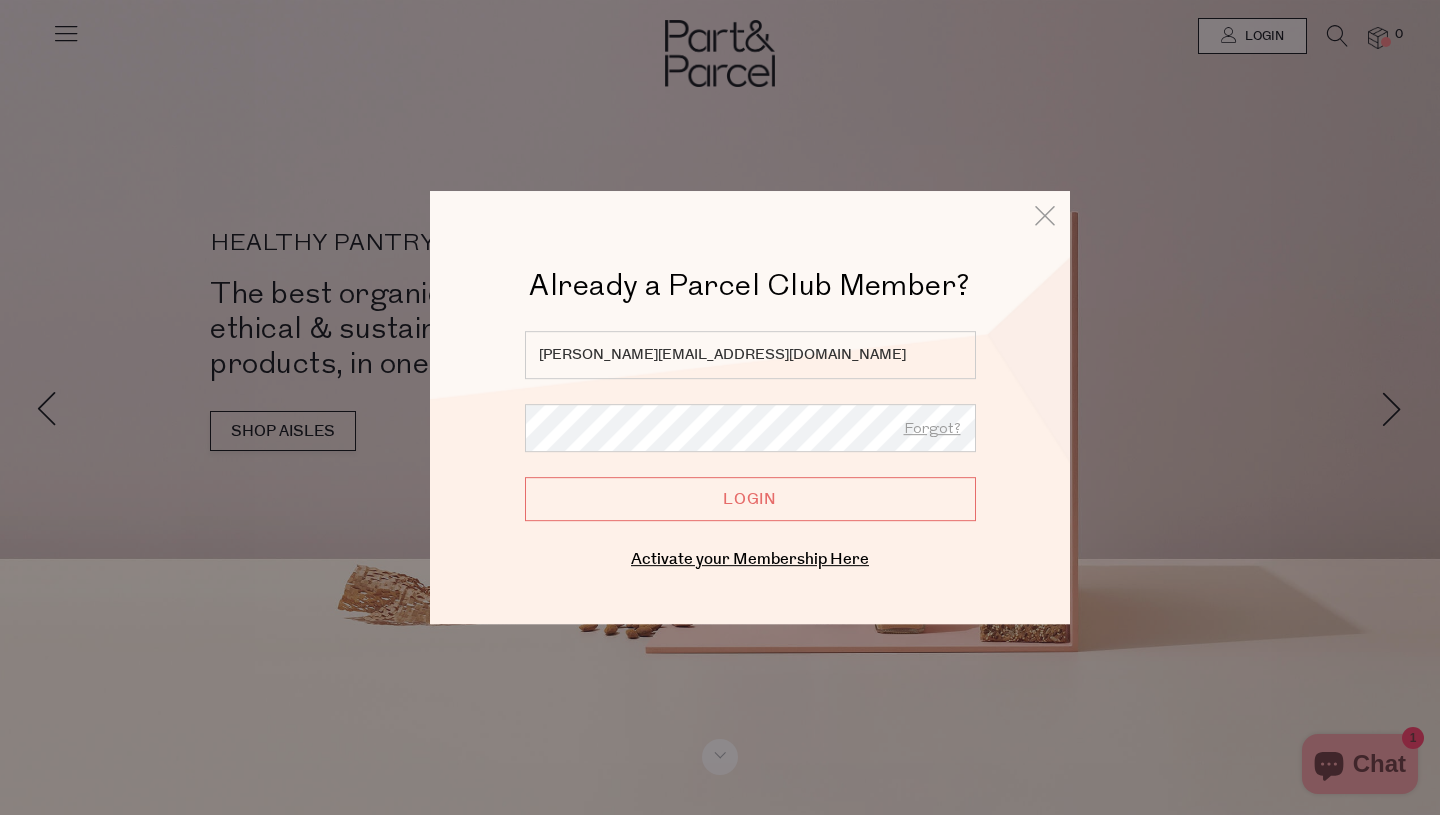 click on "Login" at bounding box center (750, 499) 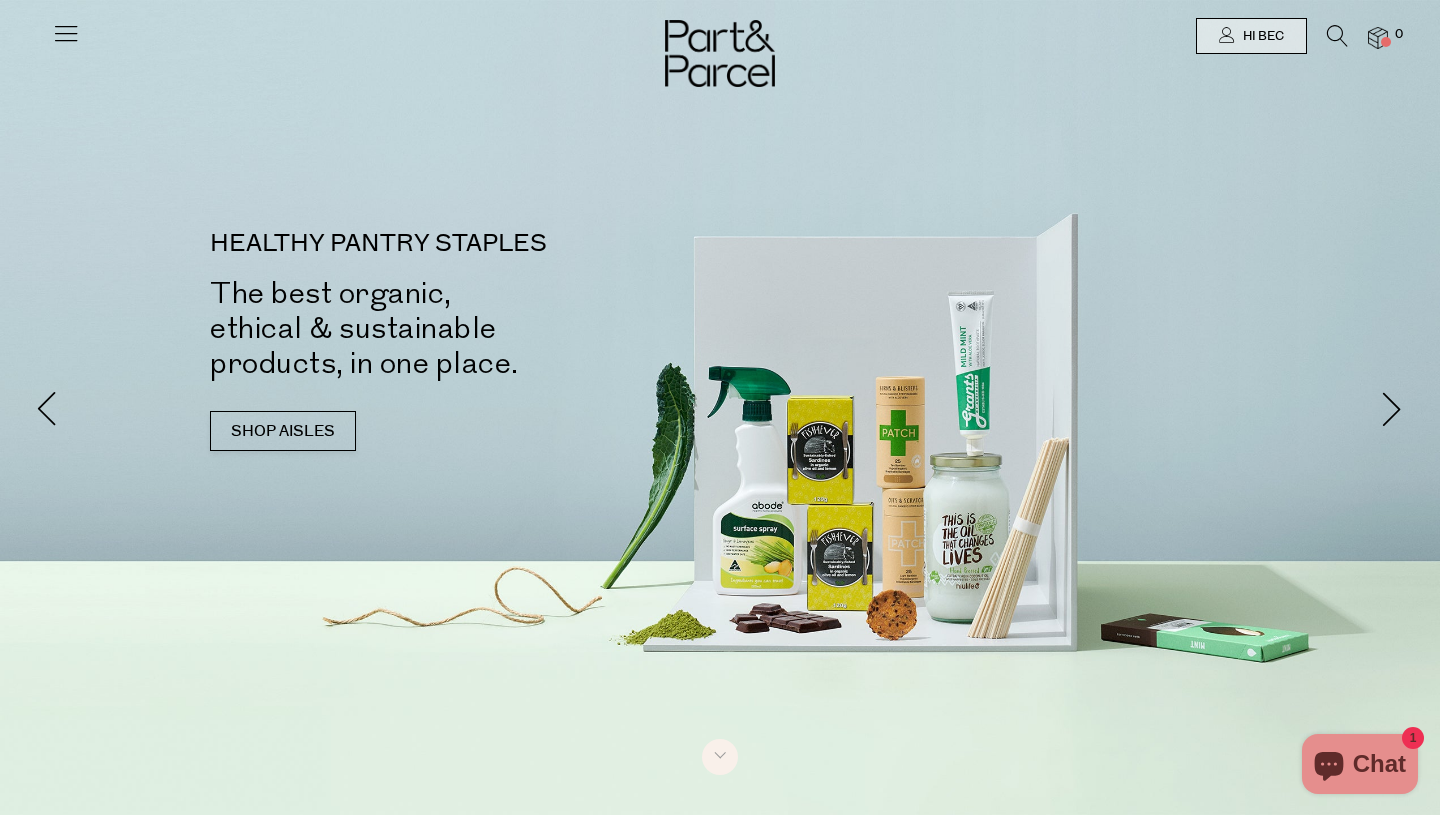 scroll, scrollTop: 0, scrollLeft: 0, axis: both 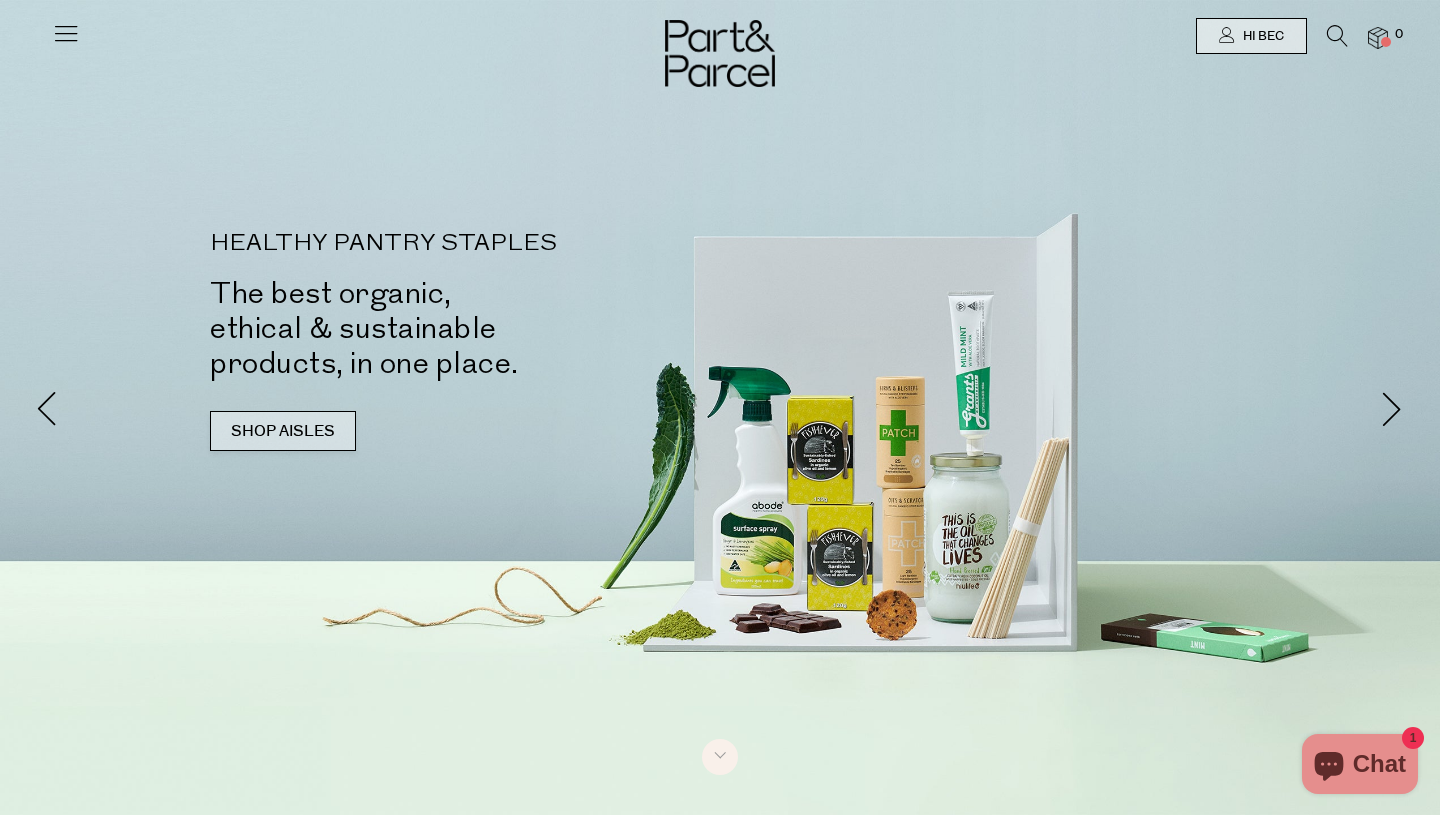 click on "SHOP AISLES" at bounding box center (283, 431) 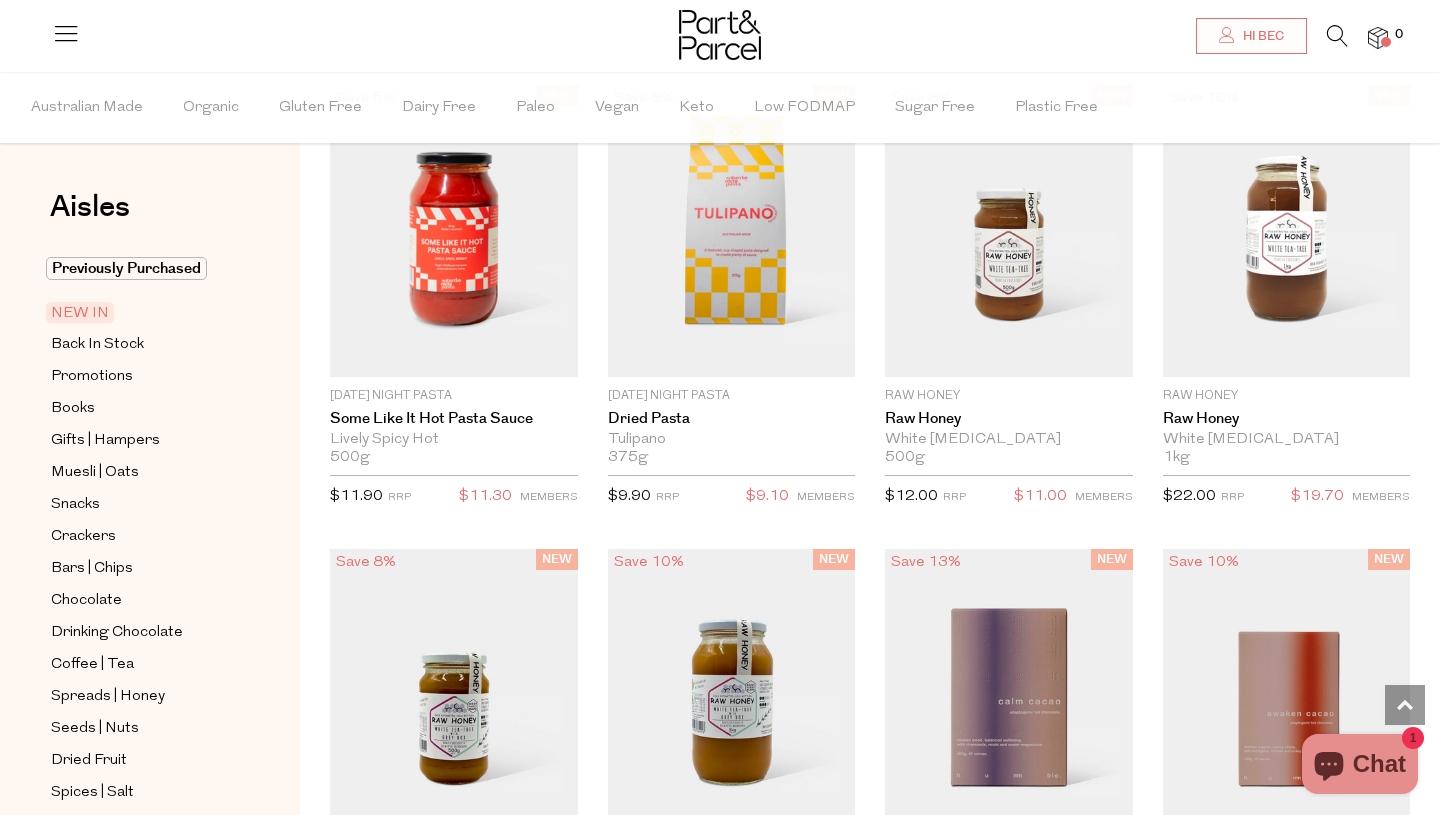 scroll, scrollTop: 1297, scrollLeft: 0, axis: vertical 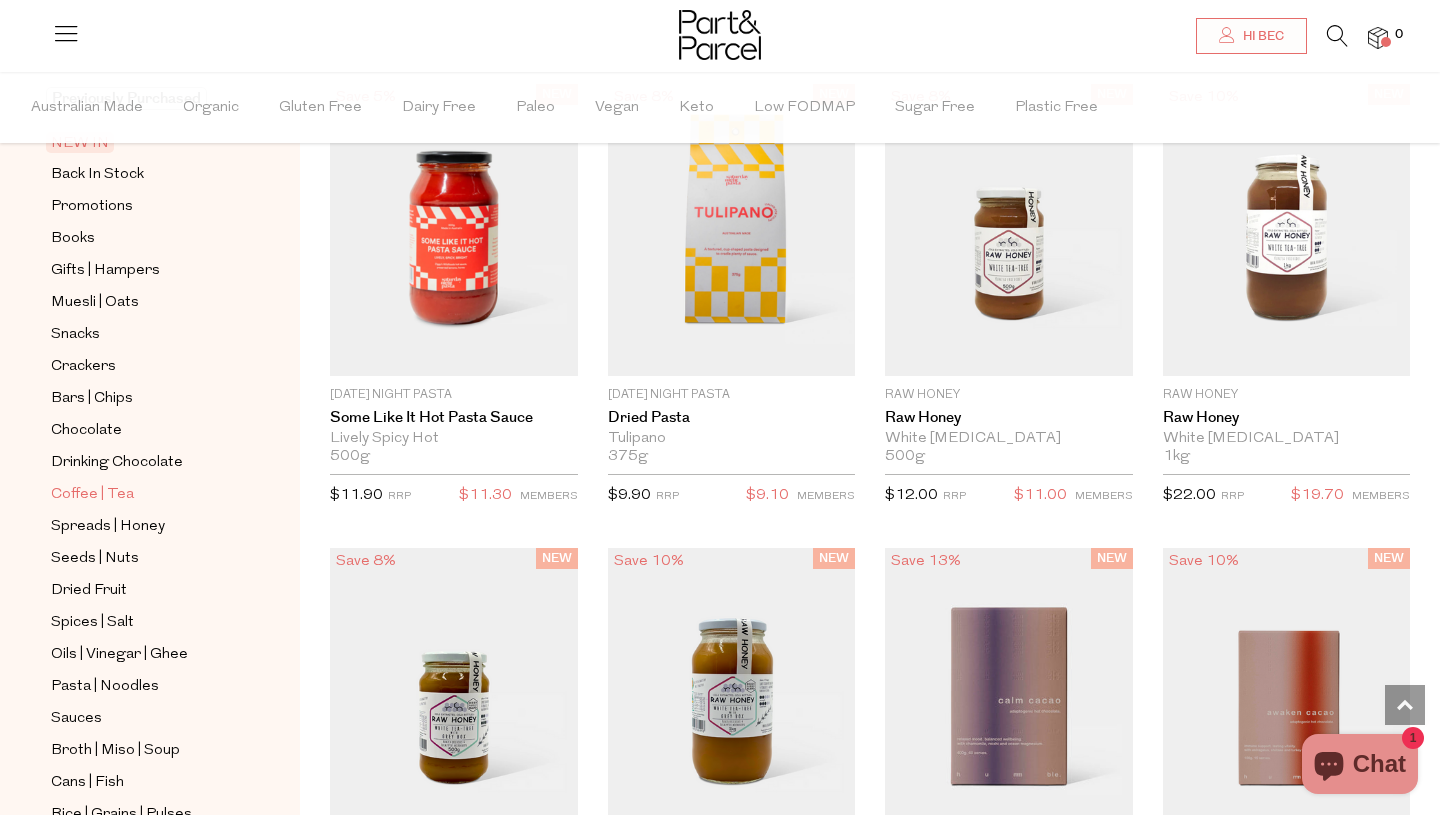 click on "Coffee | Tea" at bounding box center (92, 495) 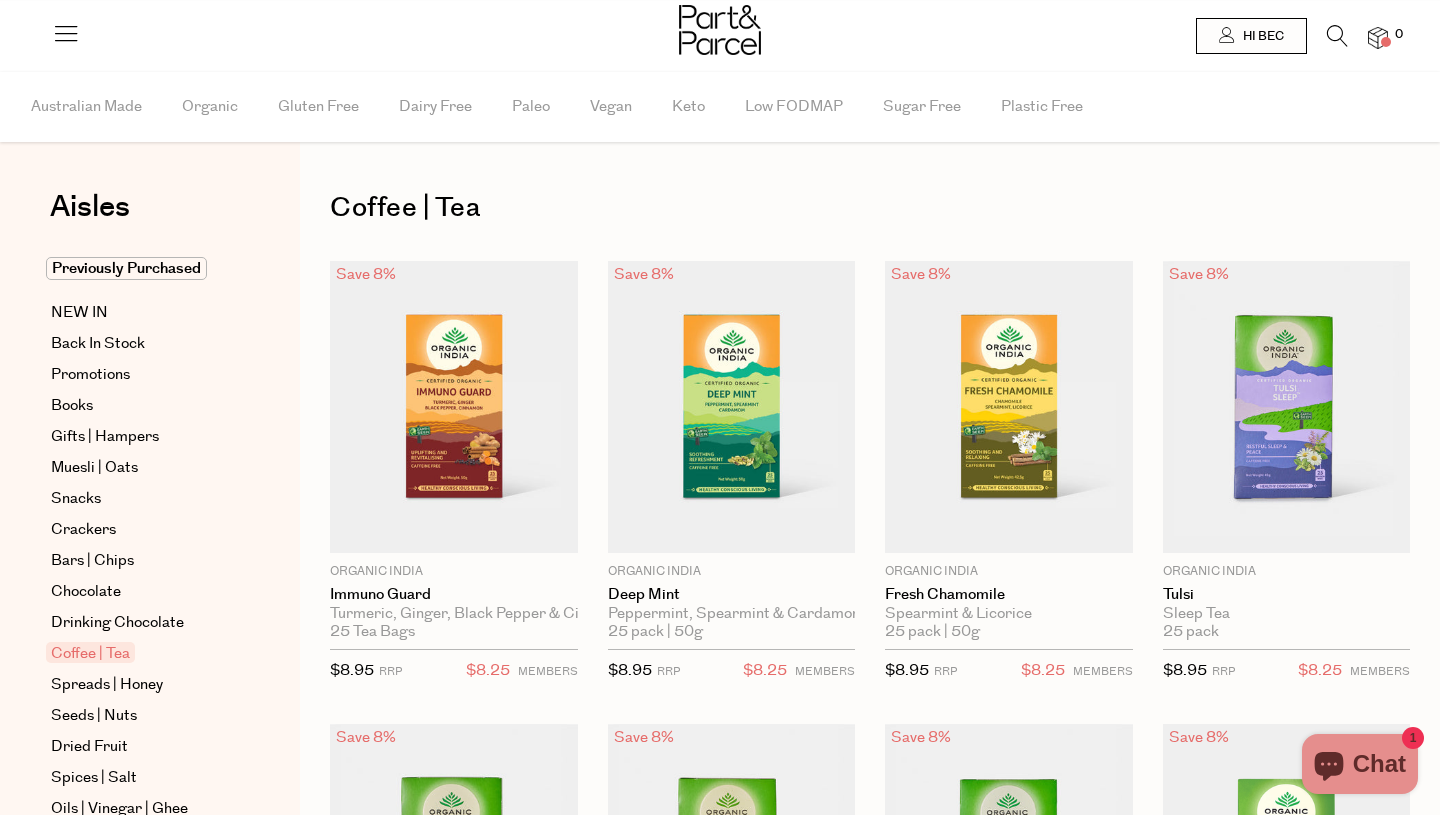 scroll, scrollTop: 0, scrollLeft: 0, axis: both 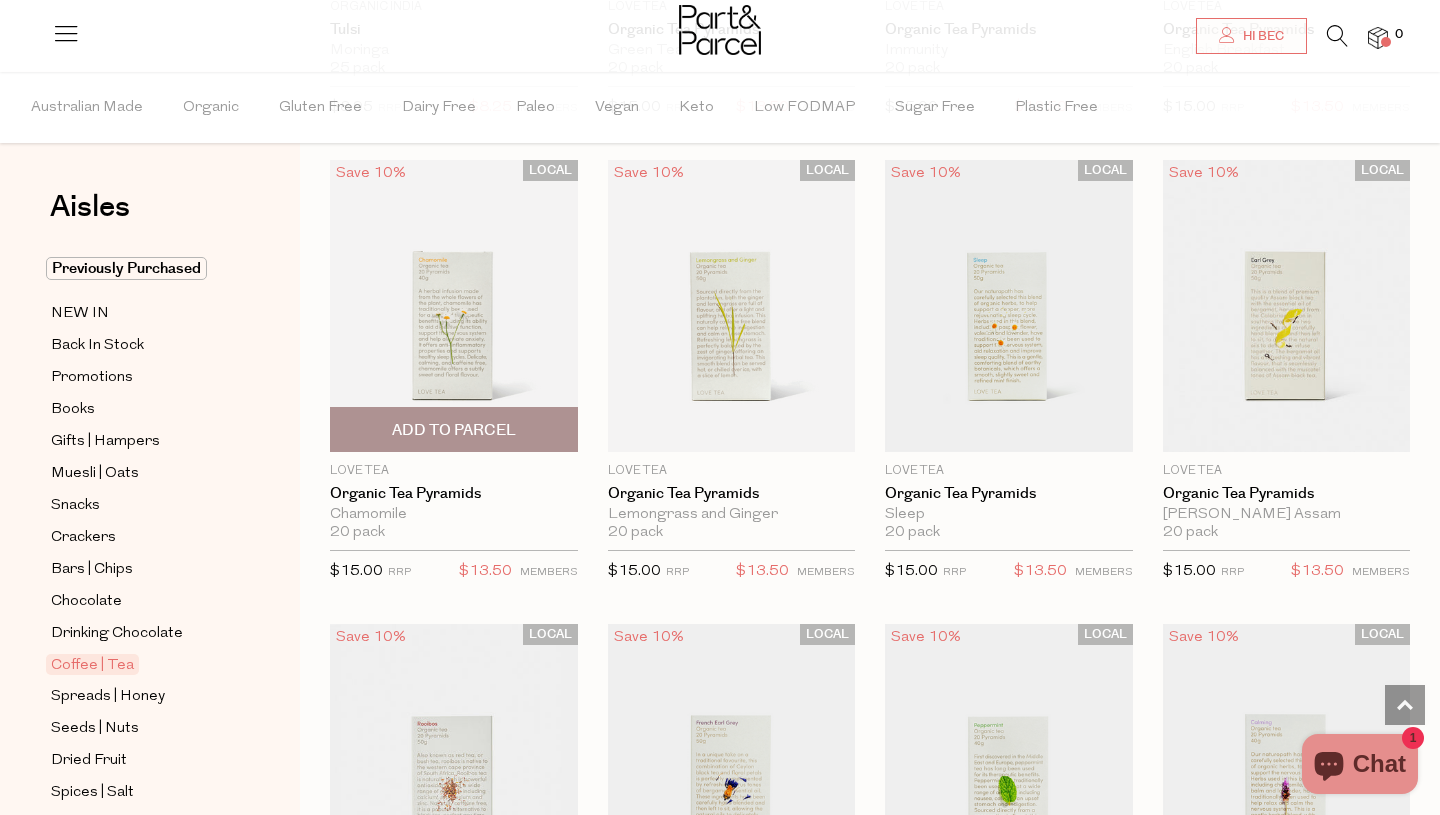 click on "Add To Parcel" at bounding box center [454, 430] 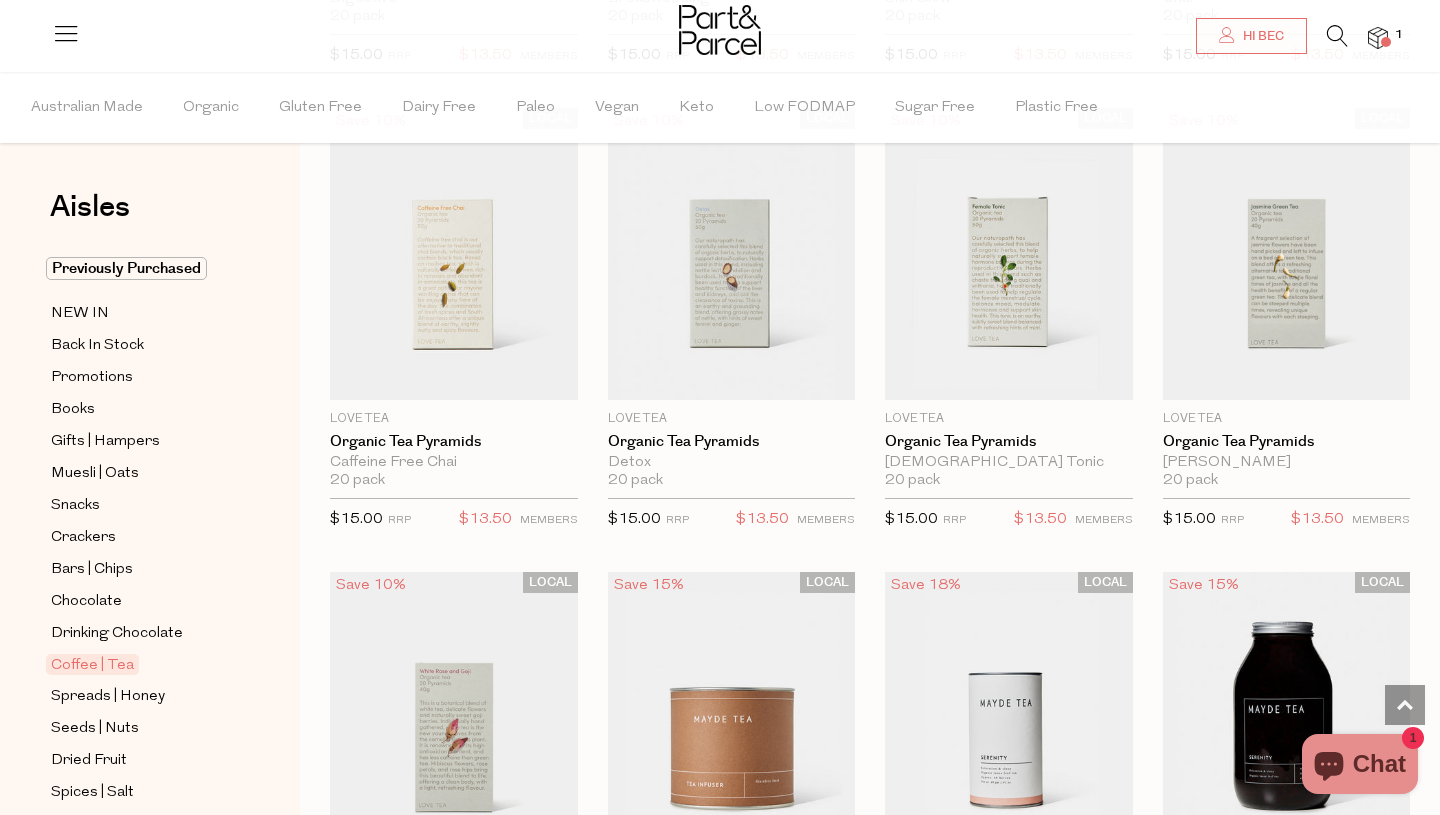 scroll, scrollTop: 3411, scrollLeft: 0, axis: vertical 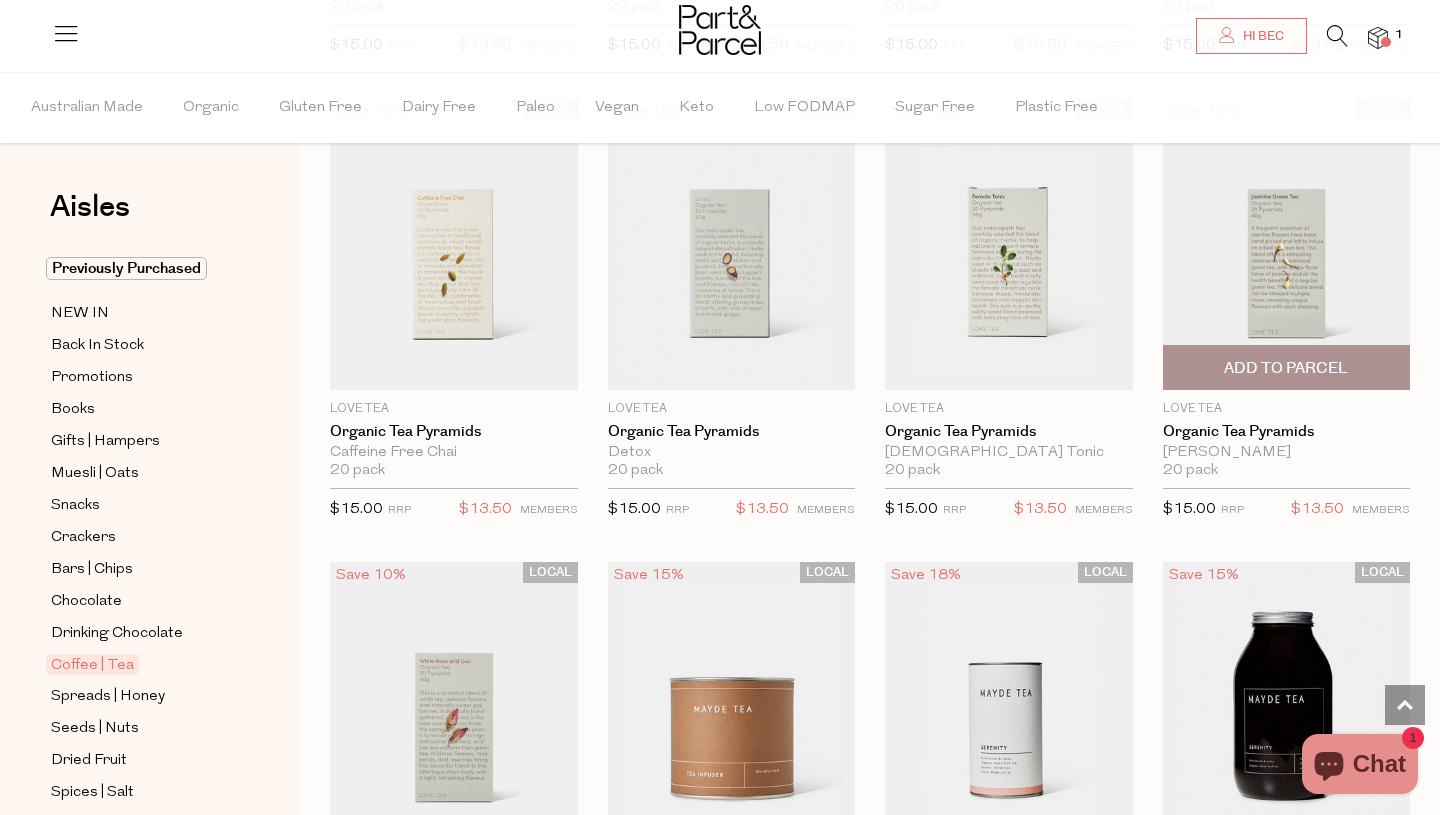 click on "Add To Parcel" at bounding box center [1286, 368] 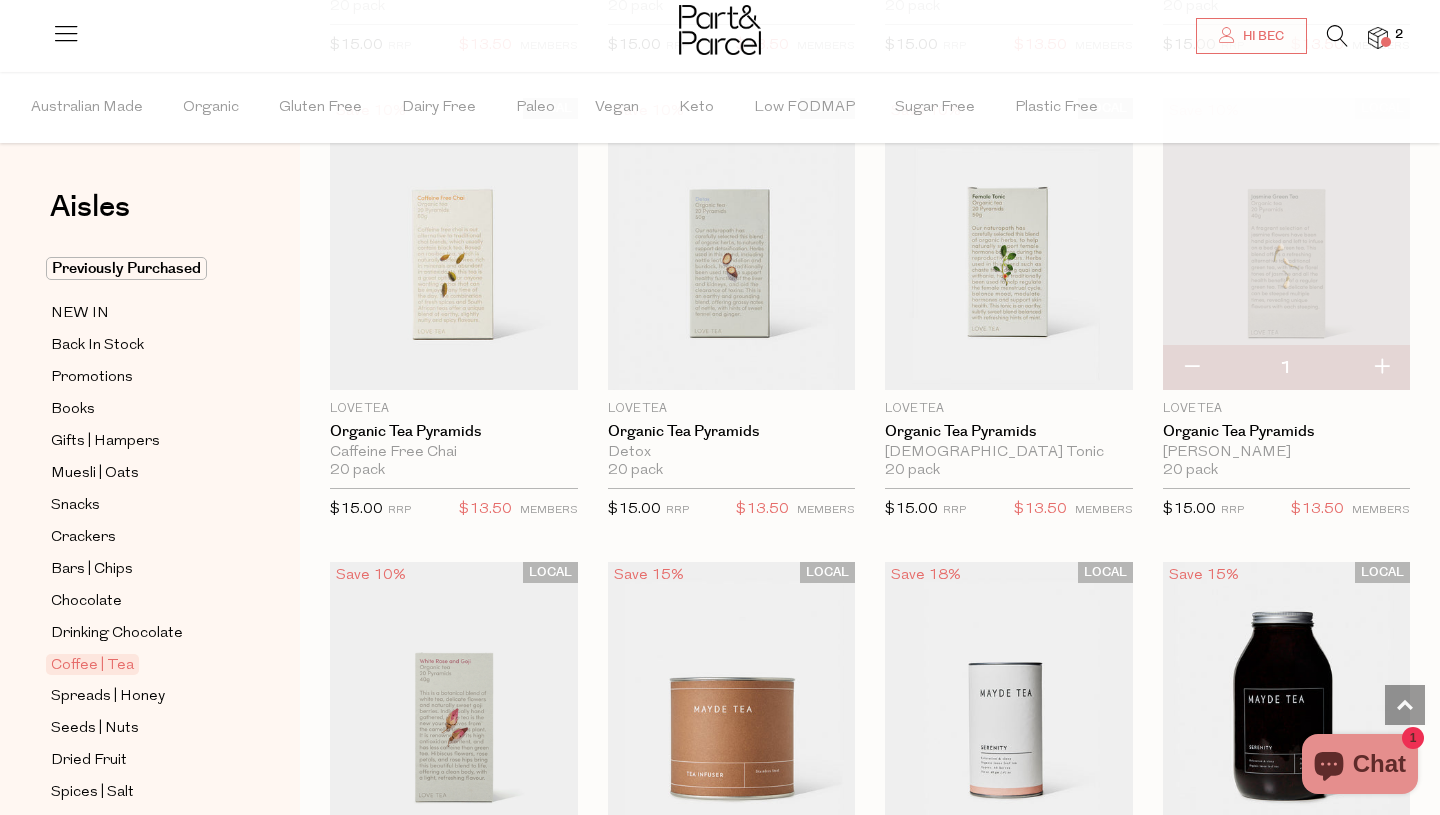 click at bounding box center [1381, 368] 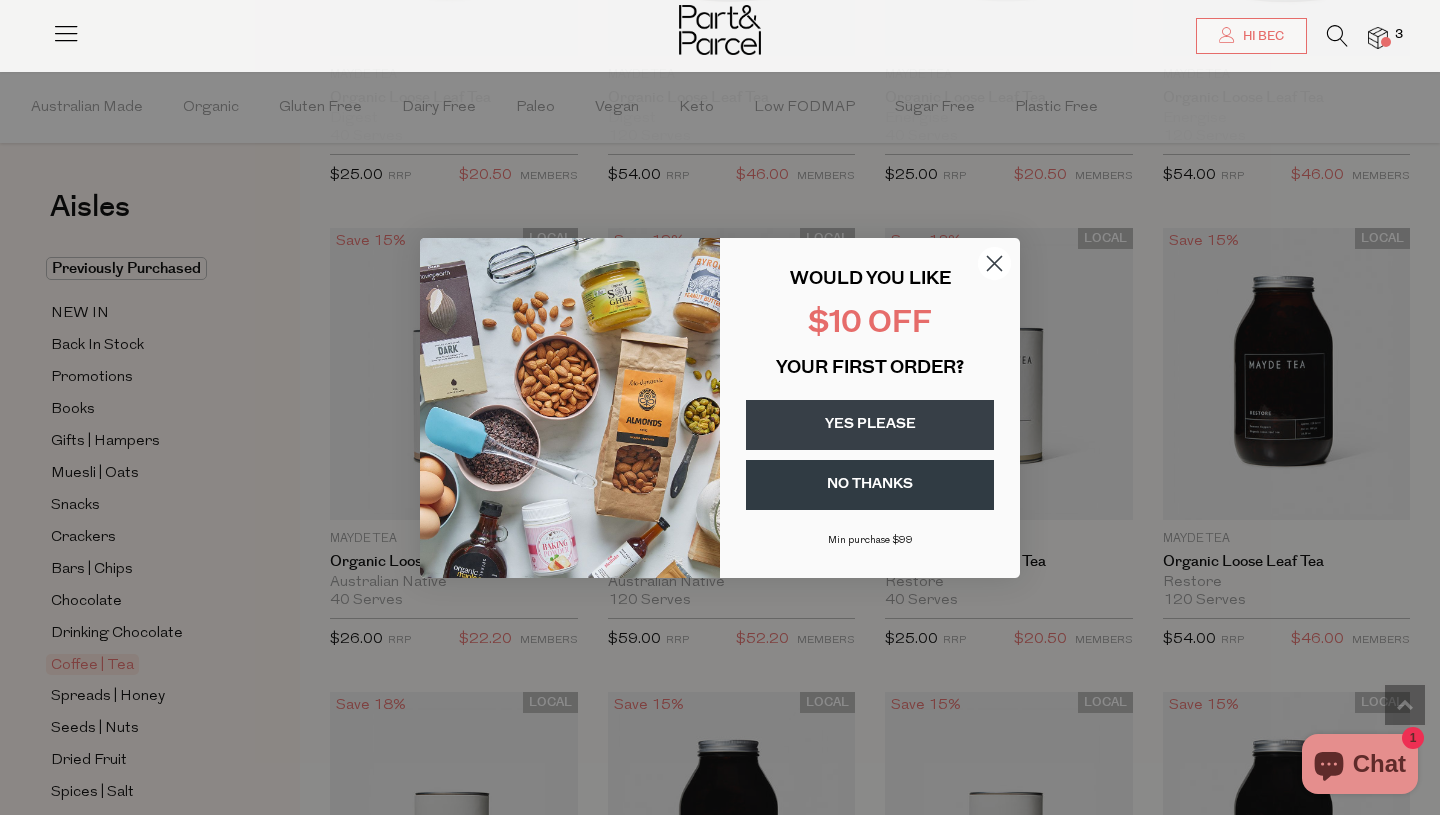 scroll, scrollTop: 4676, scrollLeft: 0, axis: vertical 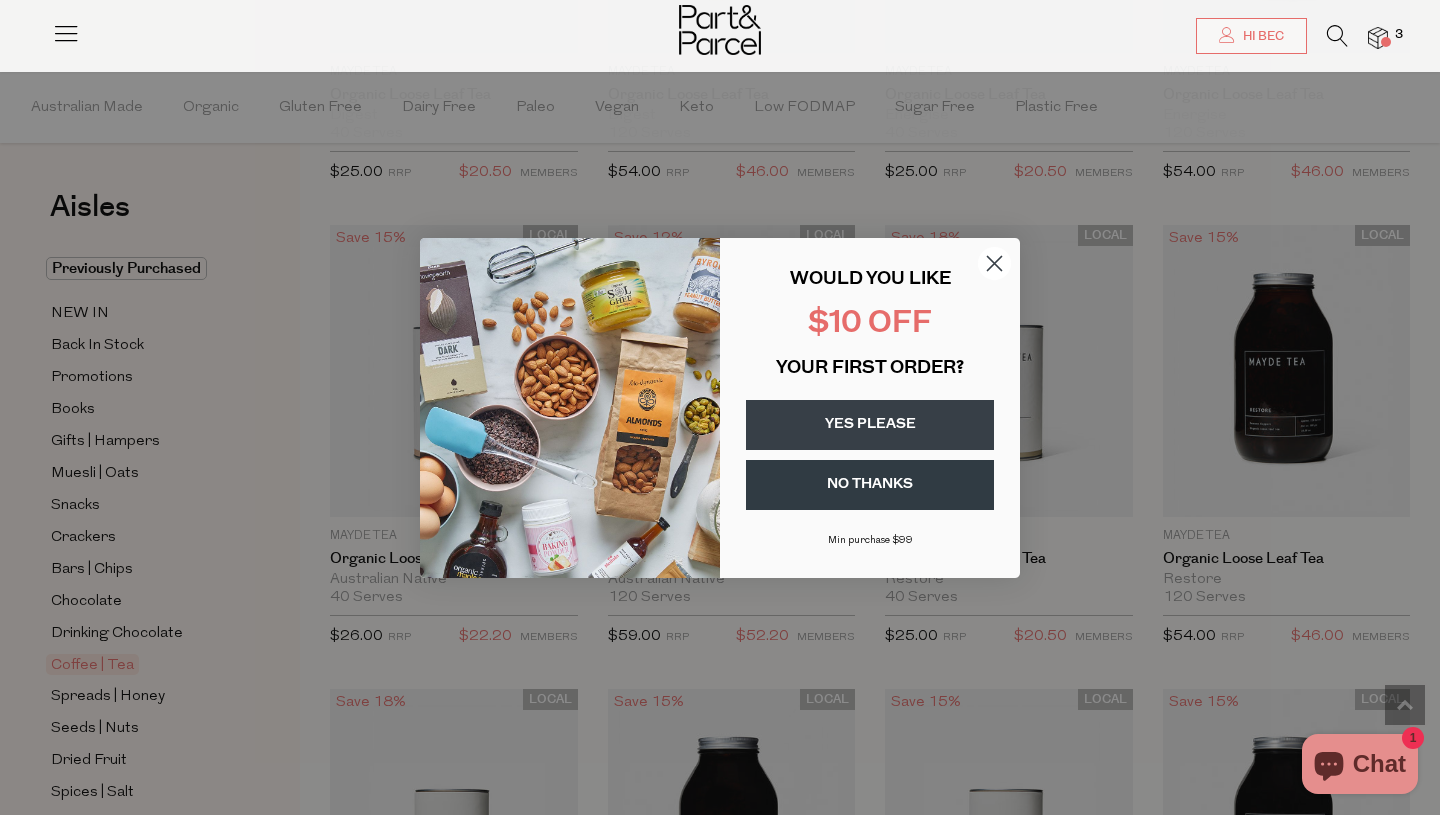click on "NO THANKS" at bounding box center [870, 485] 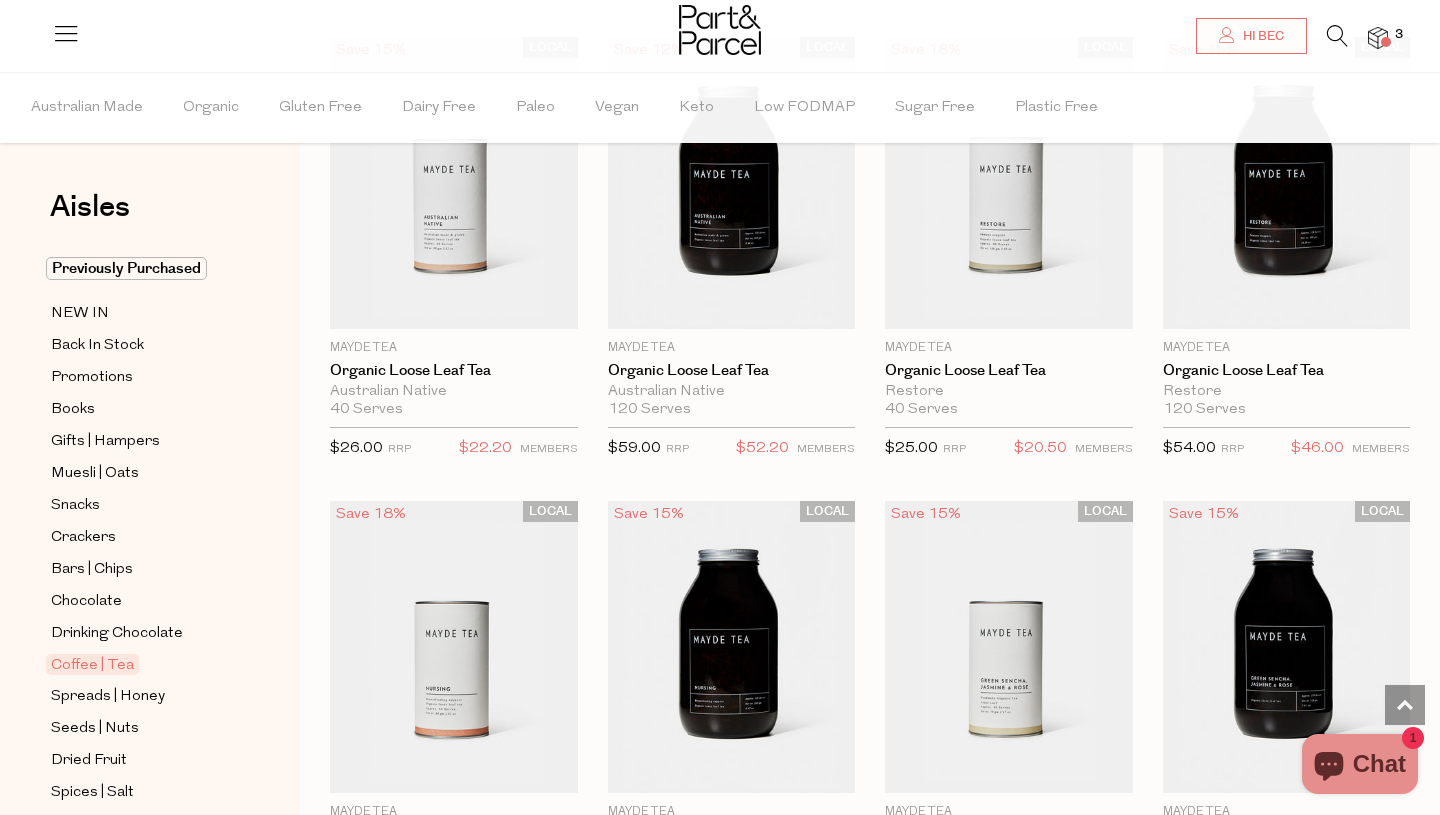 scroll, scrollTop: 4863, scrollLeft: 0, axis: vertical 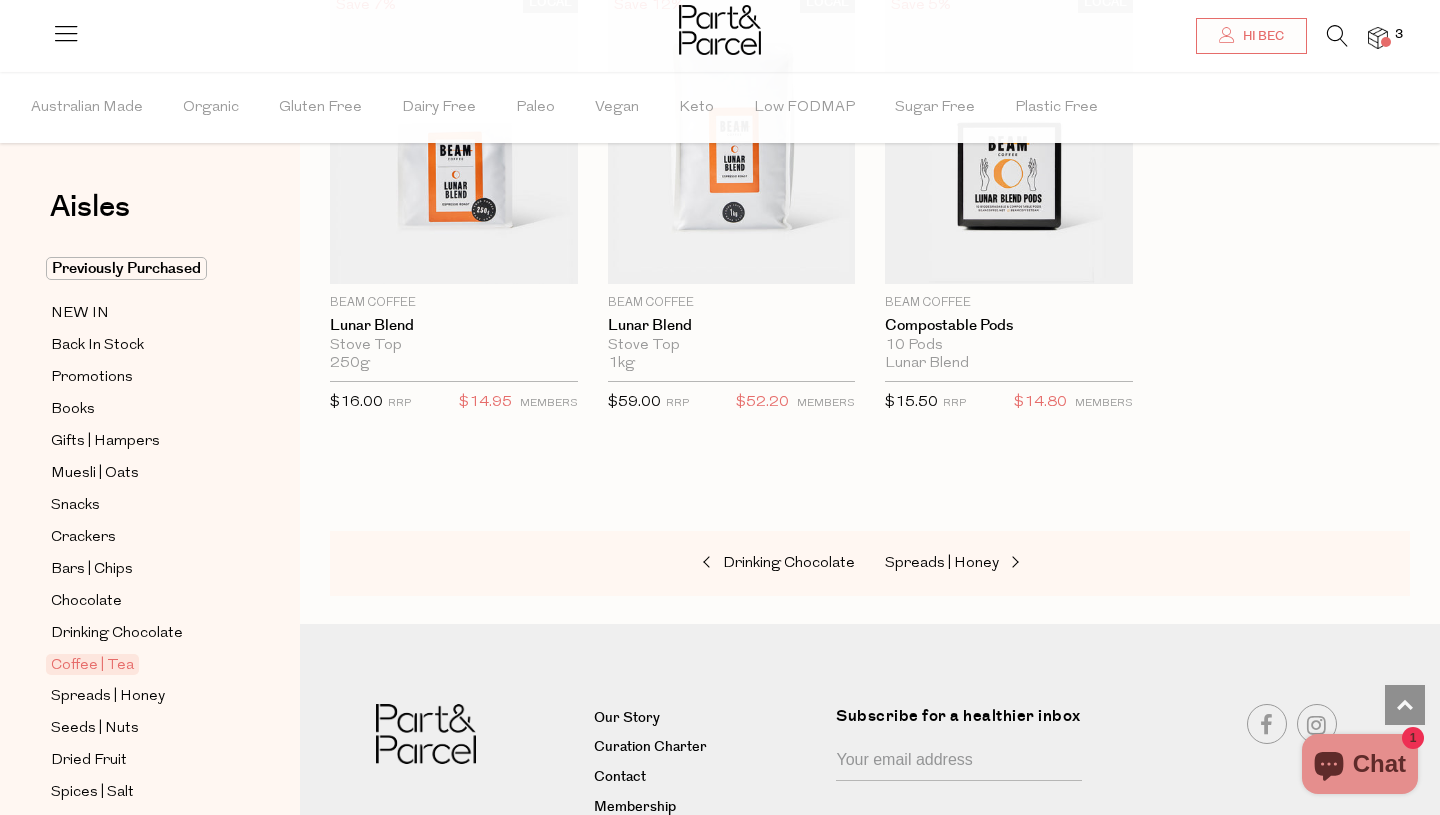 click at bounding box center (1337, 36) 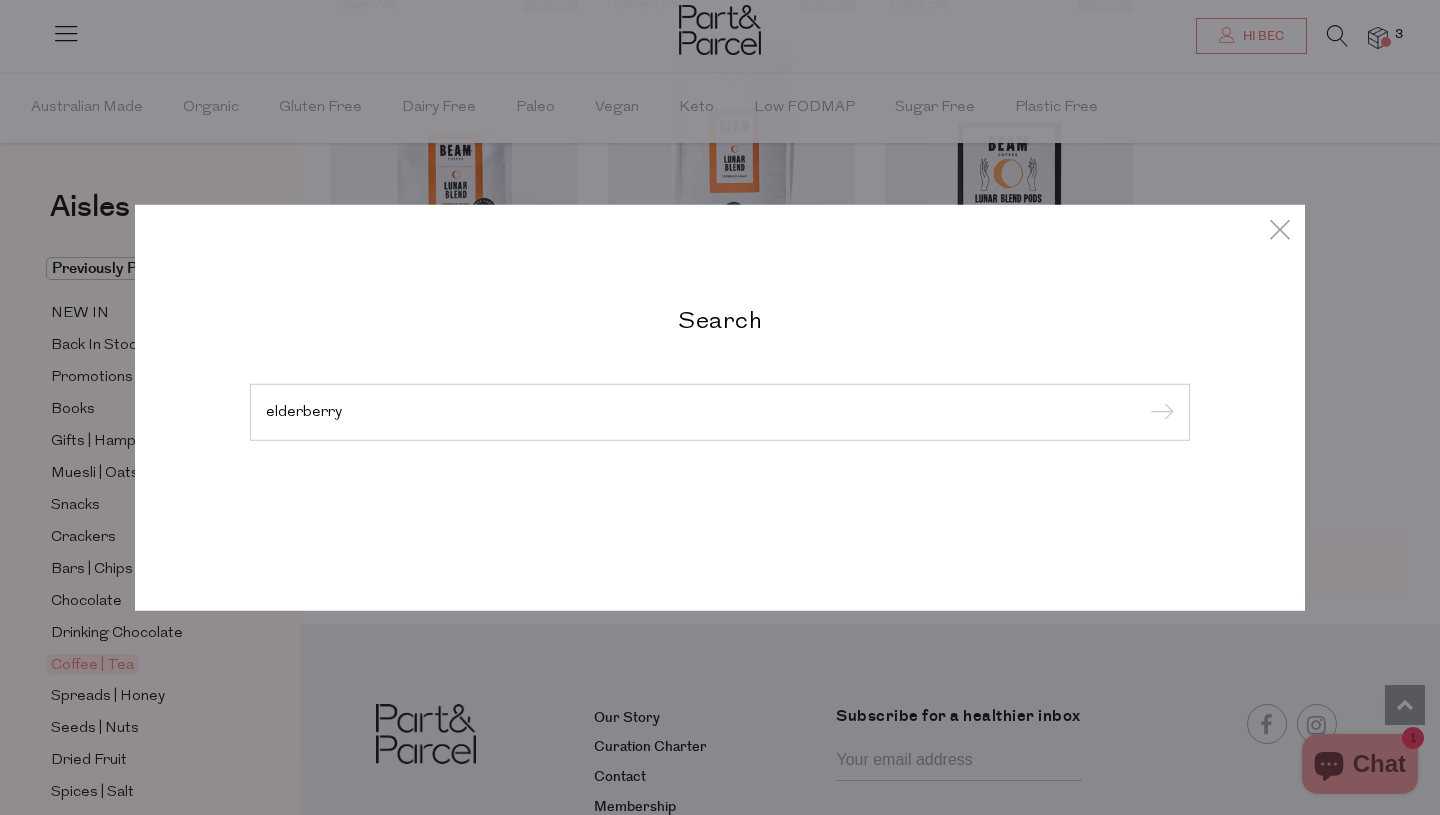 type on "elderberry" 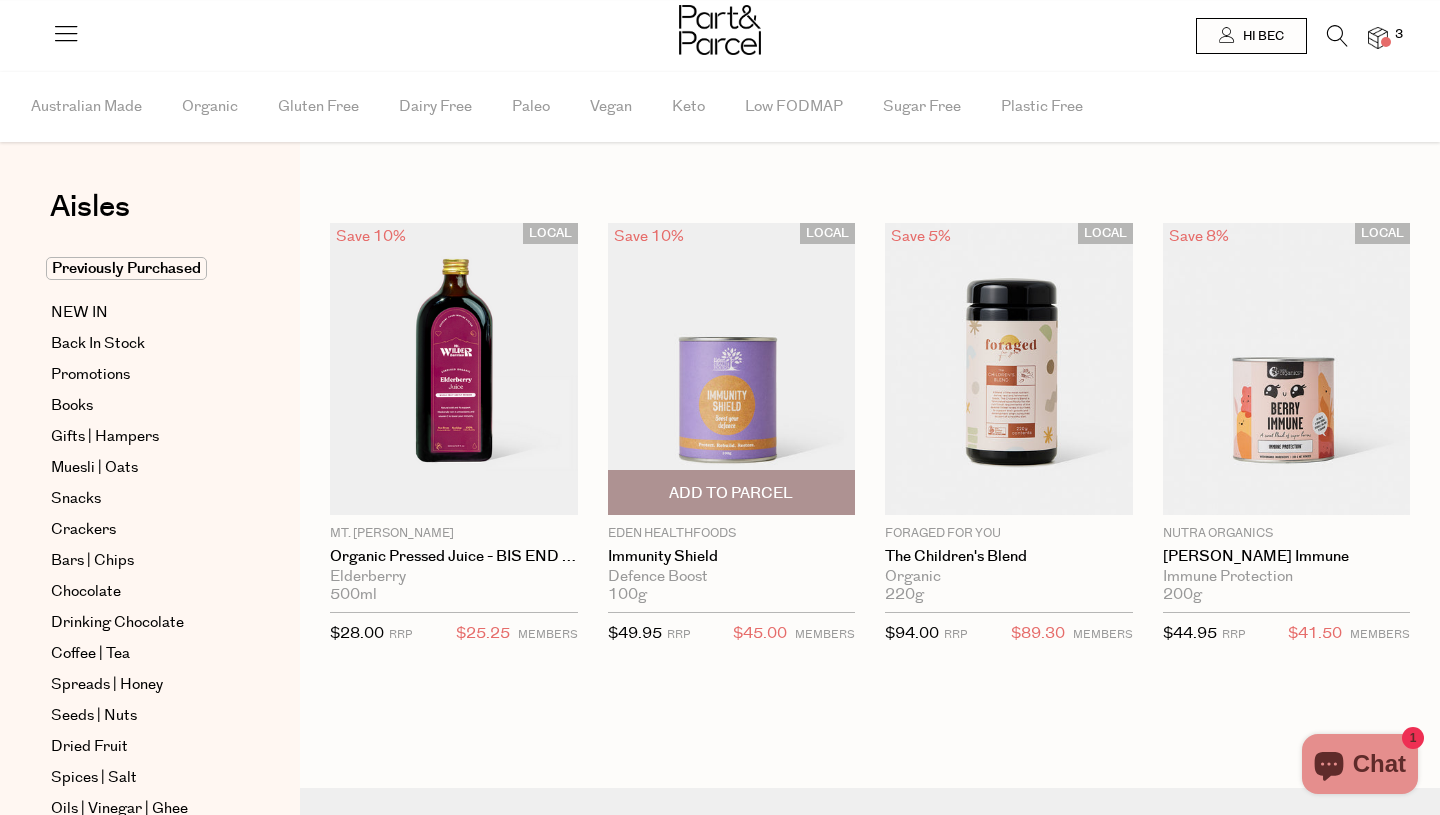 scroll, scrollTop: 0, scrollLeft: 0, axis: both 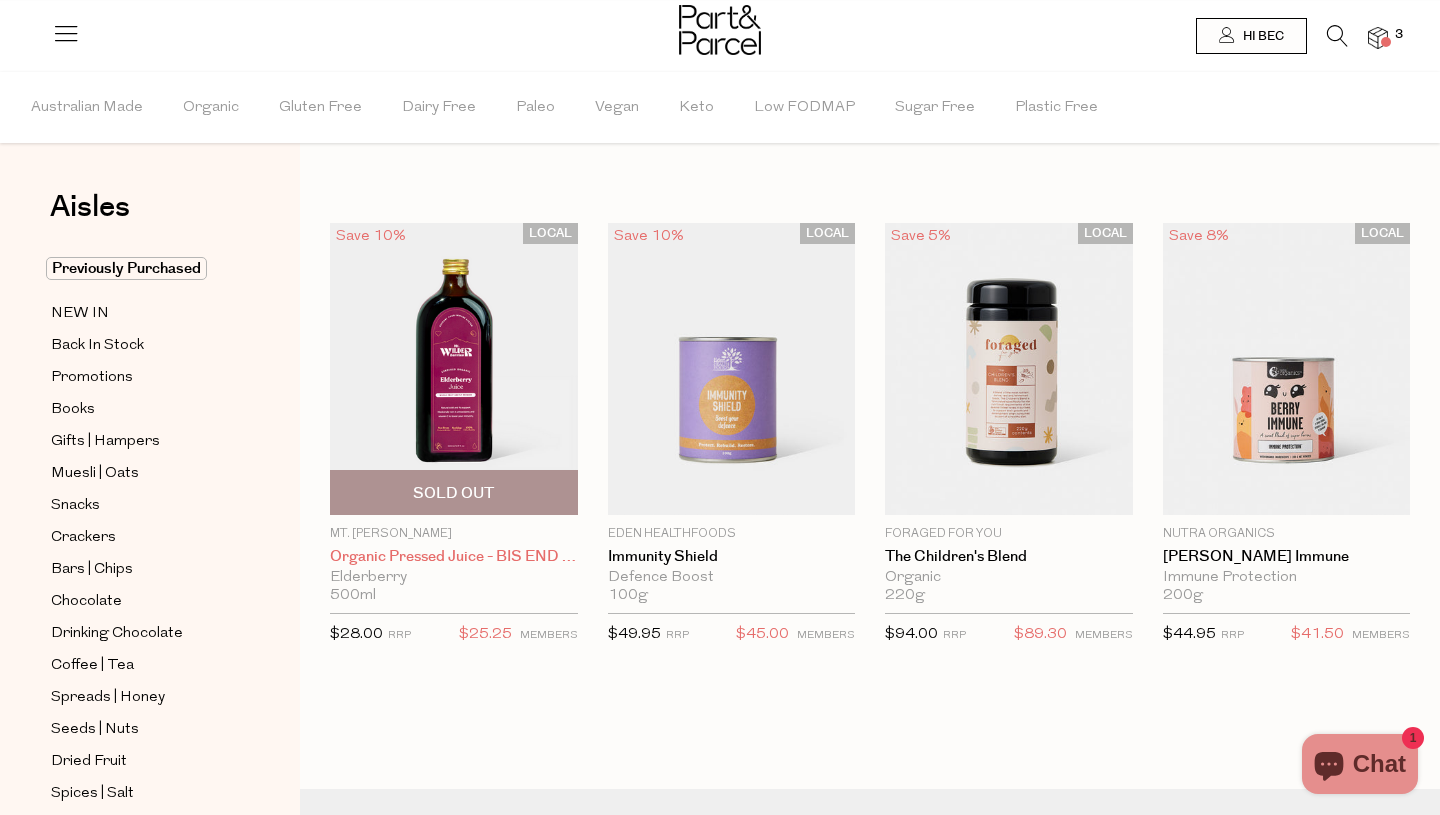 click on "Organic Pressed Juice - BIS END JULY" at bounding box center [454, 557] 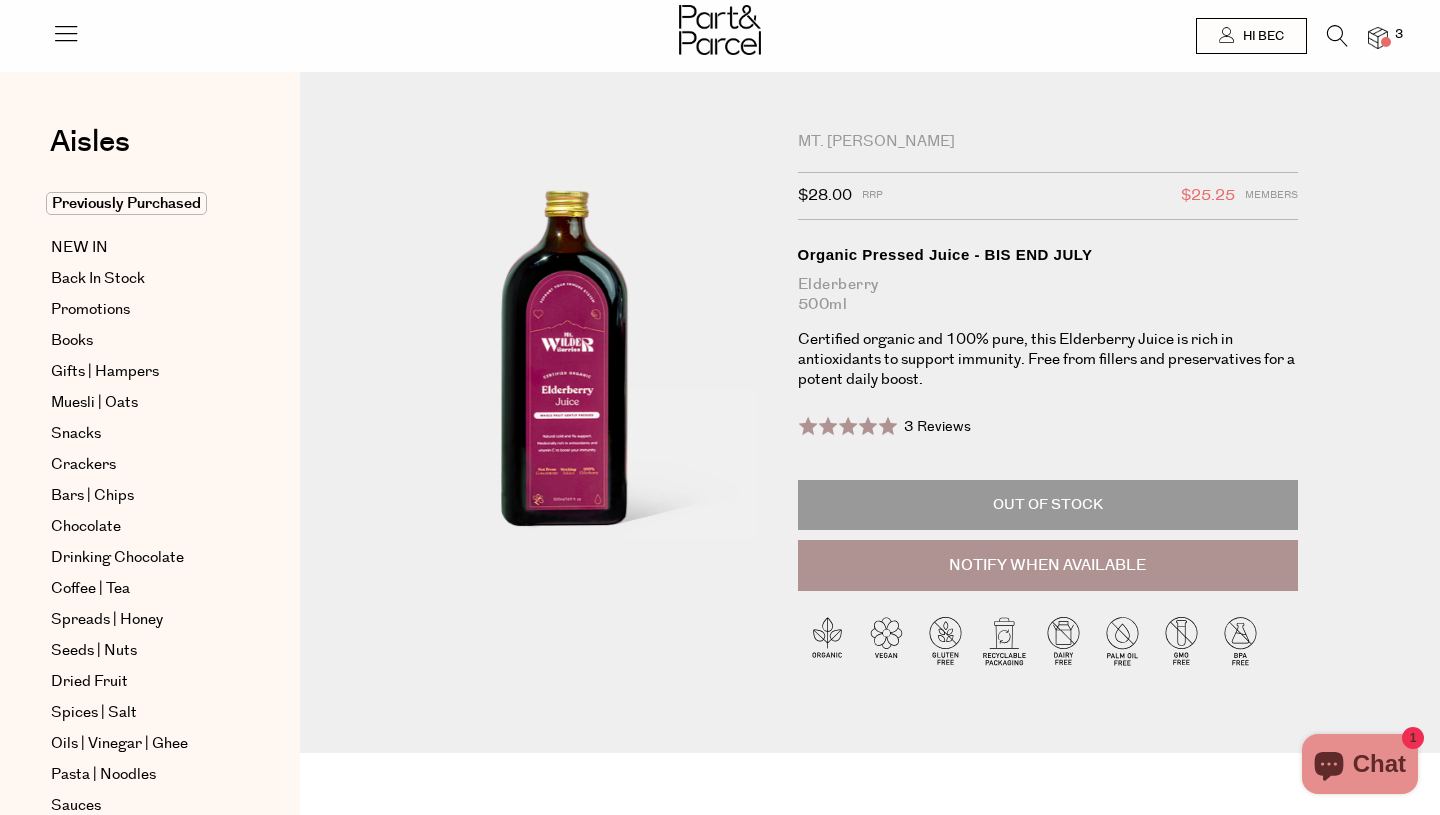 scroll, scrollTop: 0, scrollLeft: 0, axis: both 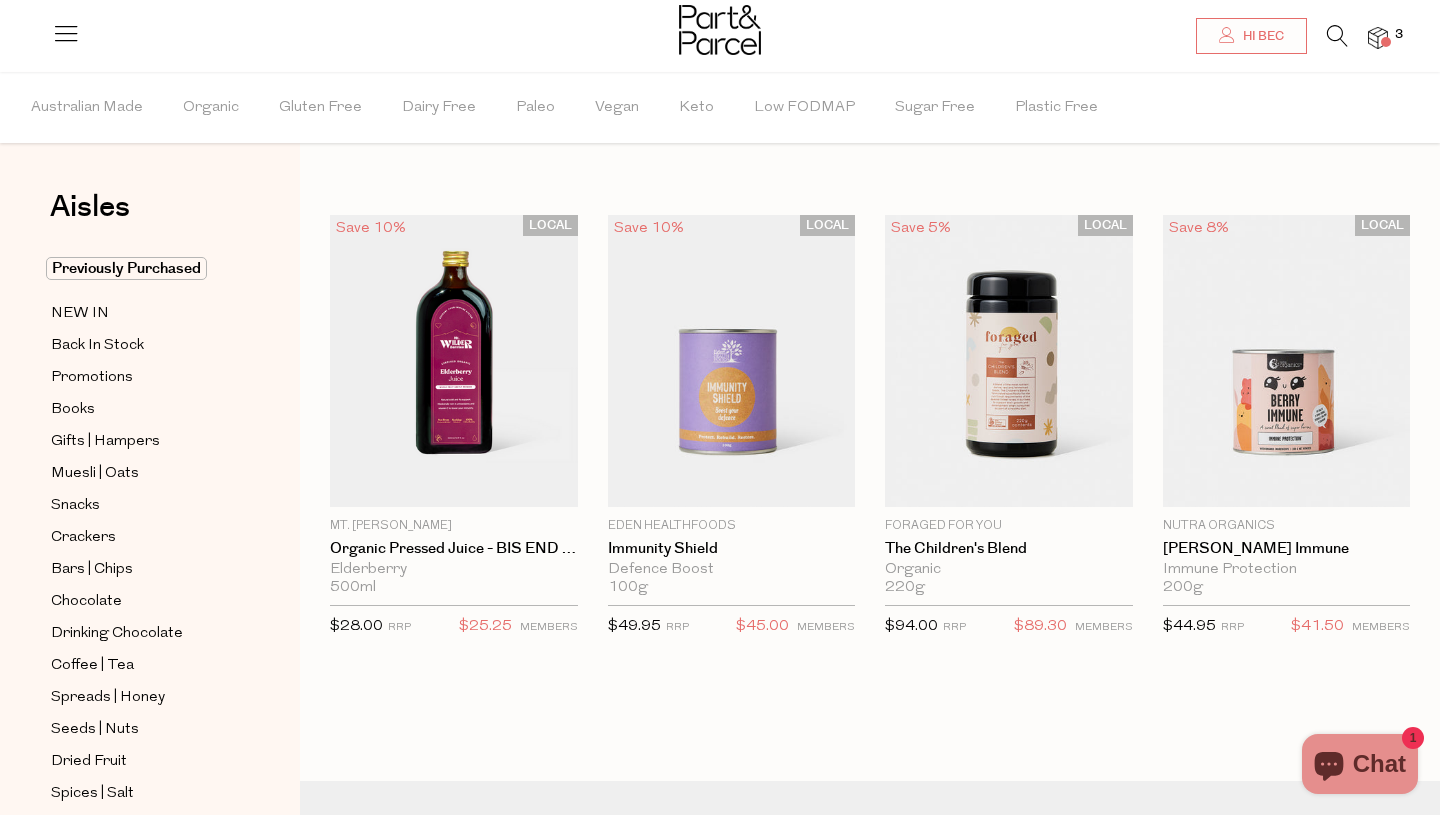 click at bounding box center [1337, 36] 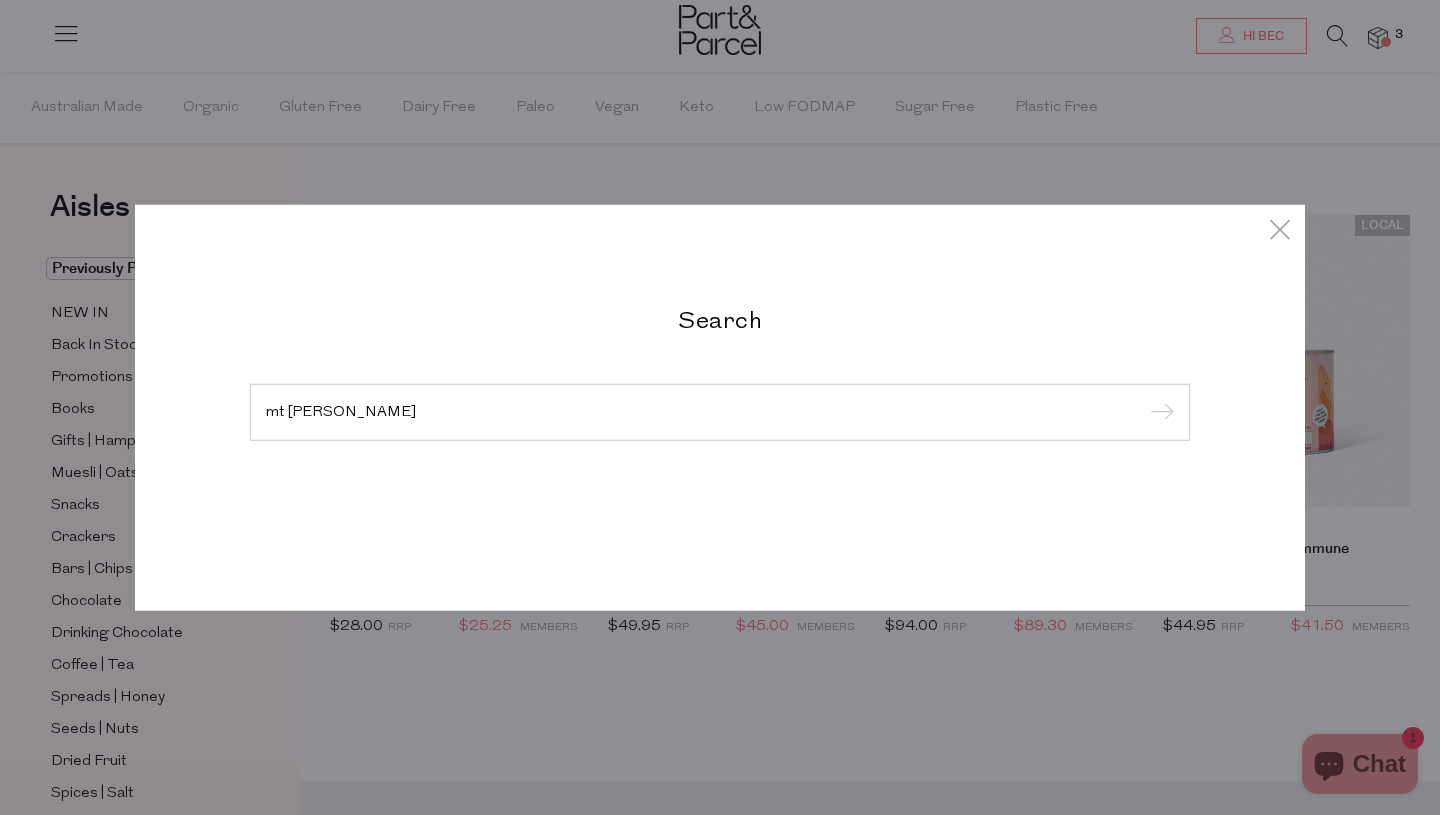 type on "mt wilder" 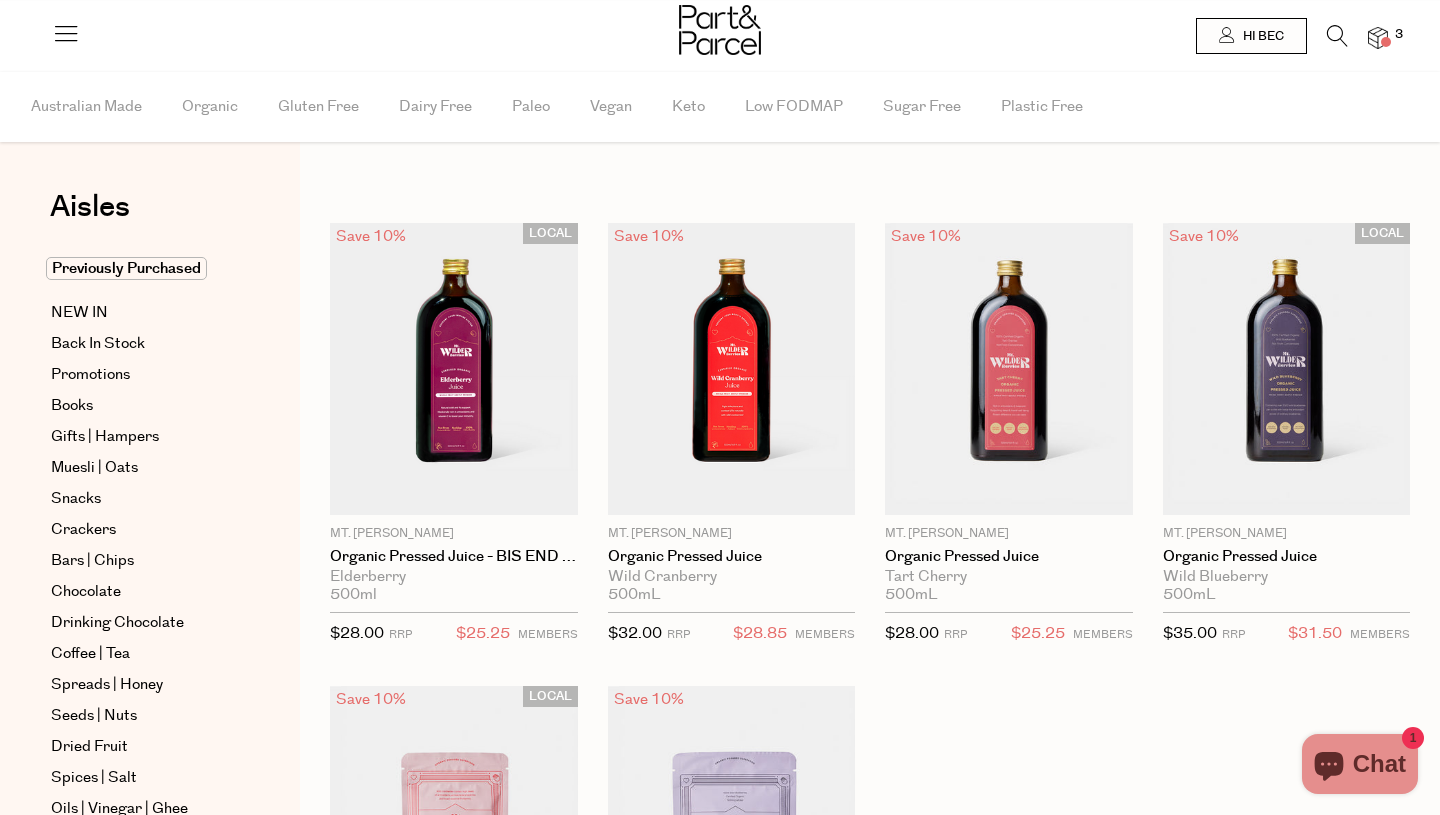 scroll, scrollTop: 0, scrollLeft: 0, axis: both 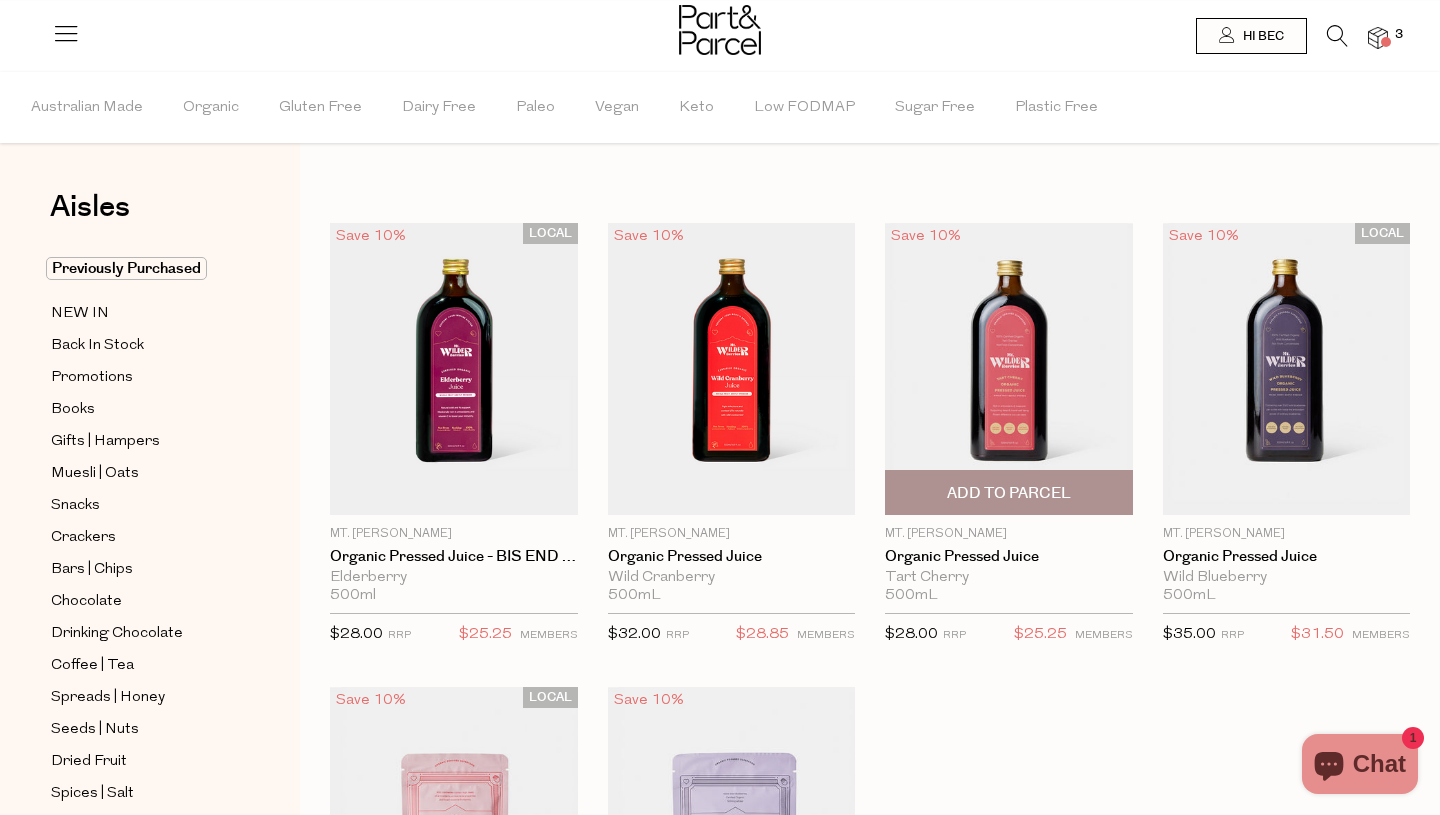 click on "Add To Parcel" at bounding box center [1009, 493] 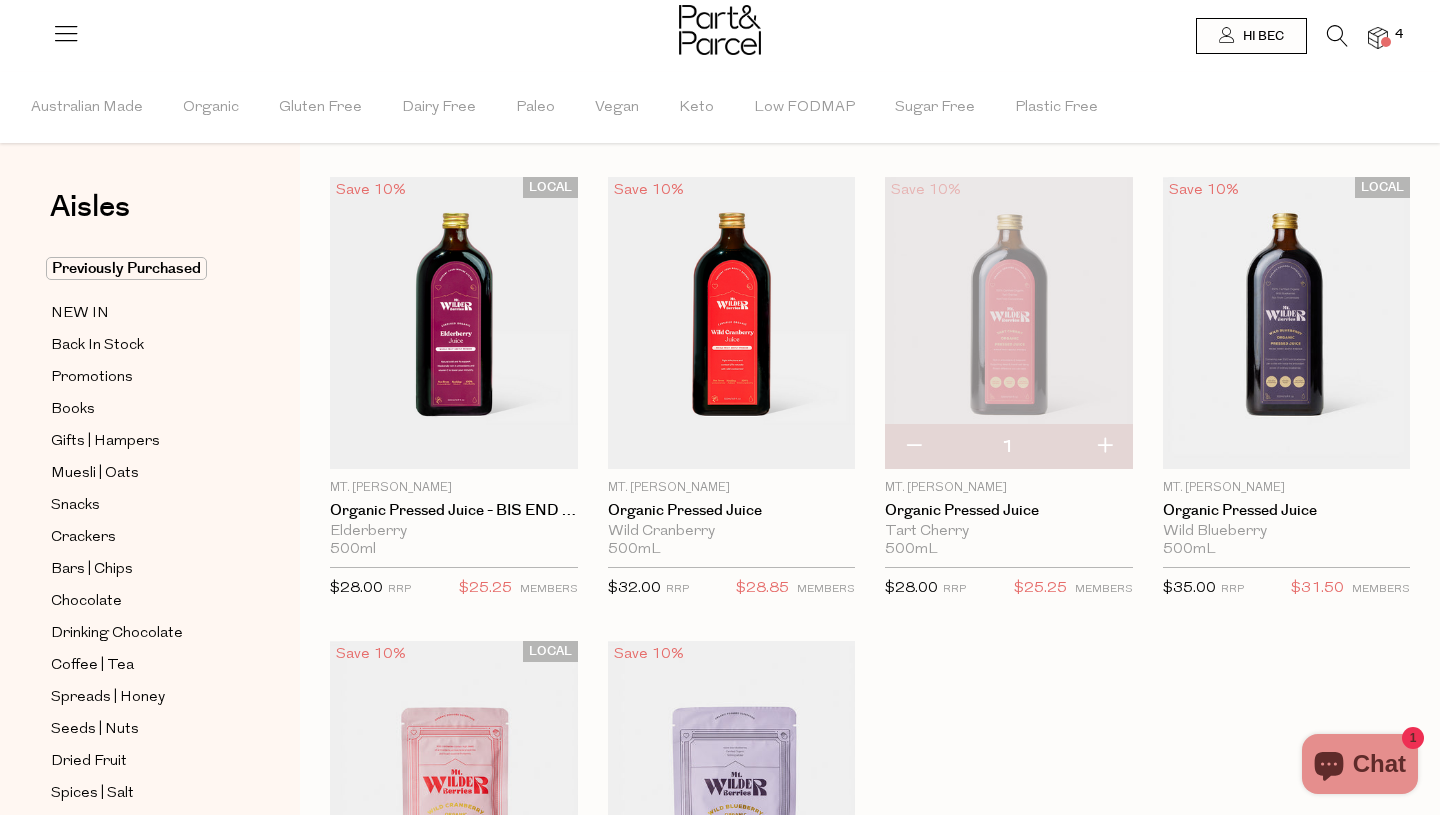 scroll, scrollTop: 0, scrollLeft: 0, axis: both 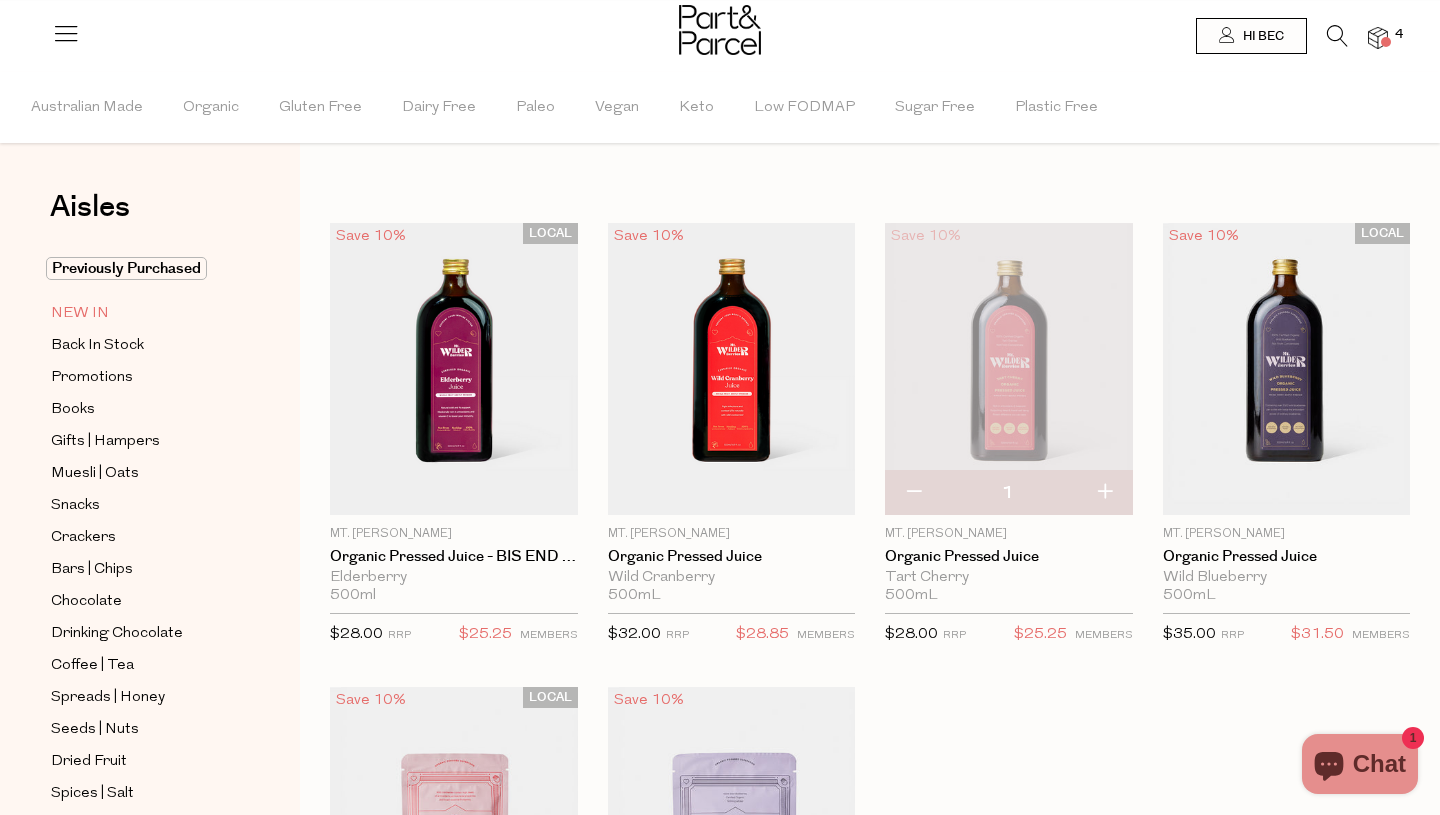 click on "NEW IN" at bounding box center (80, 314) 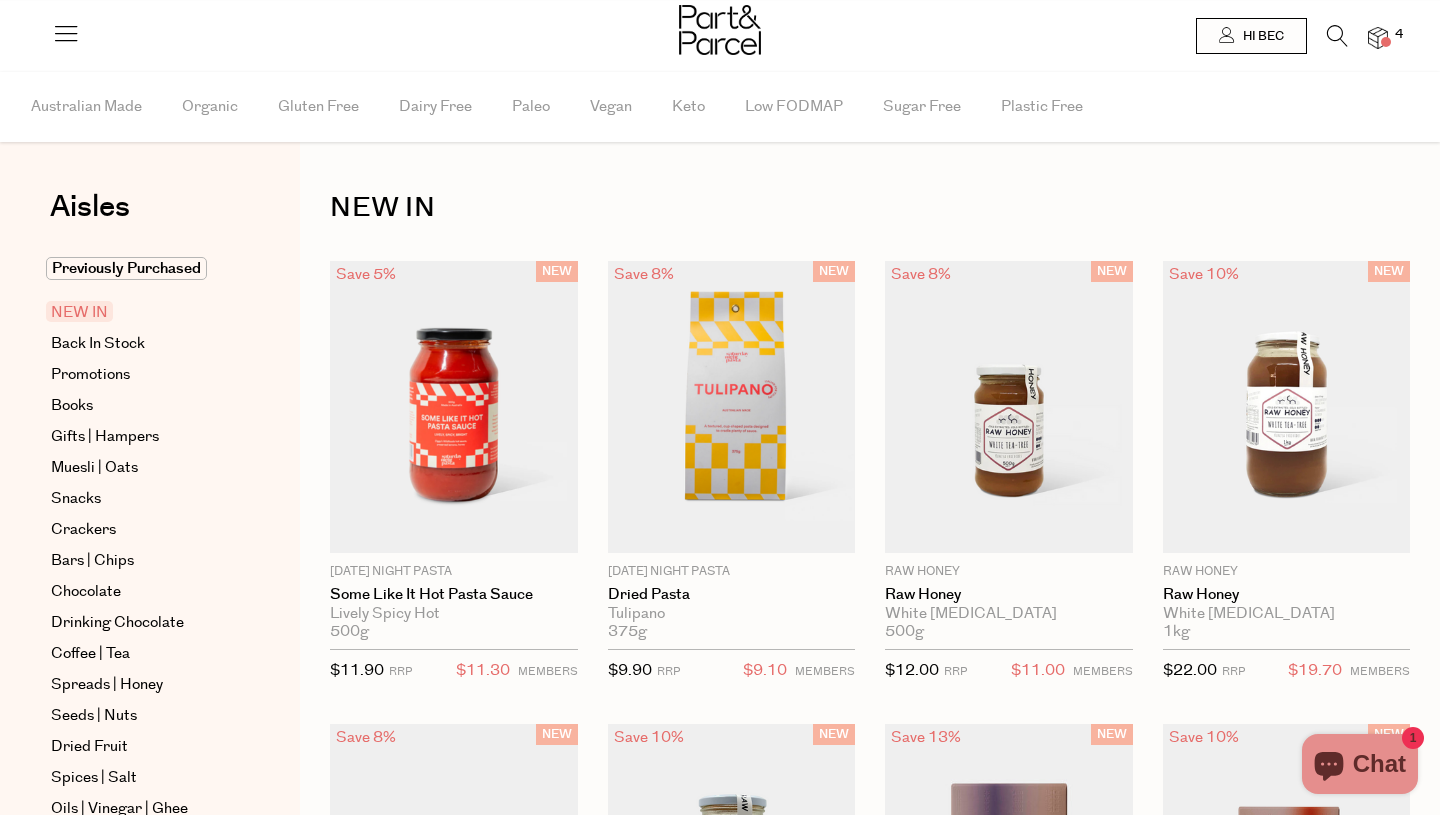 scroll, scrollTop: 0, scrollLeft: 0, axis: both 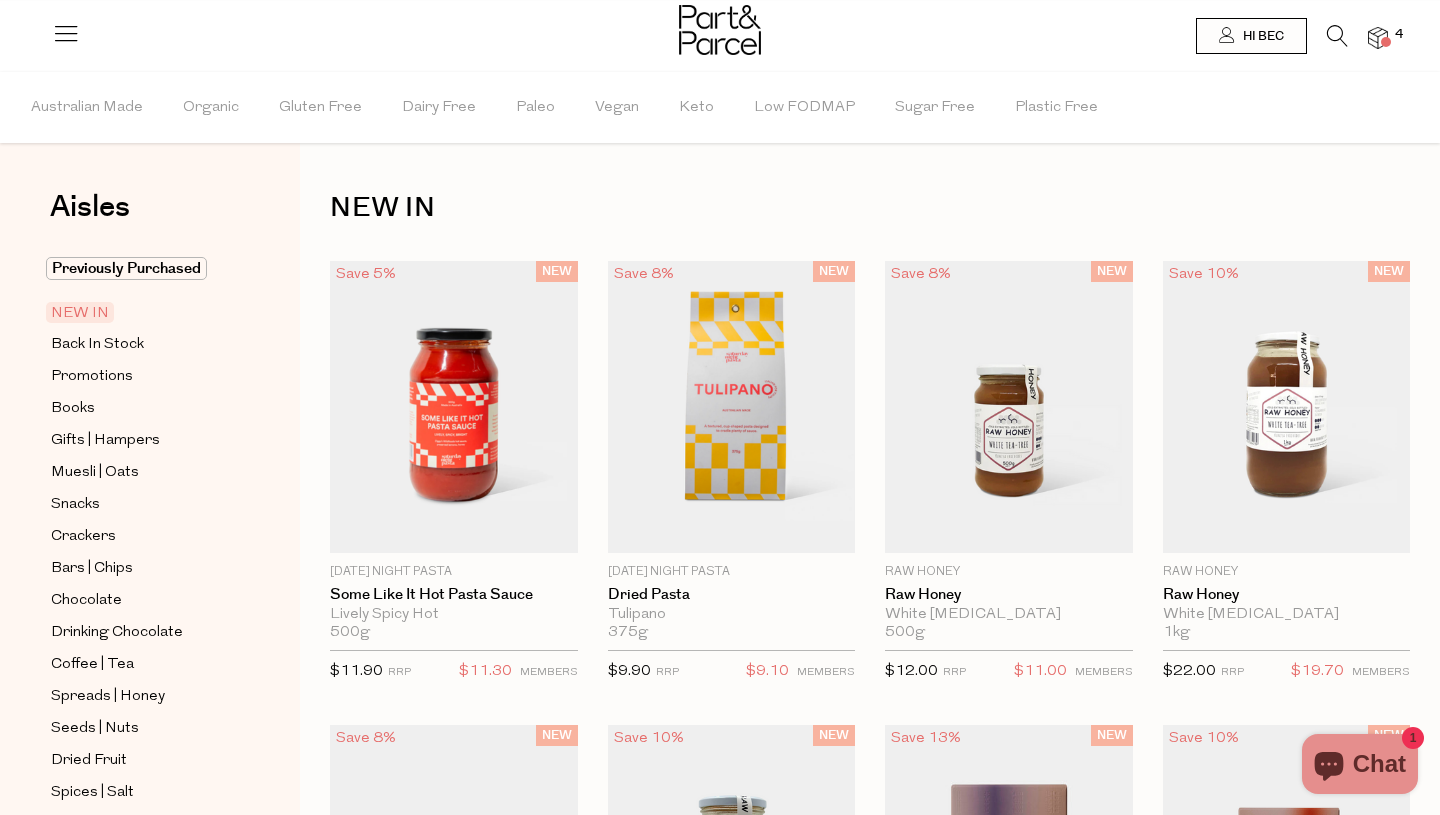 click at bounding box center [1337, 36] 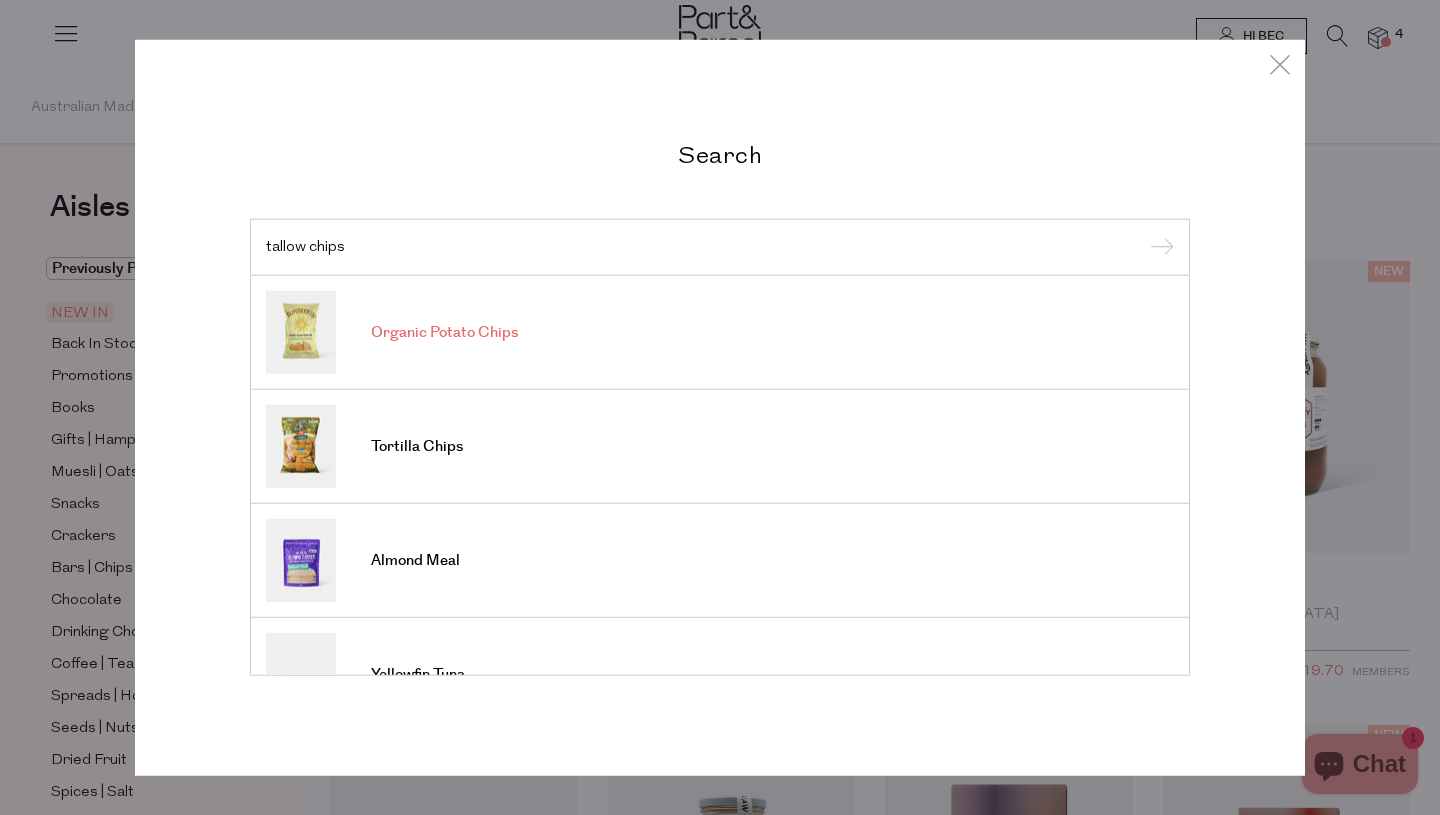 type on "tallow chips" 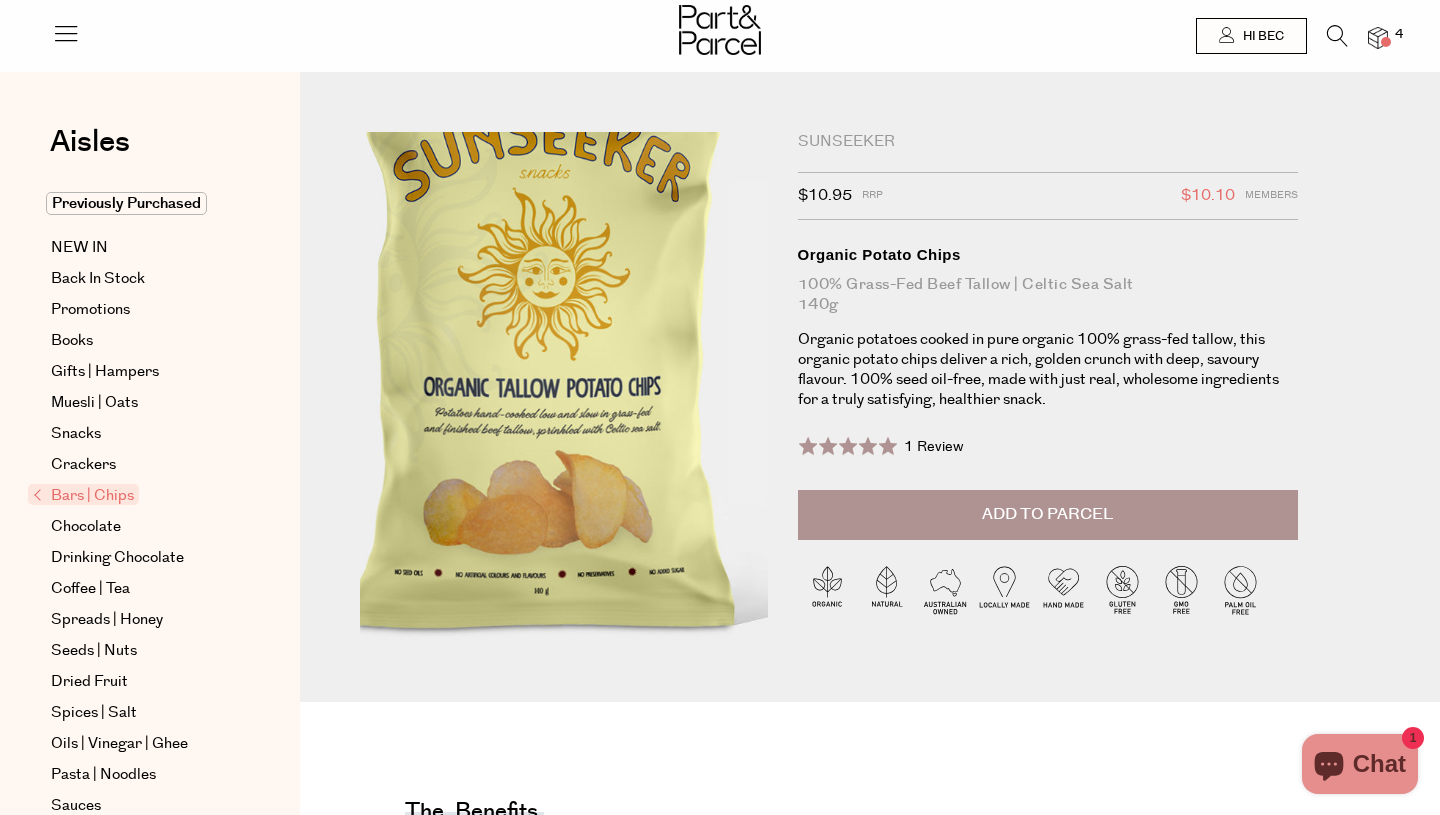 scroll, scrollTop: 0, scrollLeft: 0, axis: both 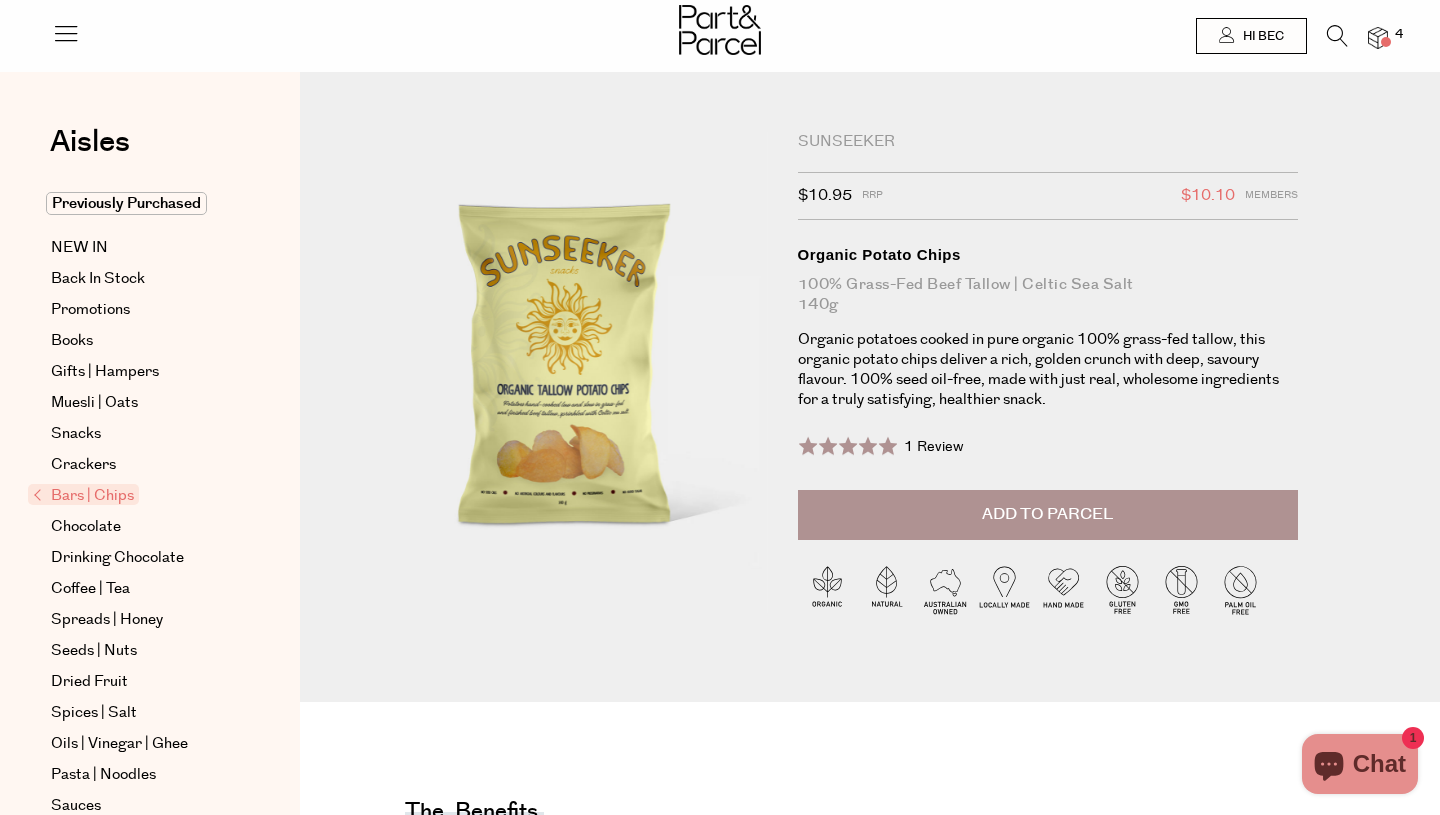 click on "Add to Parcel" at bounding box center [1047, 514] 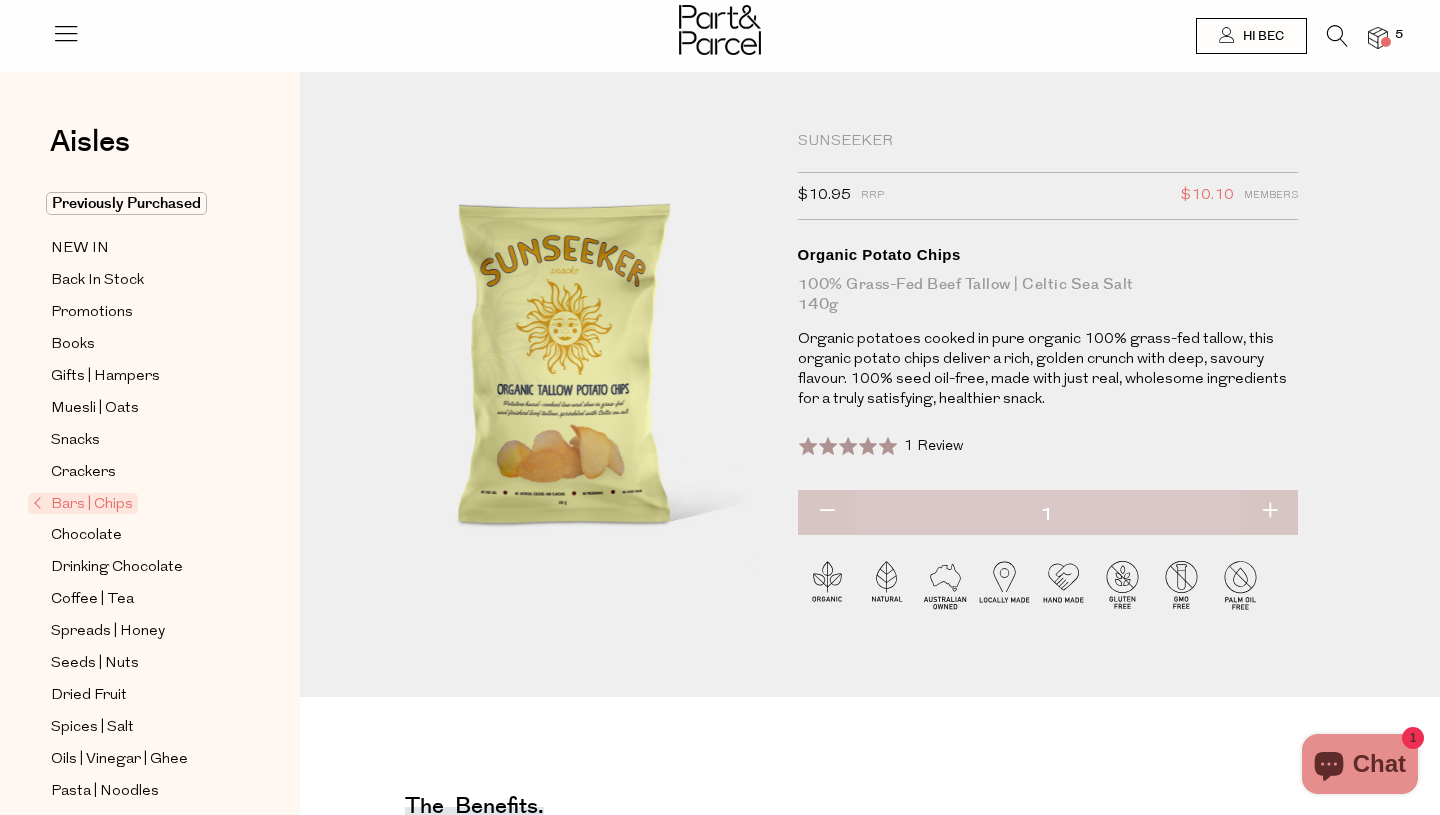 click at bounding box center [1269, 512] 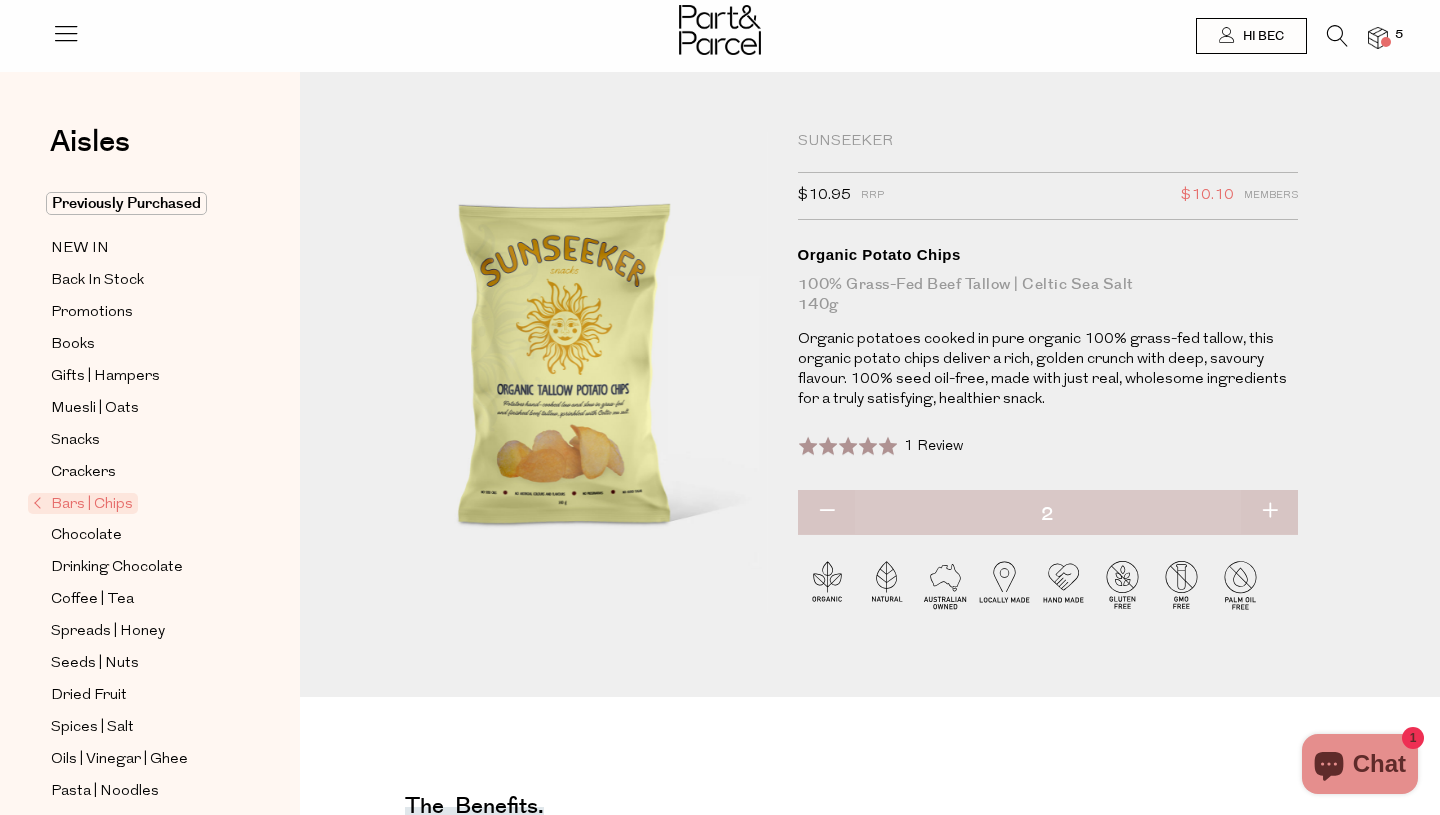 type on "2" 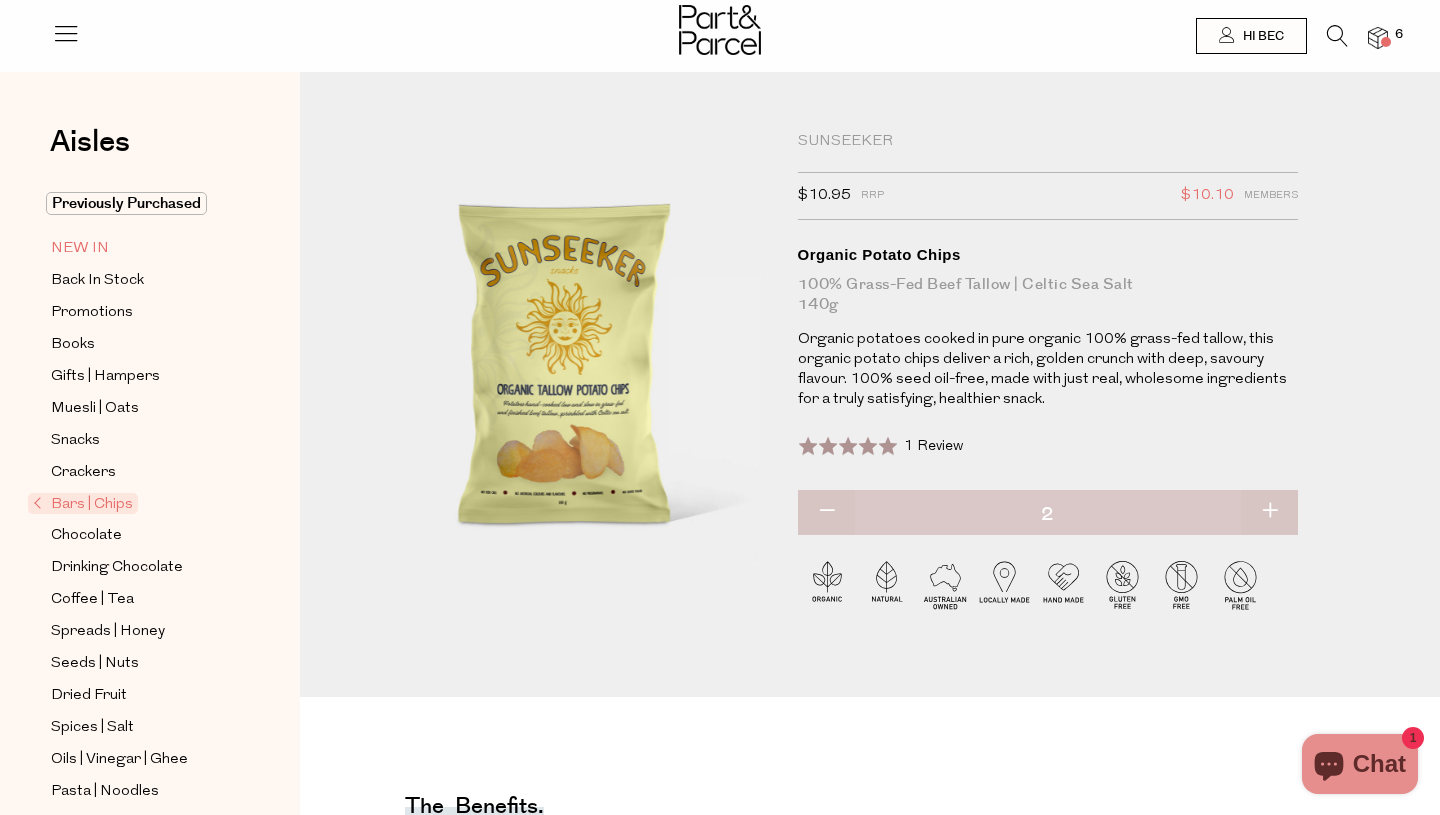 click on "NEW IN" at bounding box center [80, 249] 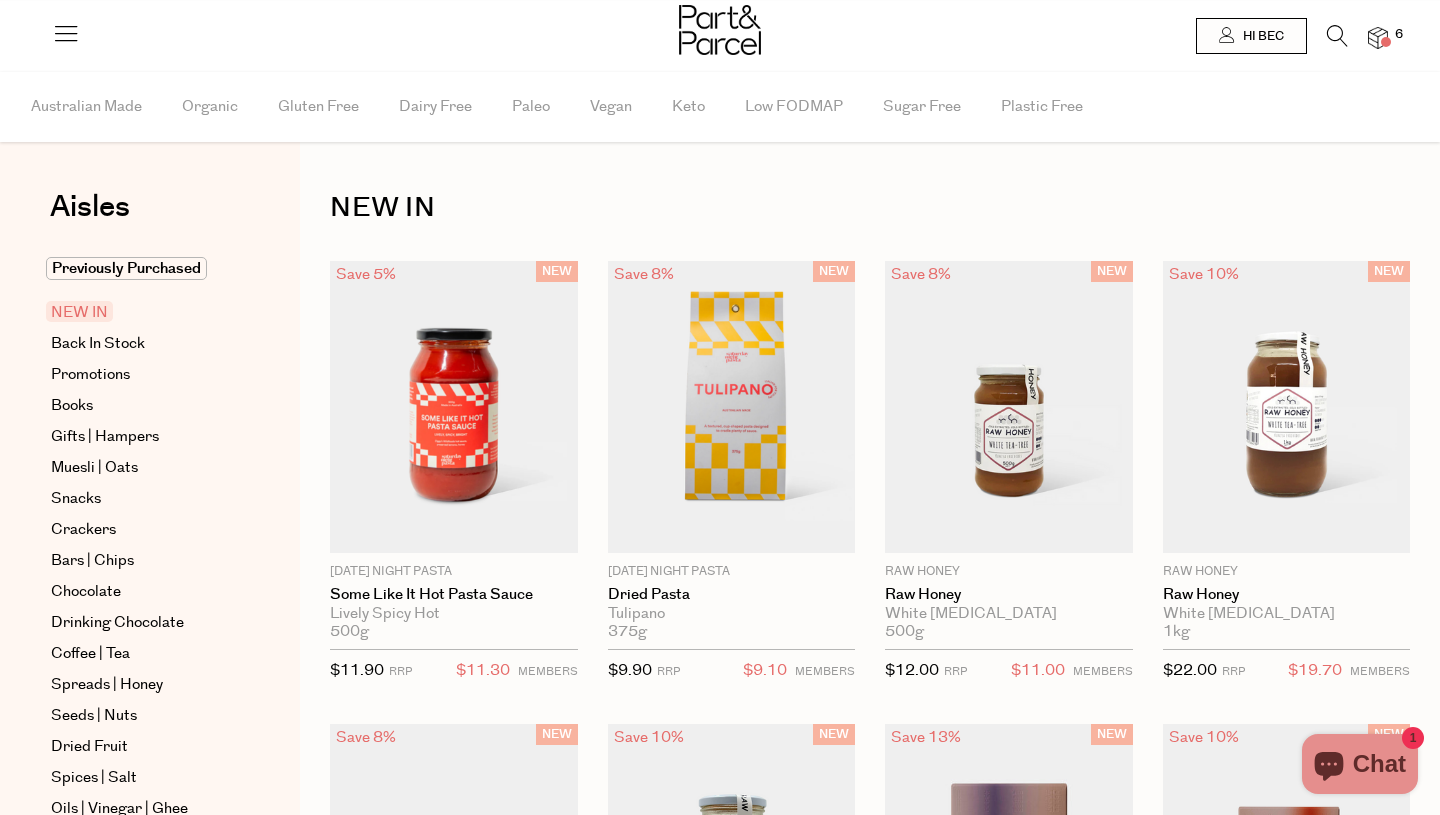 scroll, scrollTop: 0, scrollLeft: 0, axis: both 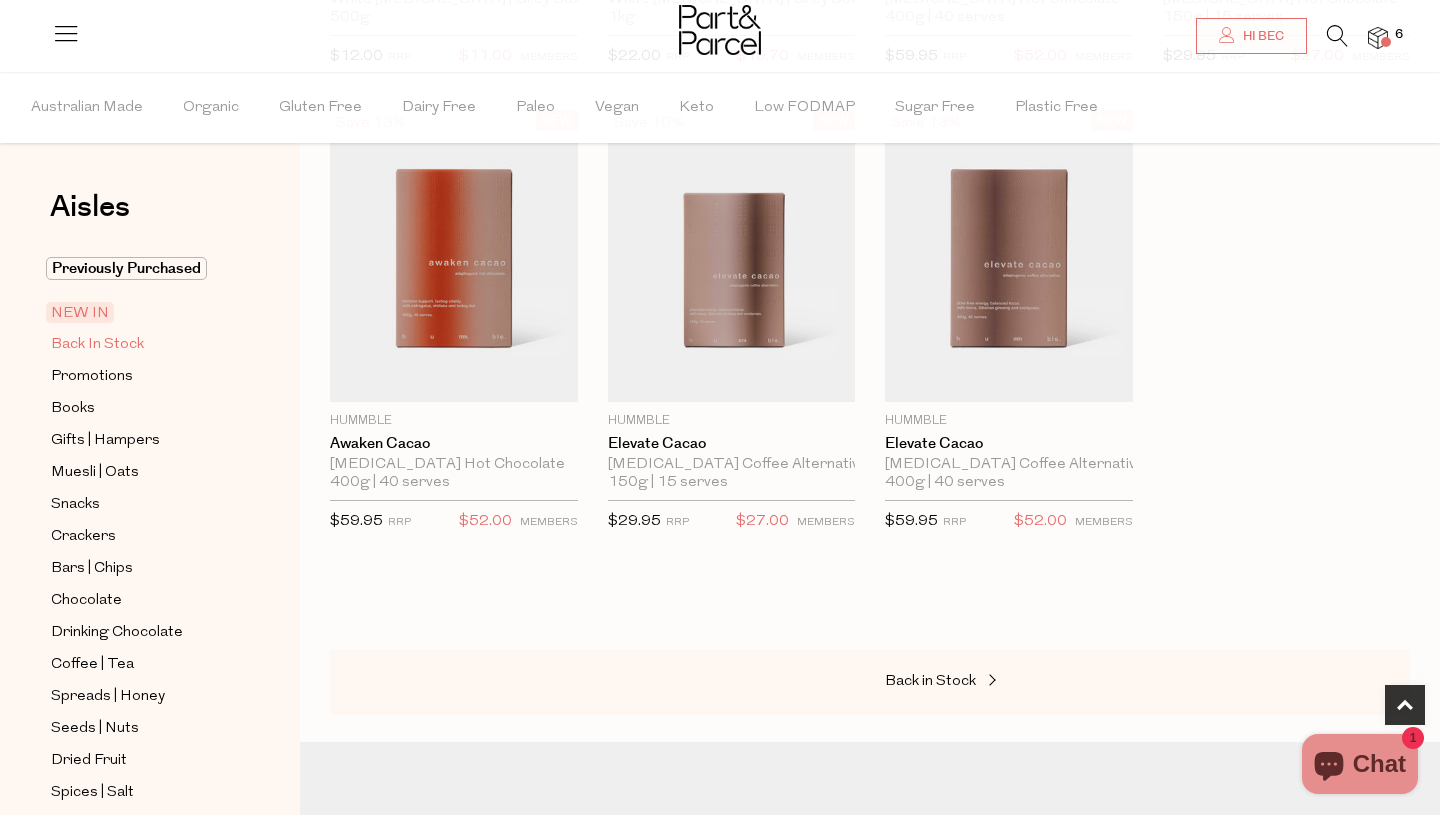 click on "Back In Stock" at bounding box center [97, 345] 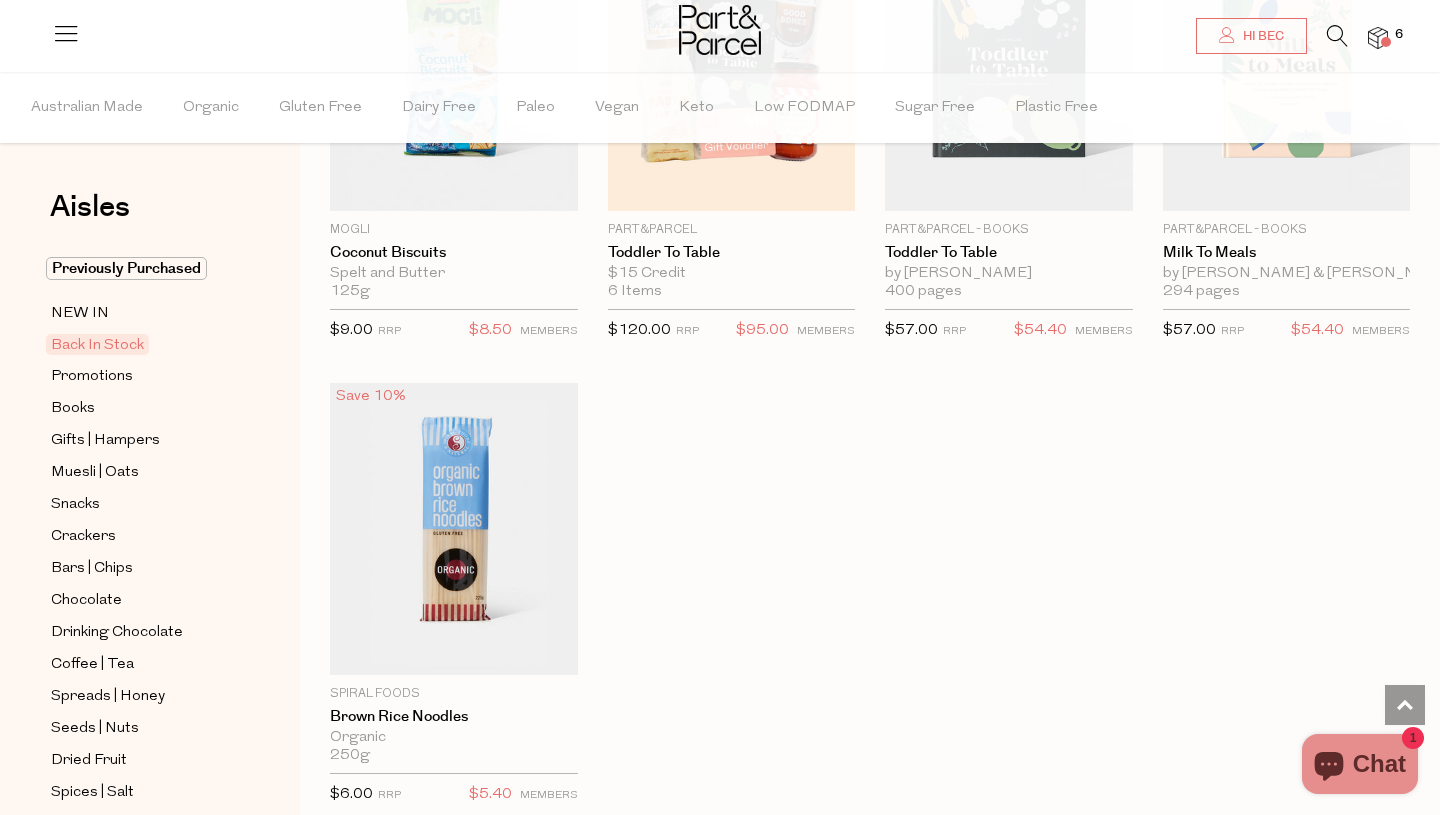 scroll, scrollTop: 1295, scrollLeft: 0, axis: vertical 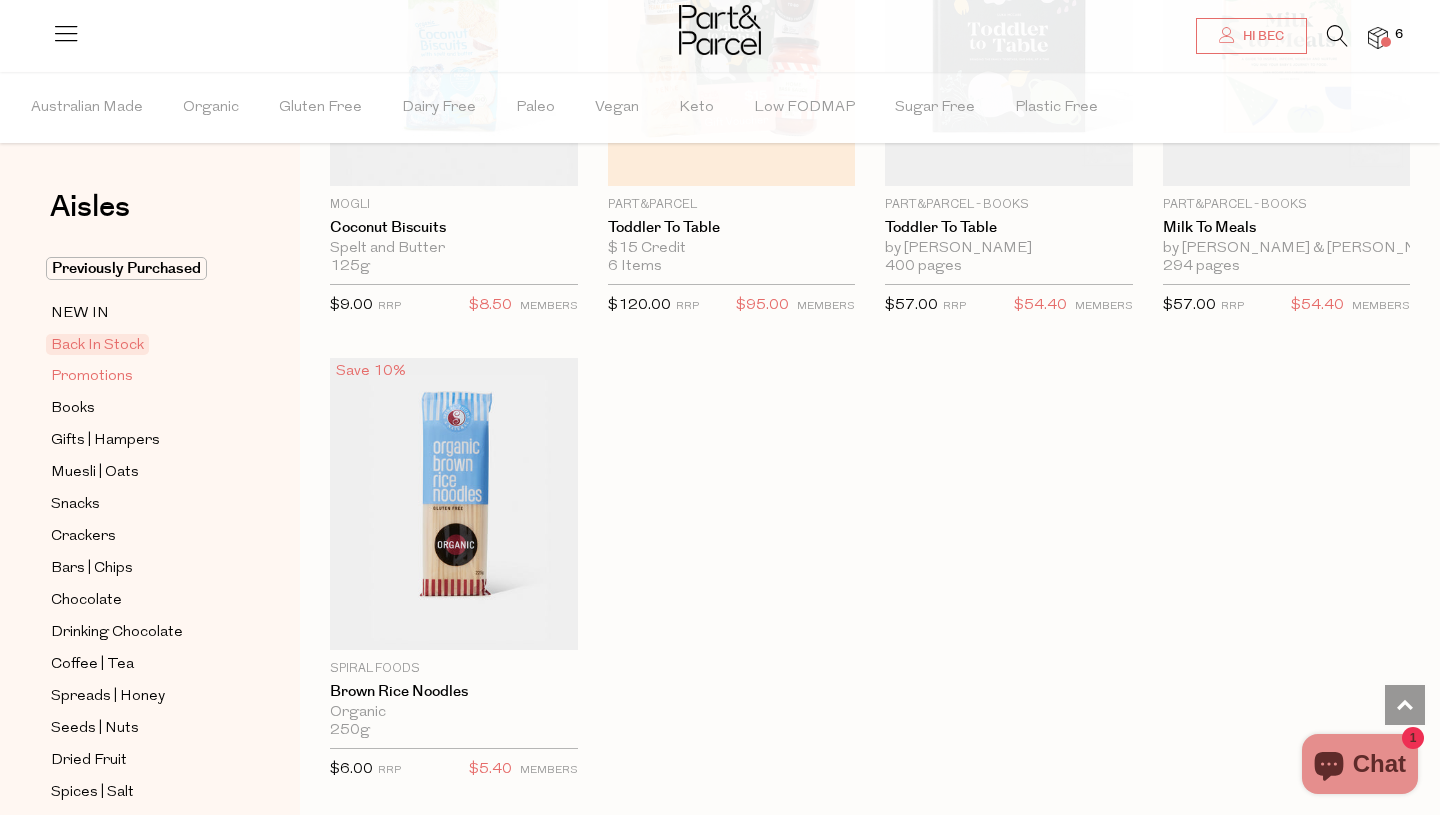 click on "Promotions" at bounding box center [92, 377] 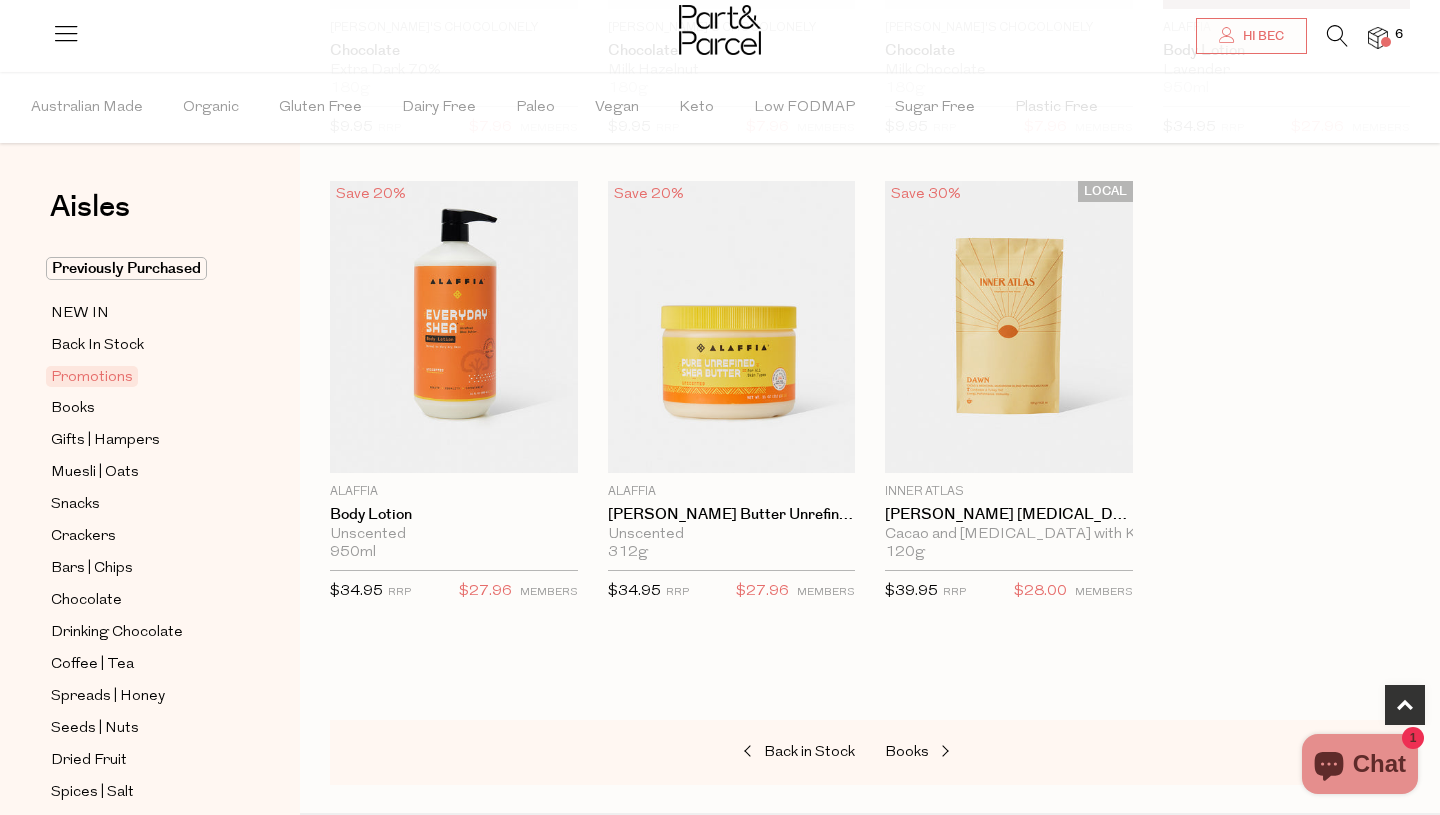 scroll, scrollTop: 546, scrollLeft: 0, axis: vertical 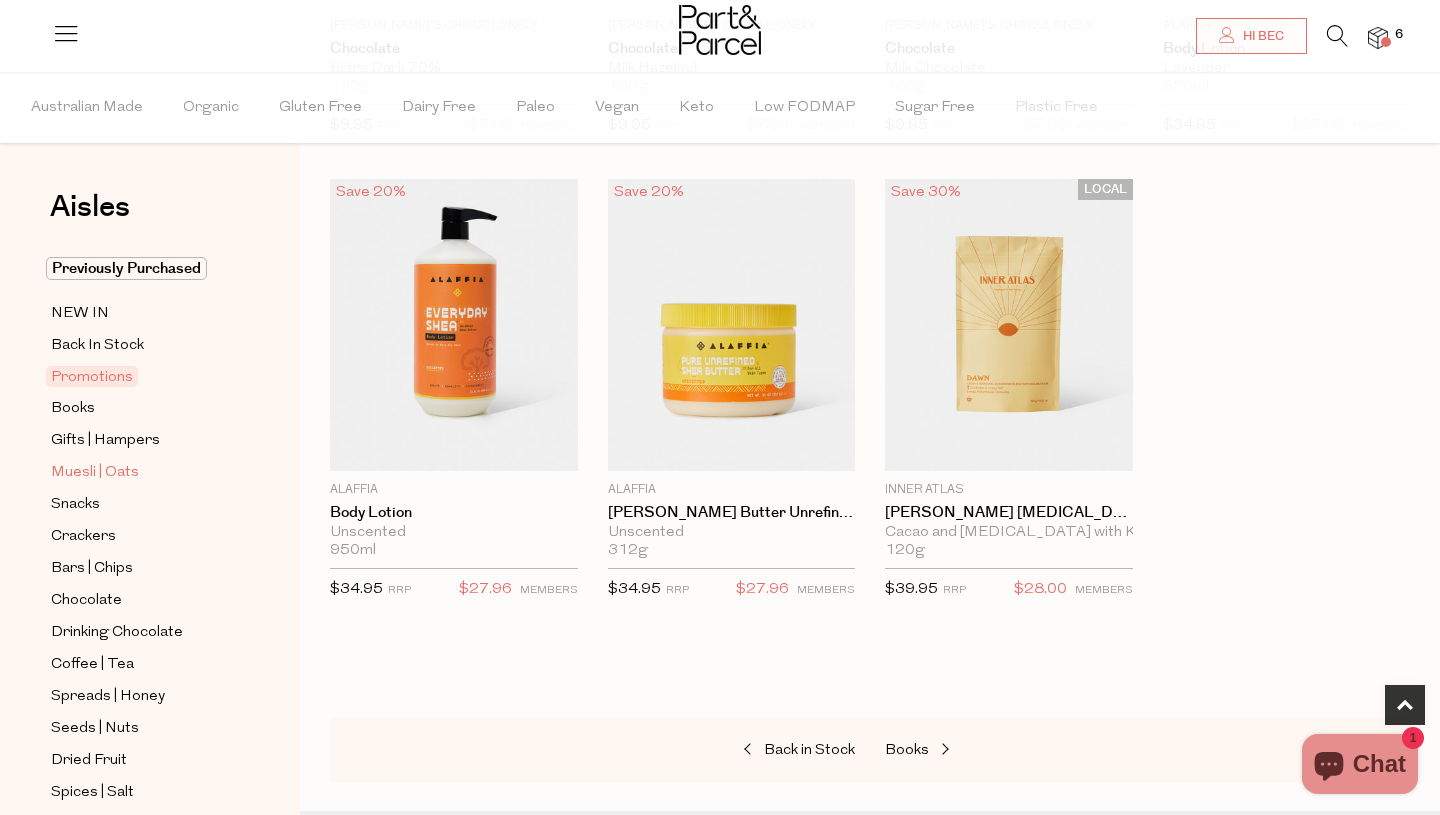 click on "Muesli | Oats" at bounding box center [95, 473] 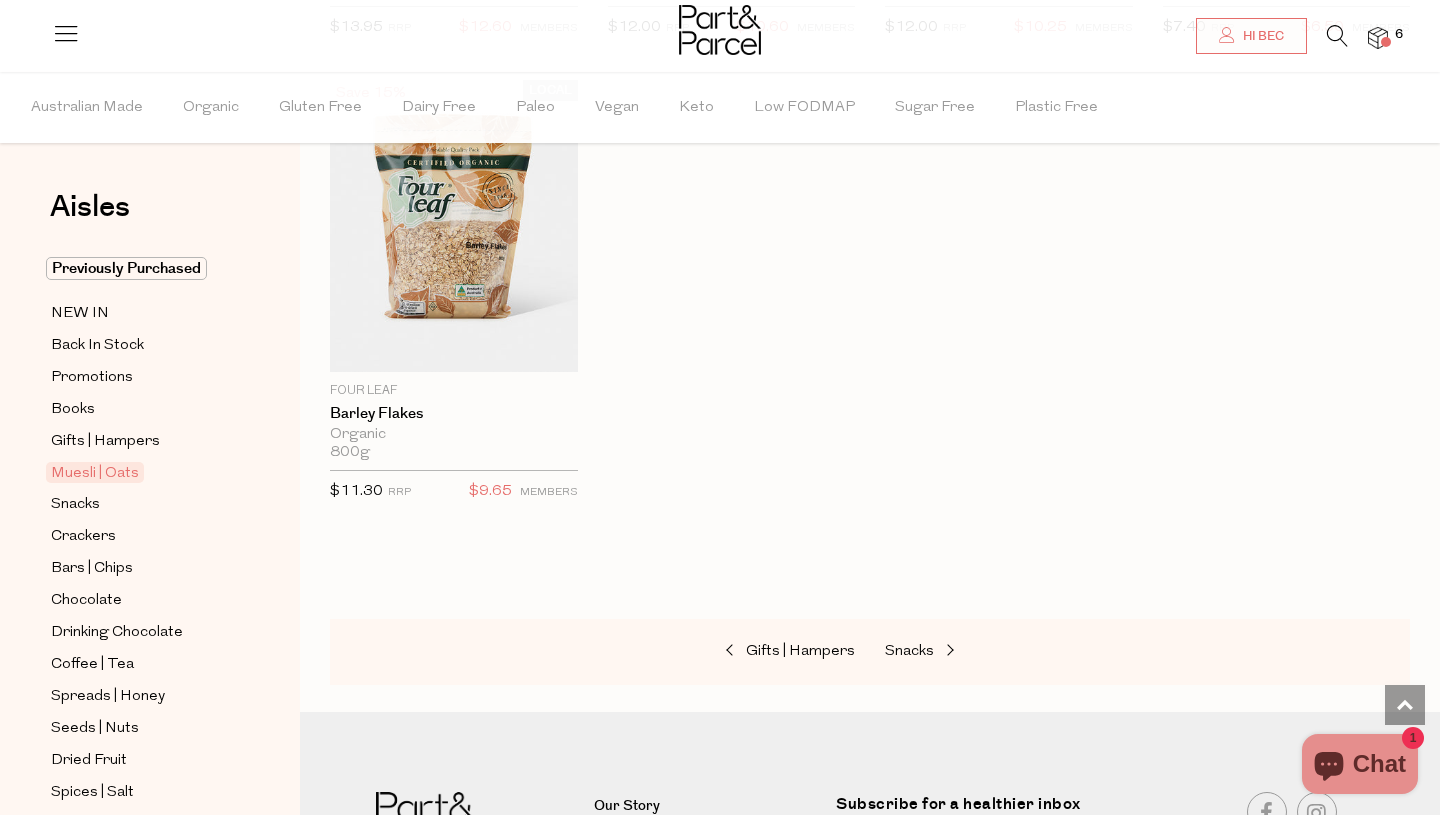 scroll, scrollTop: 4856, scrollLeft: 0, axis: vertical 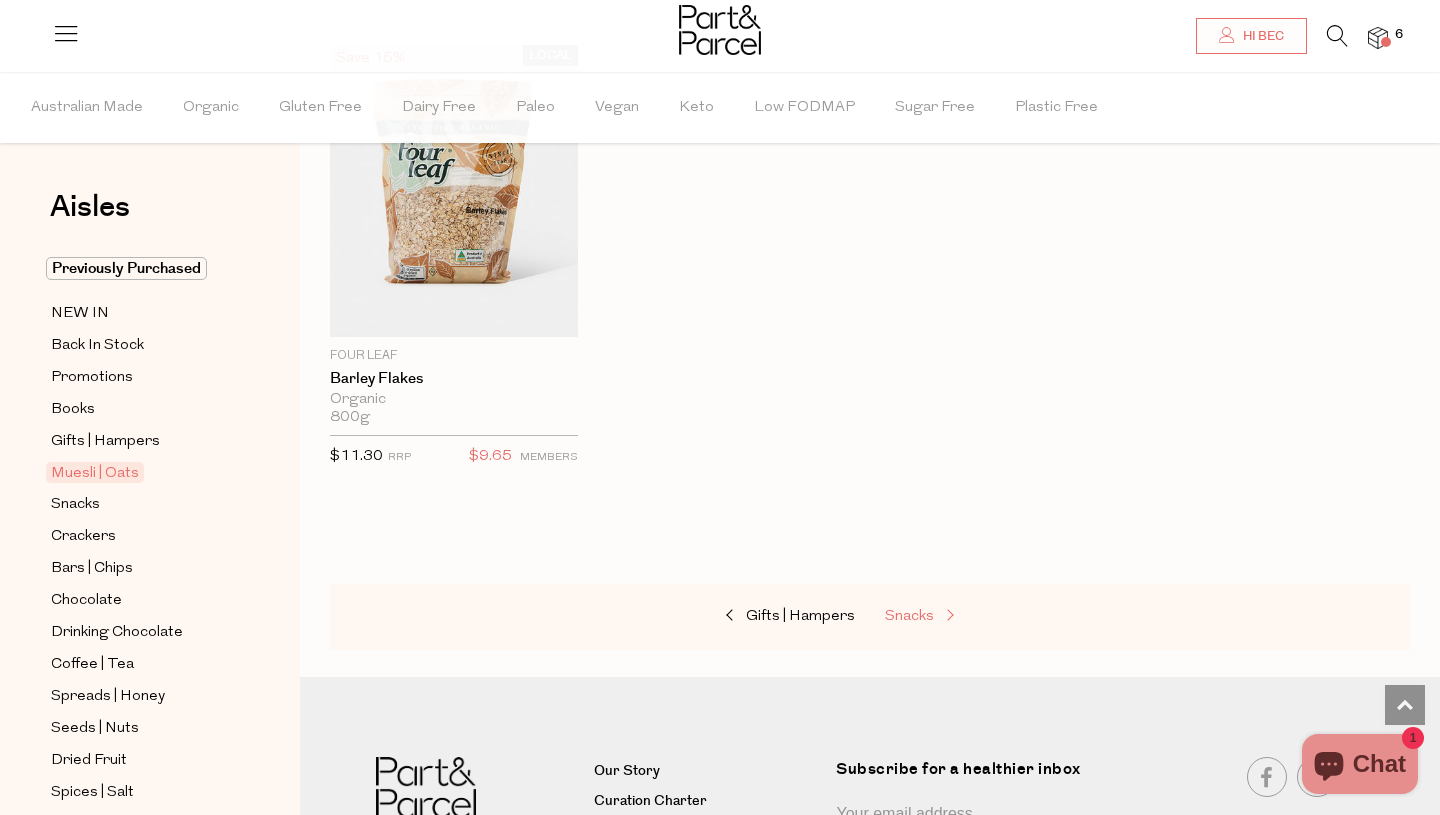 click on "Snacks" at bounding box center [985, 617] 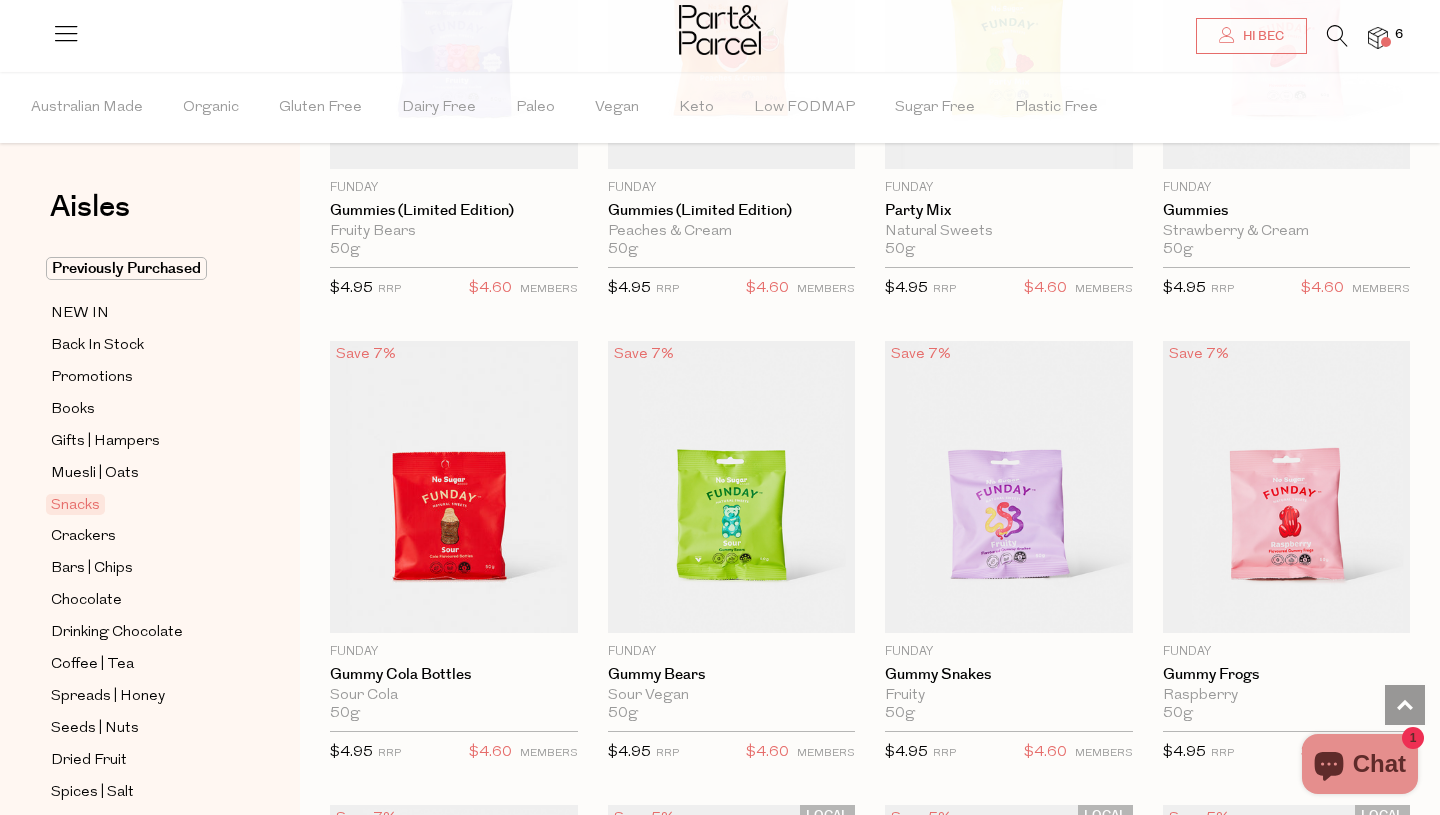 scroll, scrollTop: 1803, scrollLeft: 0, axis: vertical 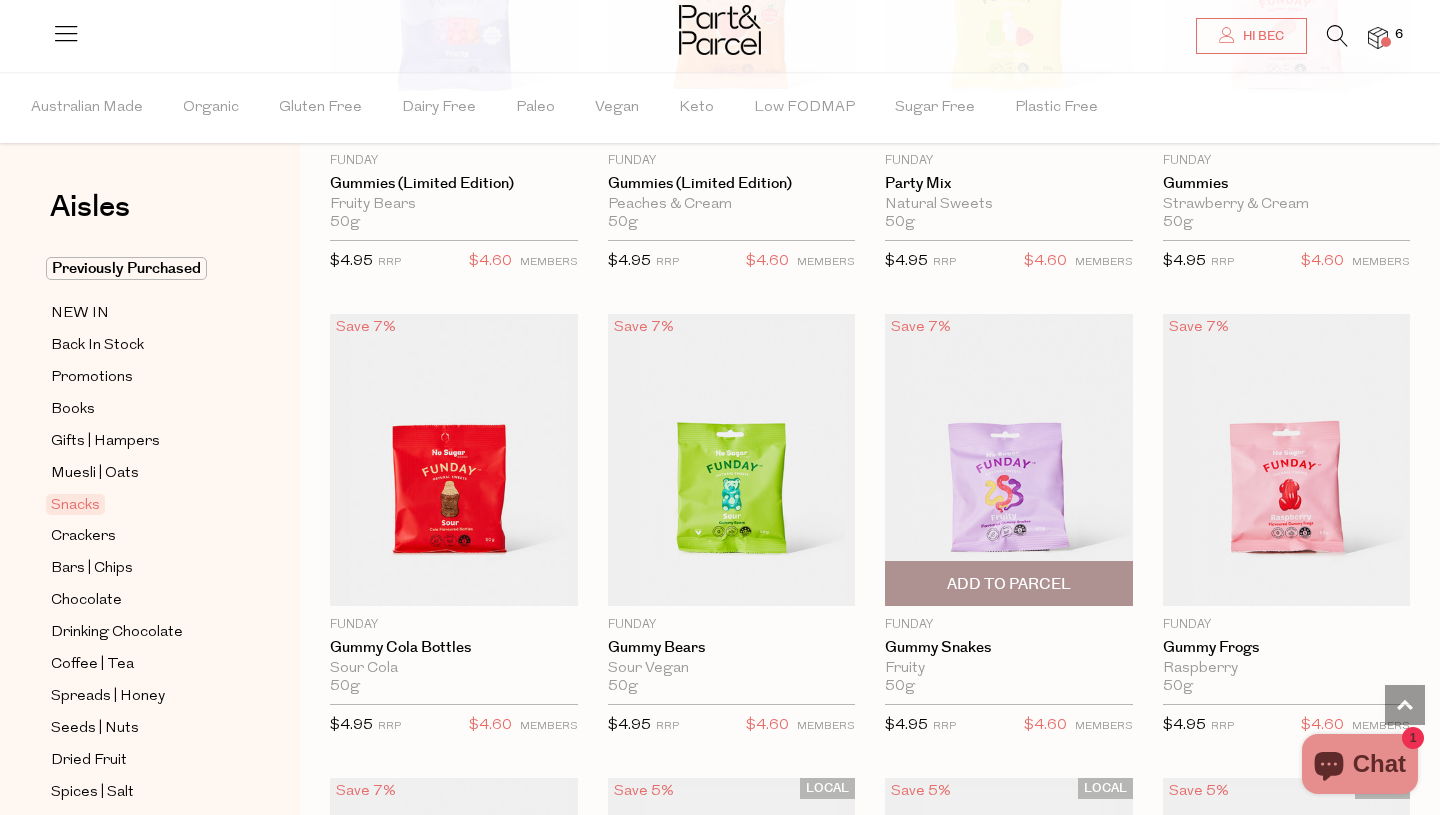 click on "Add To Parcel" at bounding box center [1009, 584] 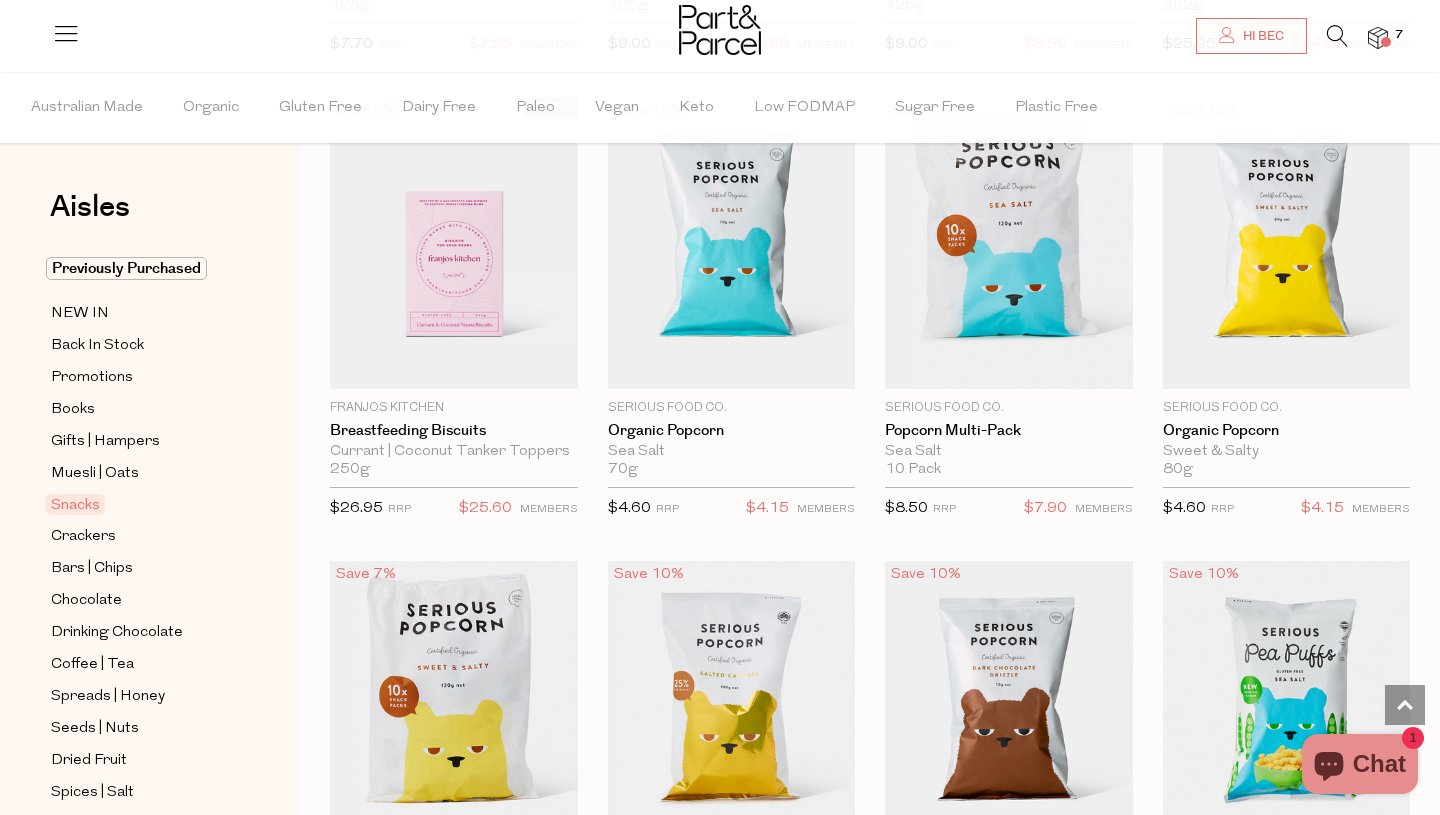 scroll, scrollTop: 4813, scrollLeft: 0, axis: vertical 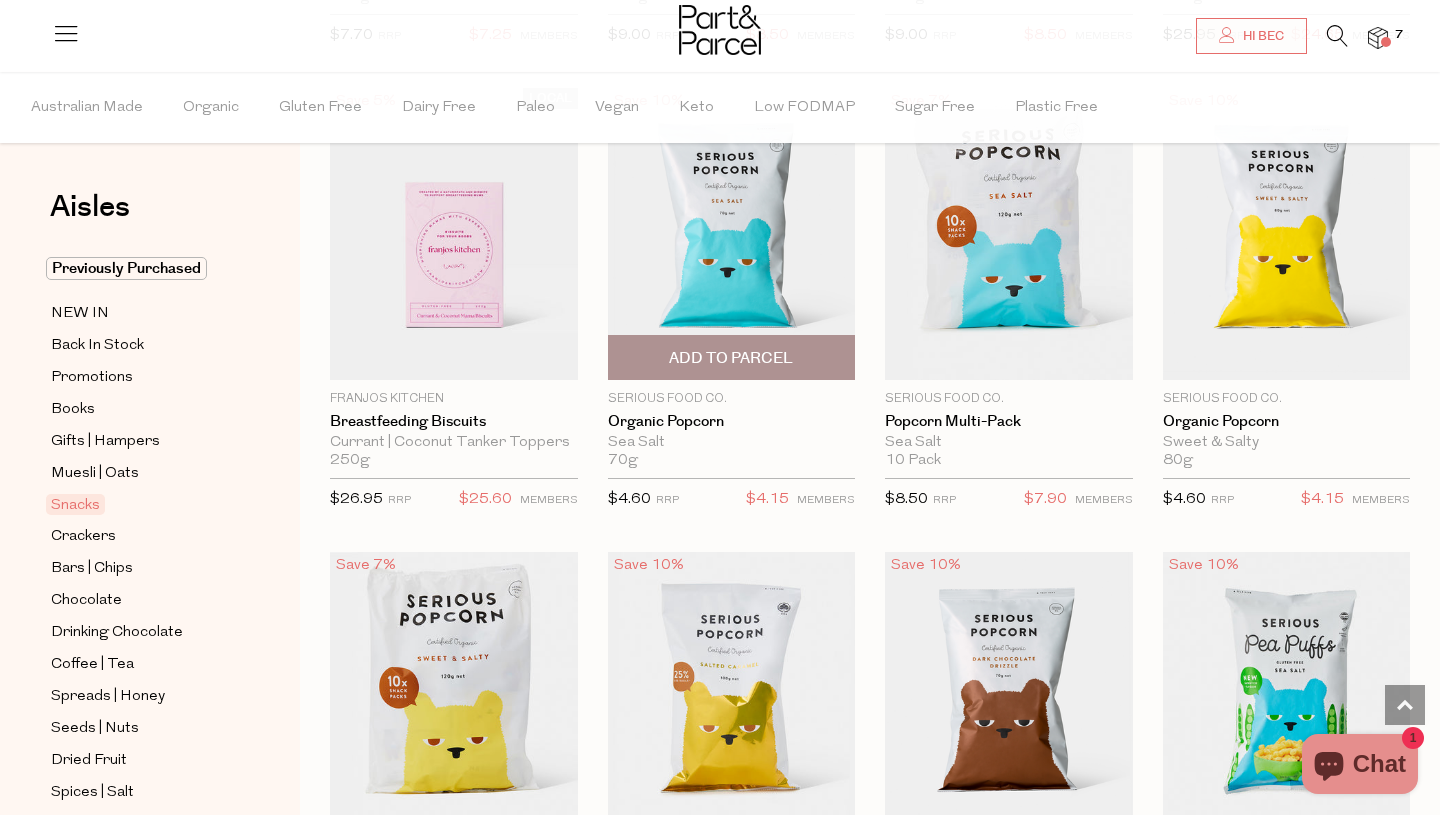 click on "Add To Parcel" at bounding box center (731, 358) 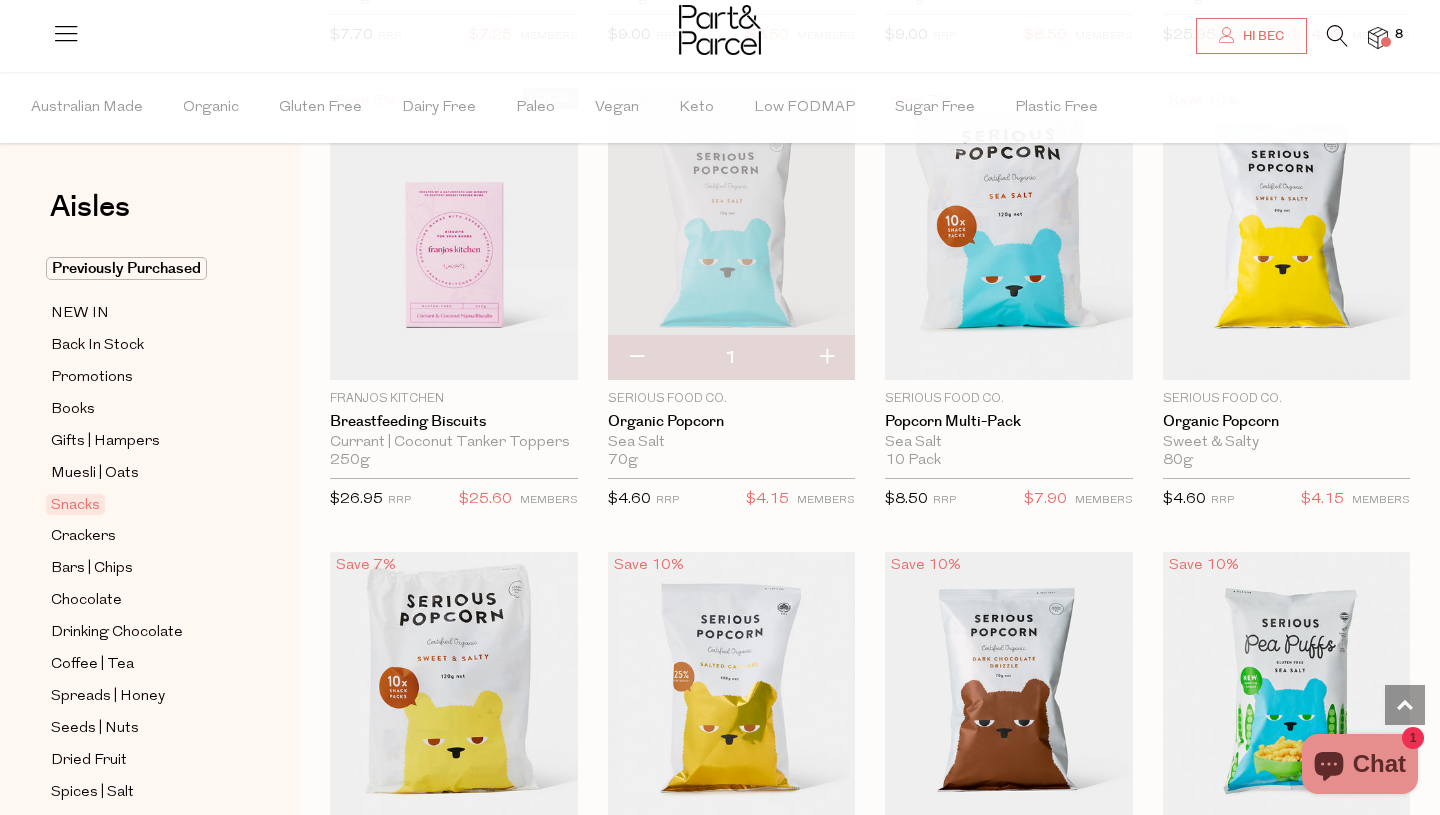 click at bounding box center (826, 358) 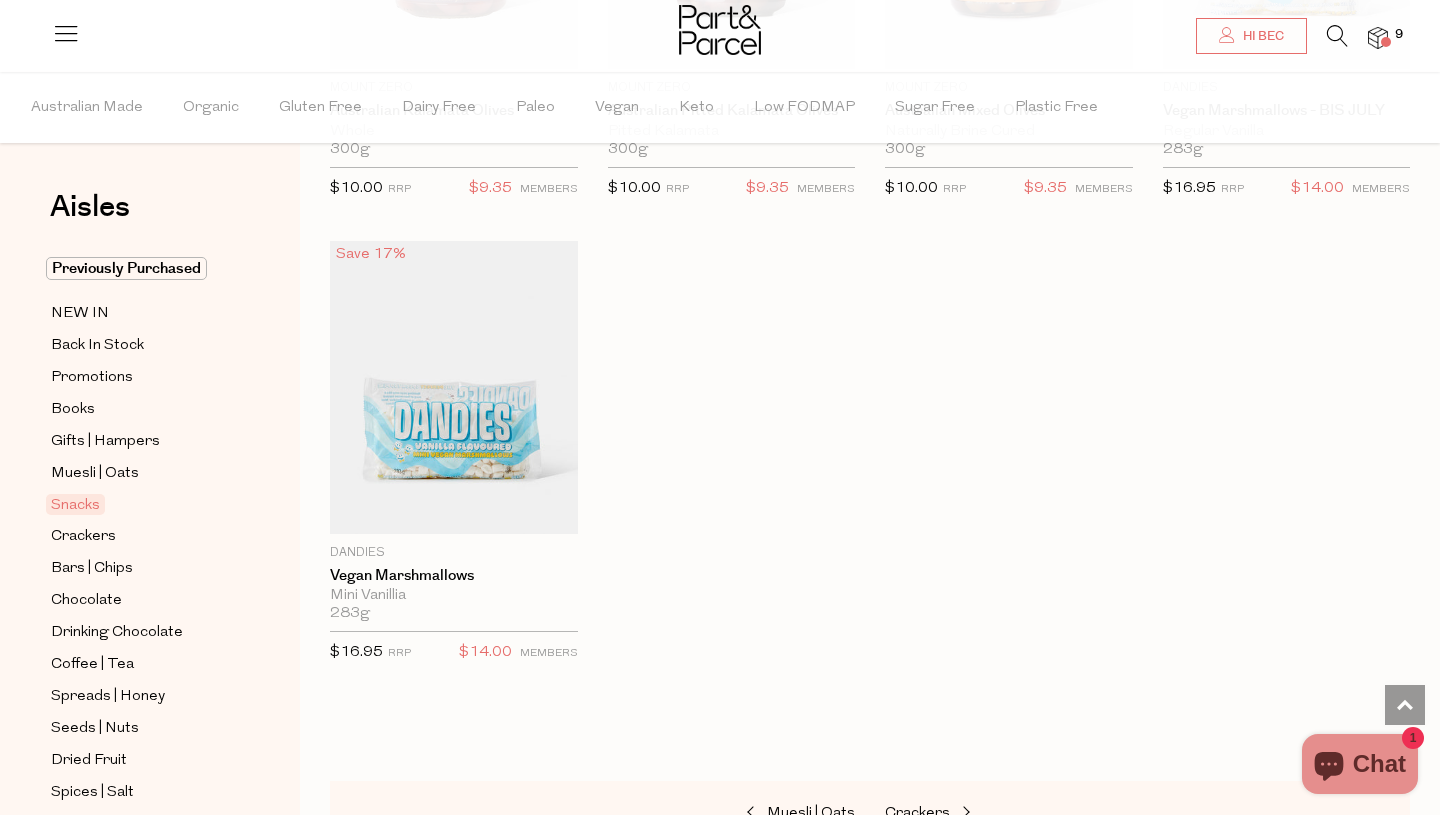 scroll, scrollTop: 7993, scrollLeft: 0, axis: vertical 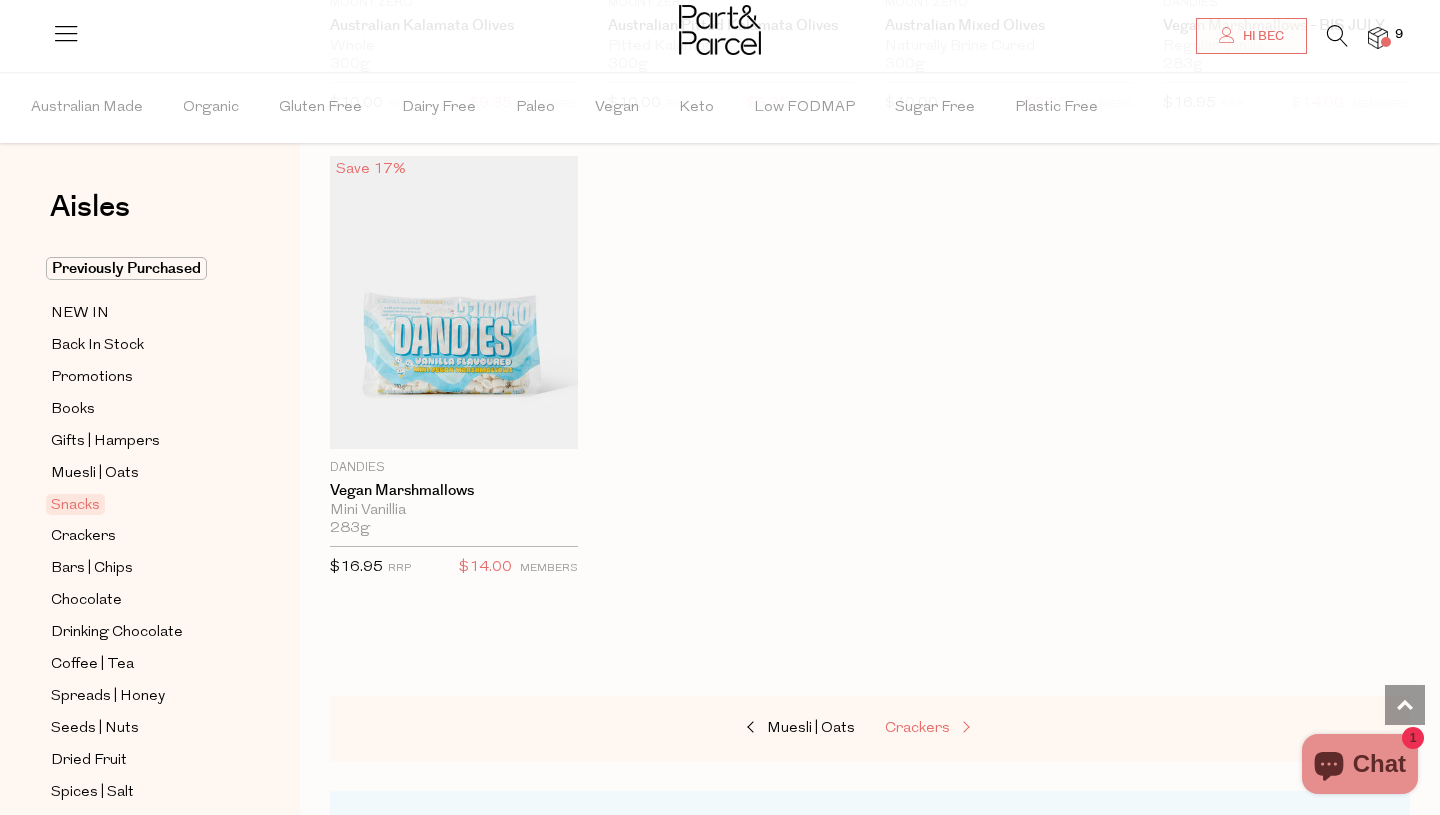 click on "Crackers" at bounding box center [917, 728] 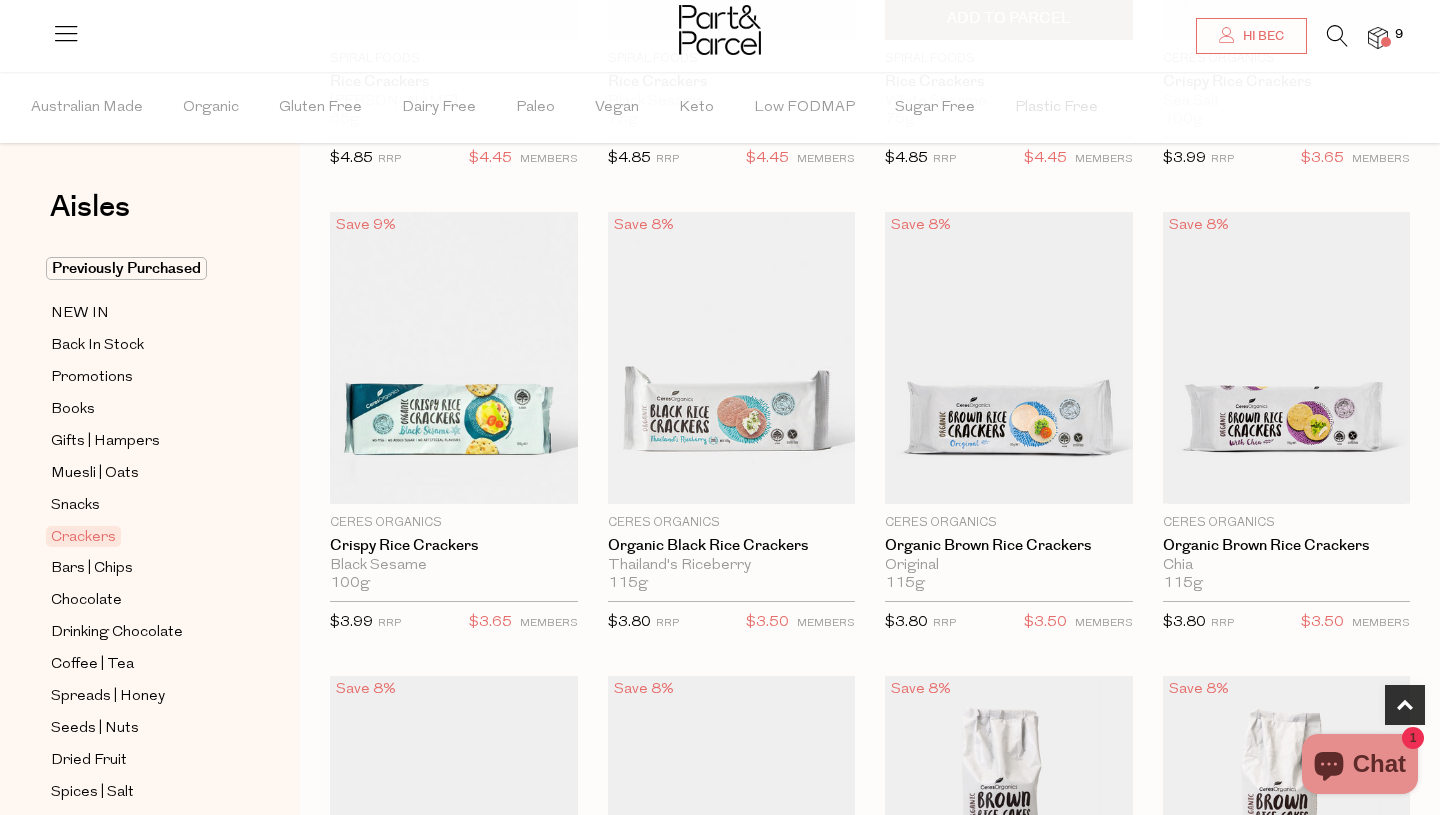 scroll, scrollTop: 517, scrollLeft: 0, axis: vertical 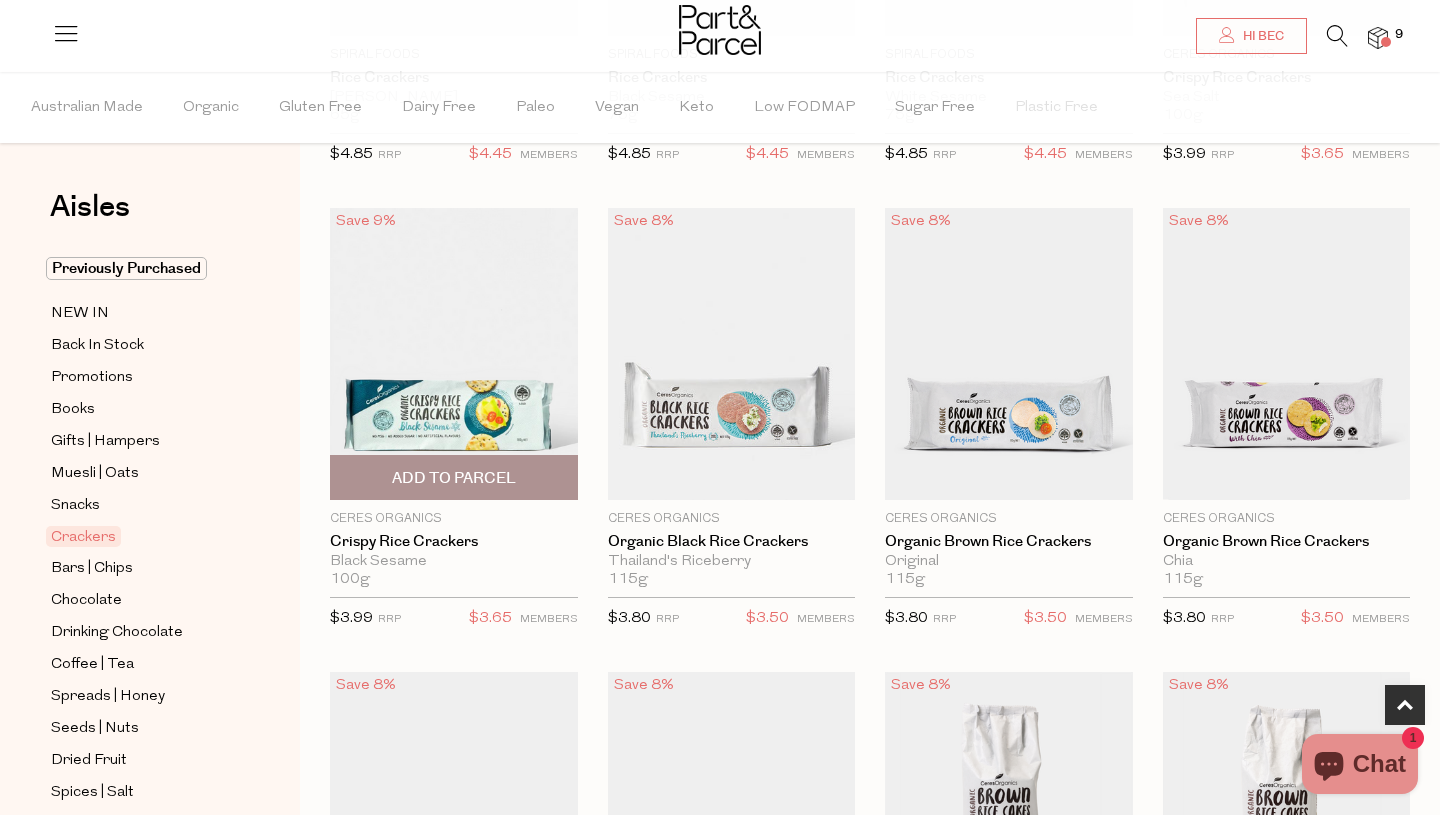 click on "Add To Parcel" at bounding box center [454, 478] 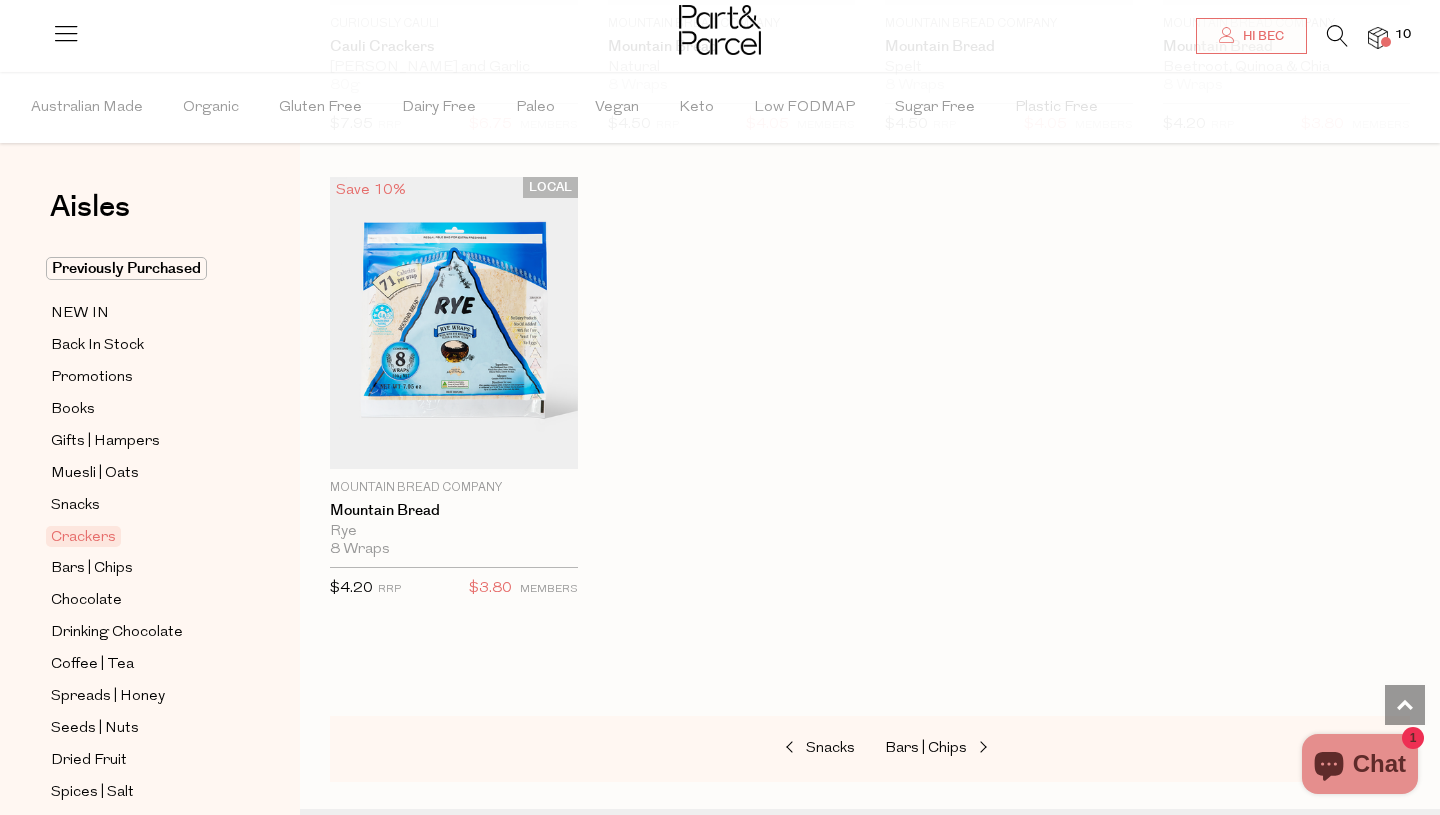 scroll, scrollTop: 4277, scrollLeft: 0, axis: vertical 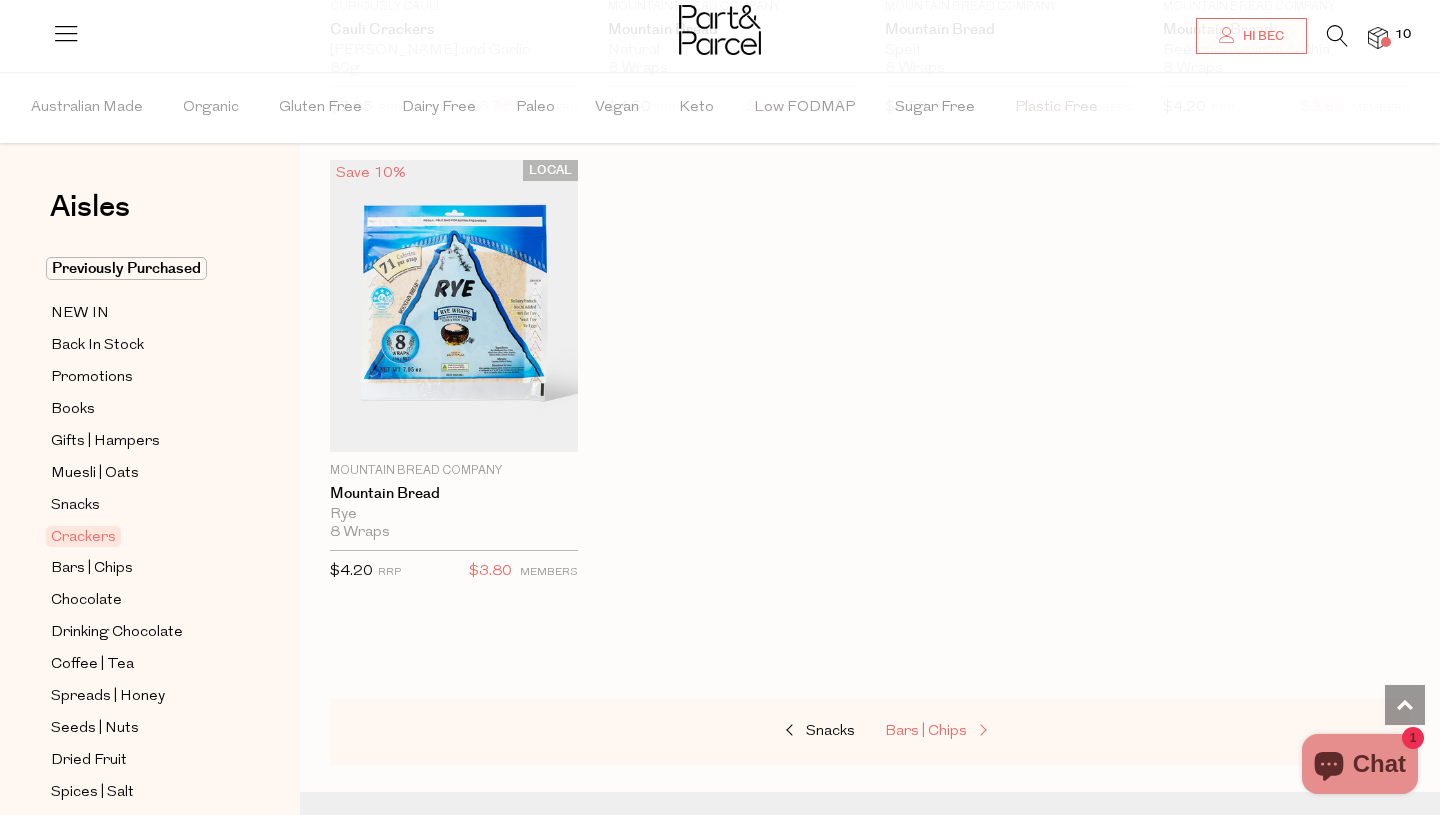 click on "Bars | Chips" at bounding box center (926, 731) 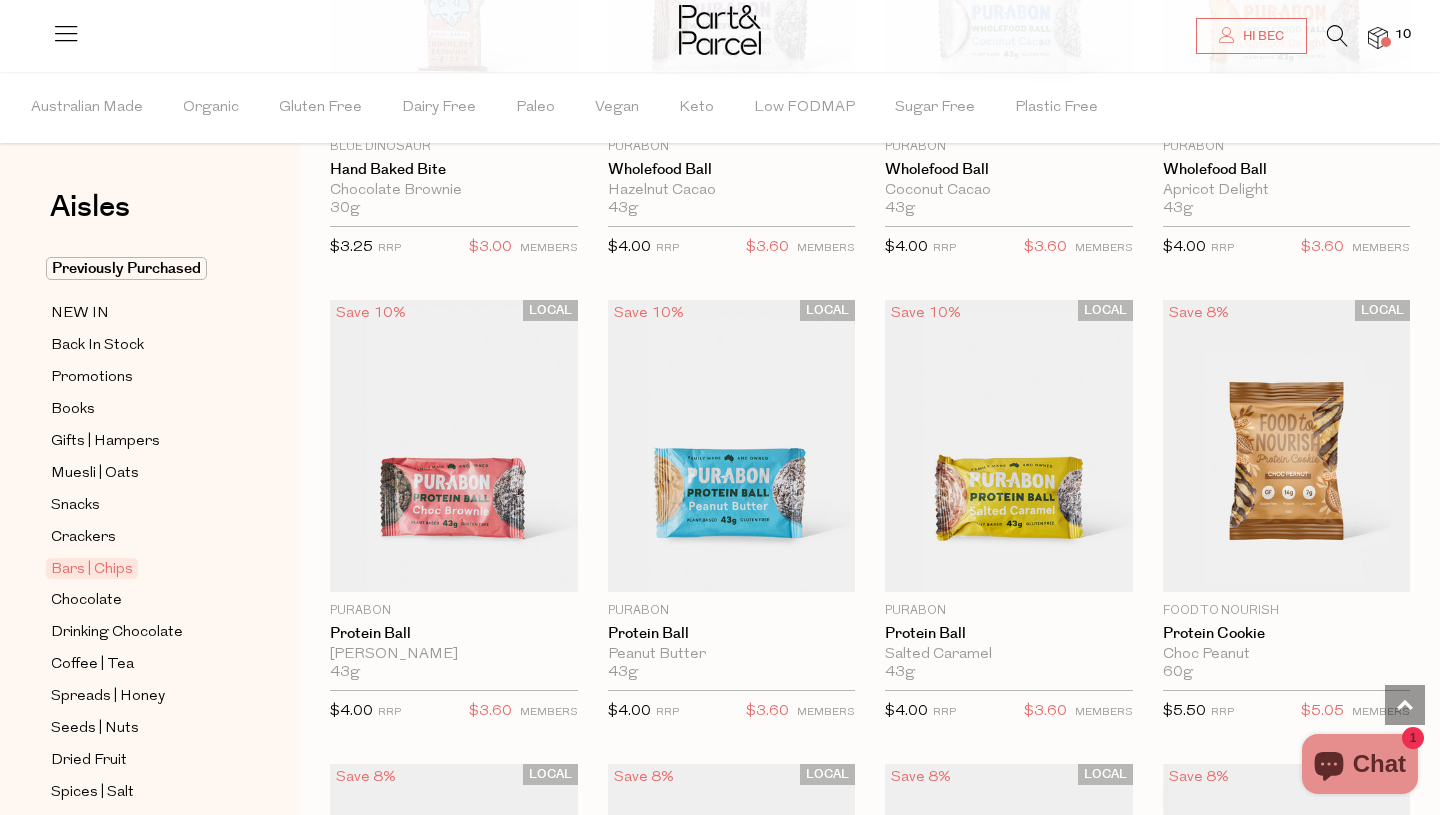scroll, scrollTop: 4624, scrollLeft: 0, axis: vertical 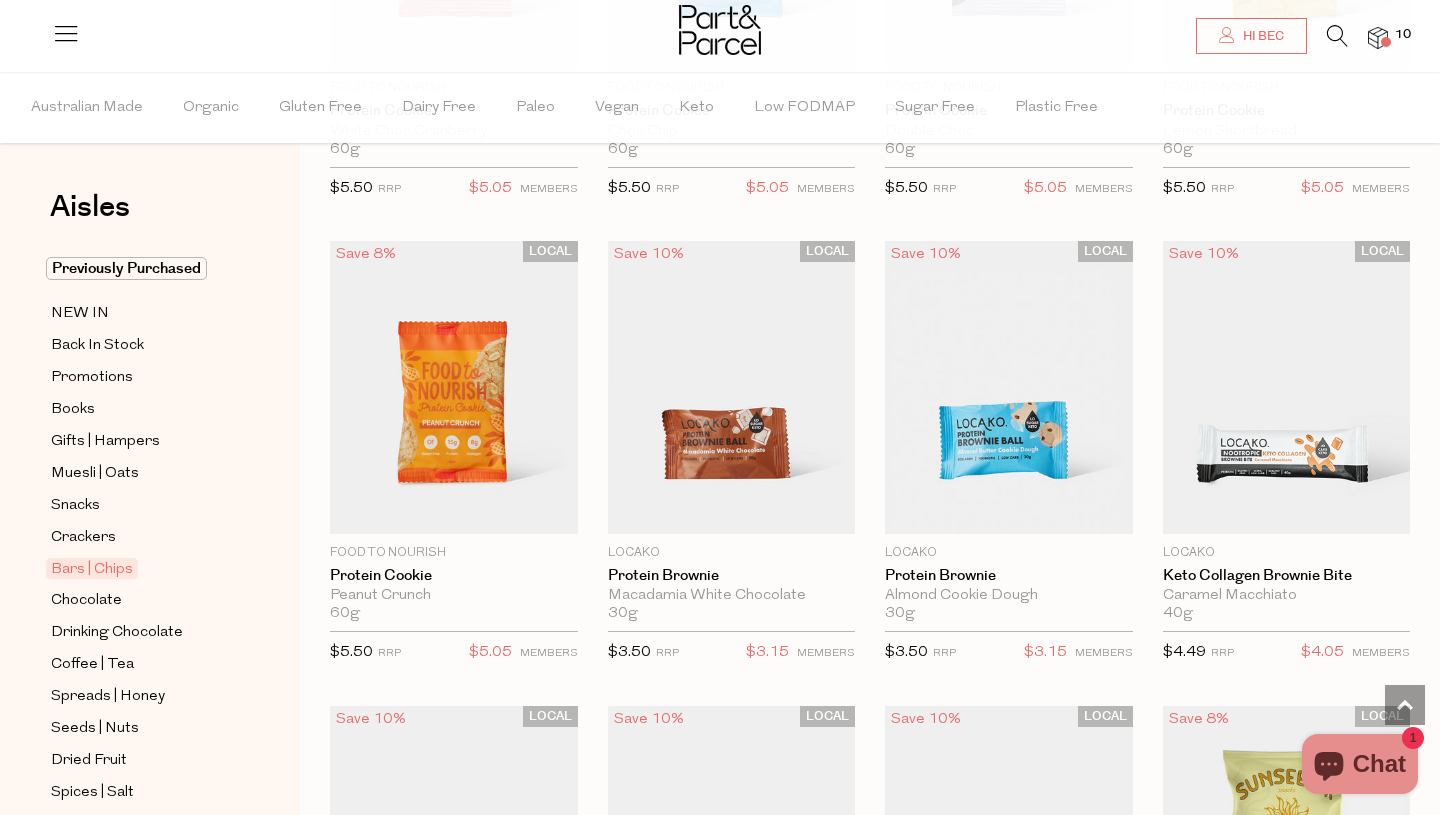 type on "2" 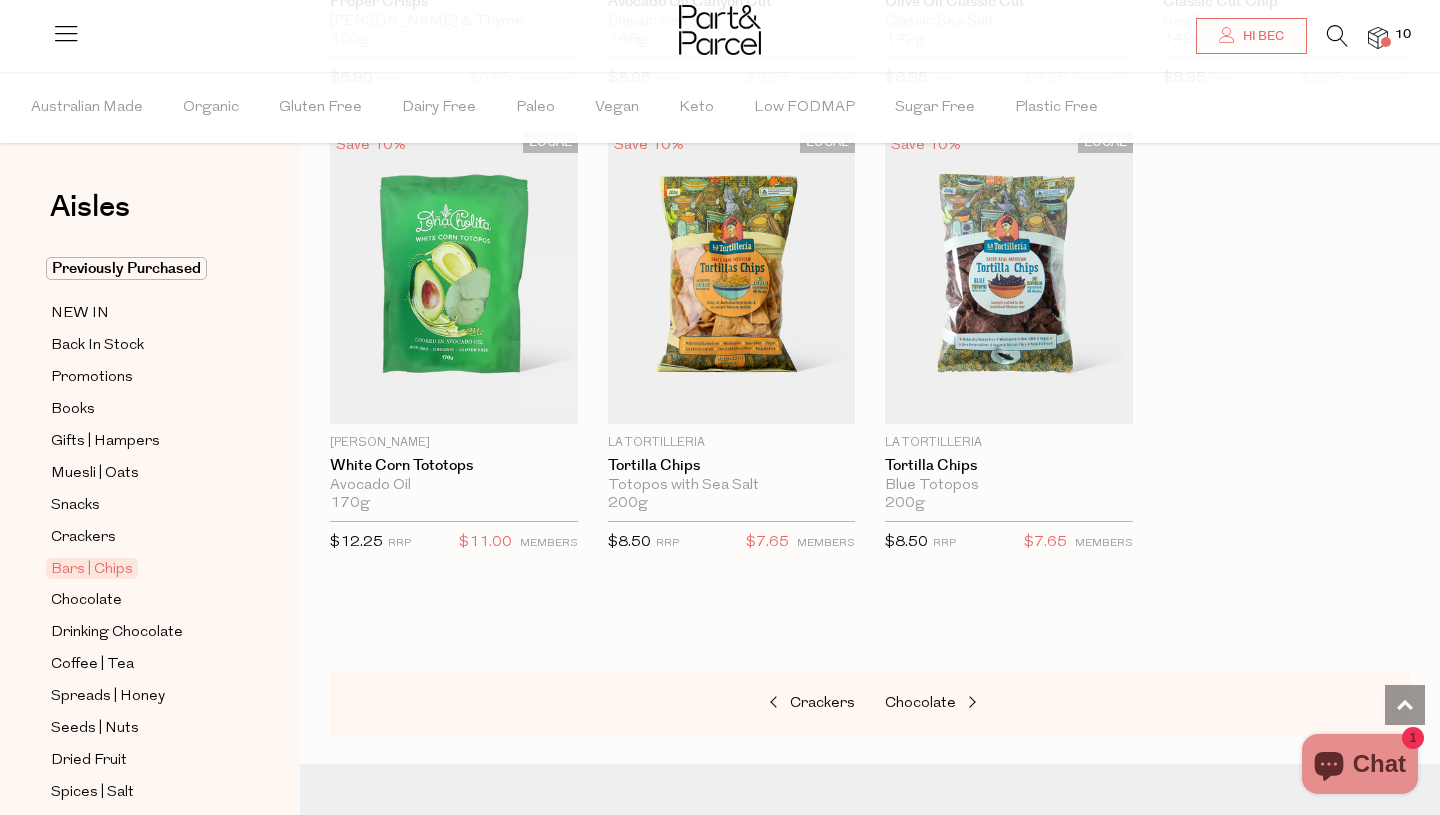 scroll, scrollTop: 8021, scrollLeft: 0, axis: vertical 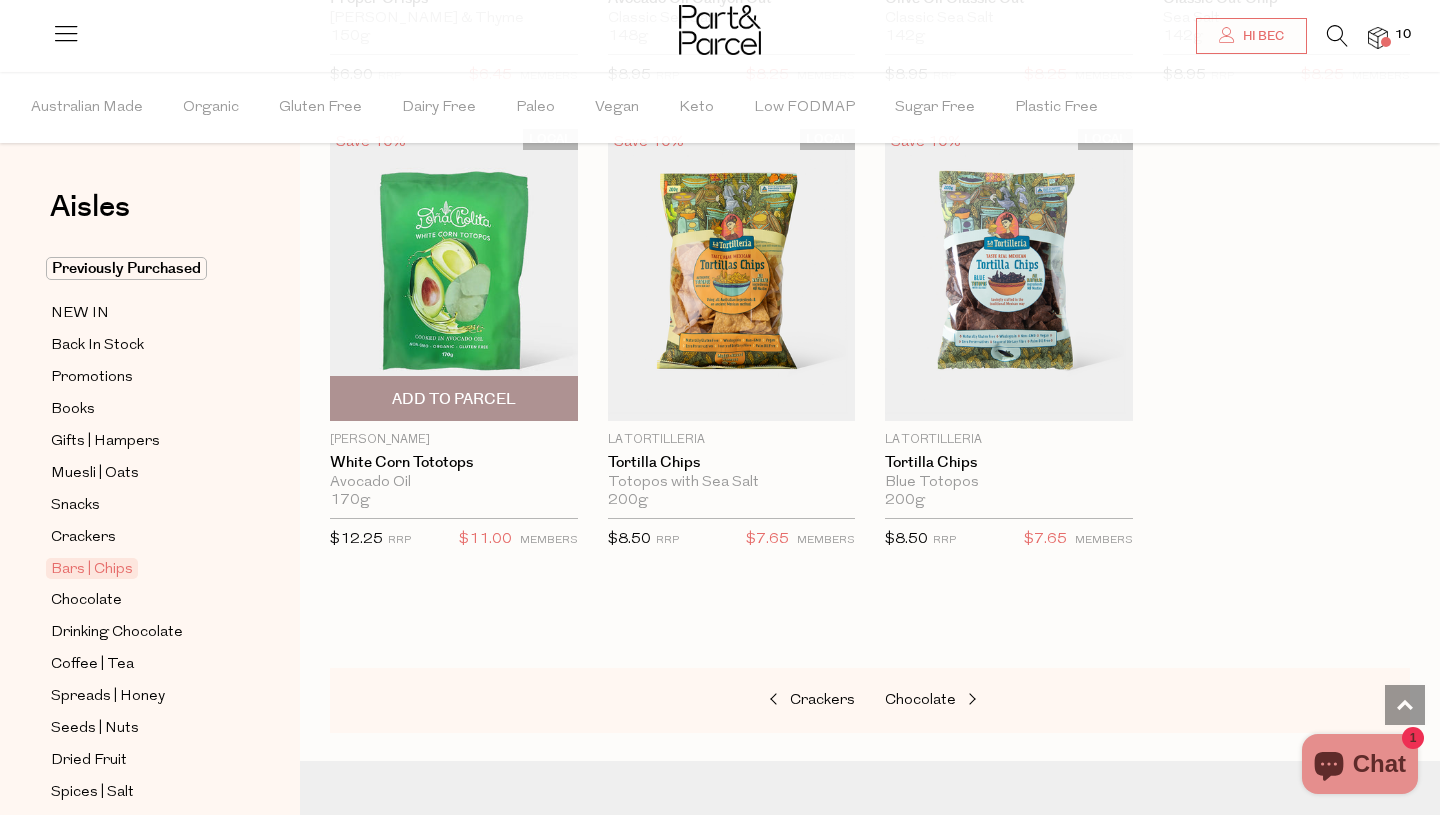 click on "Add To Parcel" at bounding box center [454, 399] 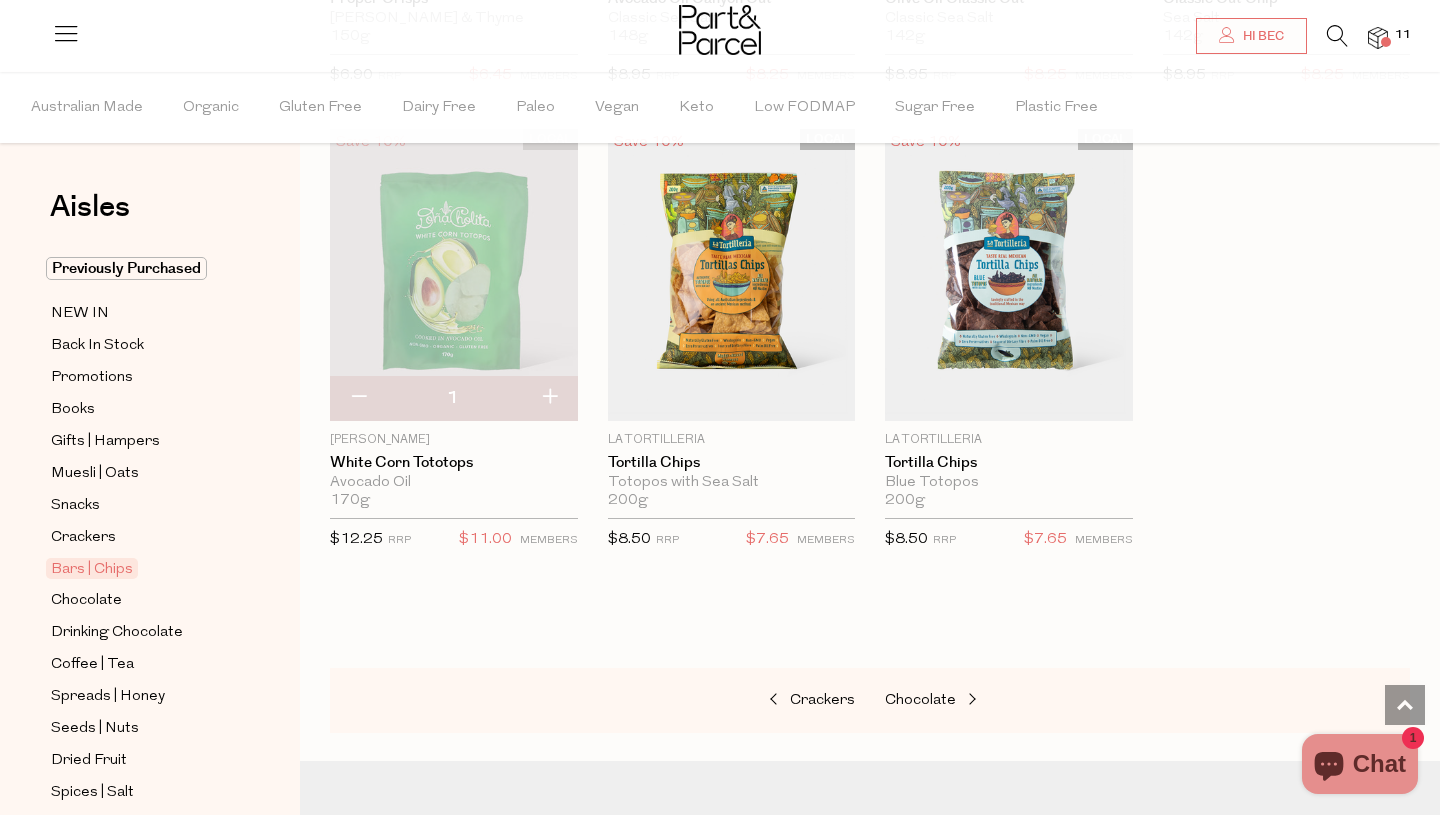 scroll, scrollTop: 8086, scrollLeft: 0, axis: vertical 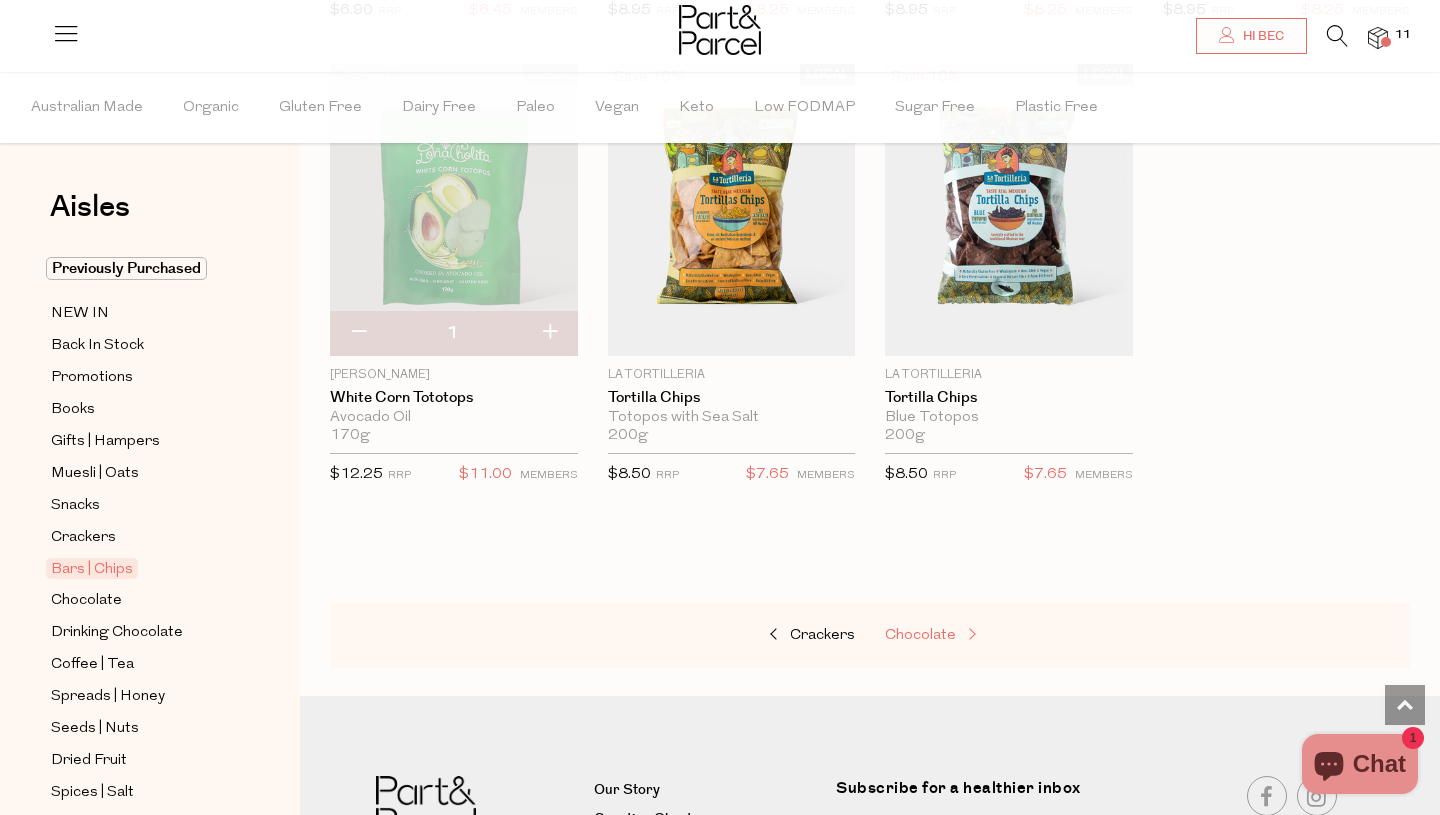 click on "Chocolate" at bounding box center (920, 635) 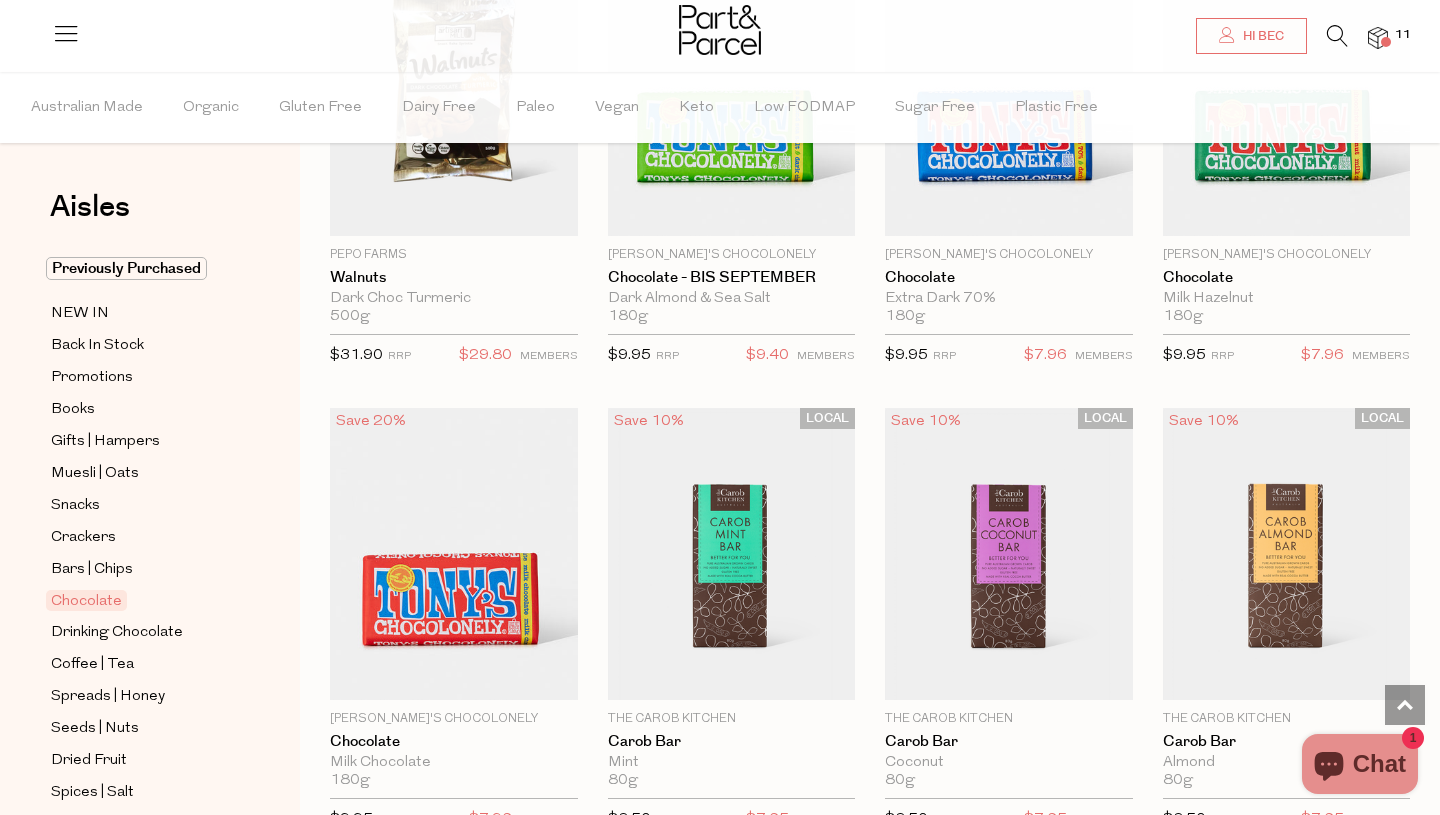 scroll, scrollTop: 4496, scrollLeft: 0, axis: vertical 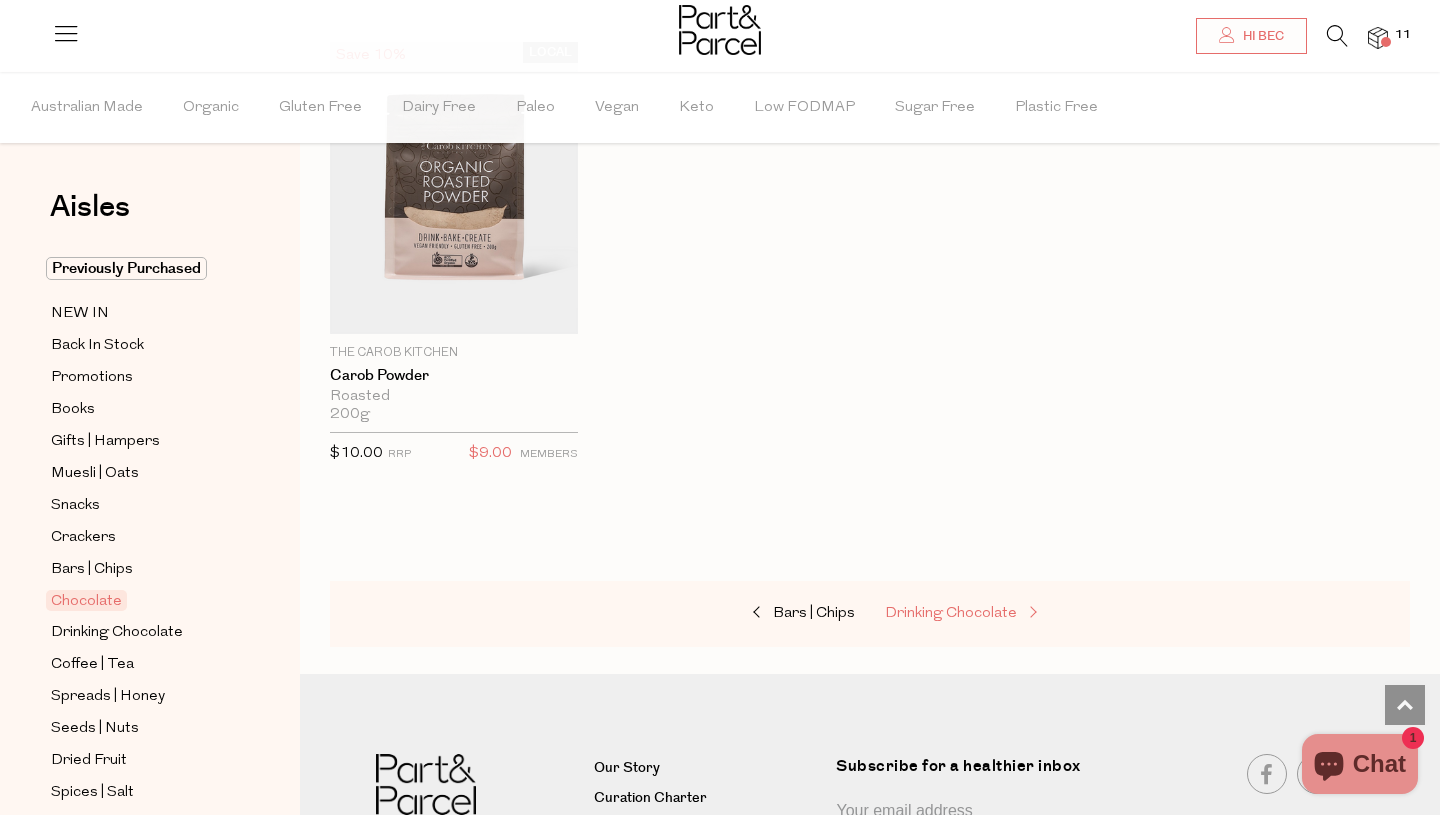 click on "Drinking Chocolate" at bounding box center (951, 613) 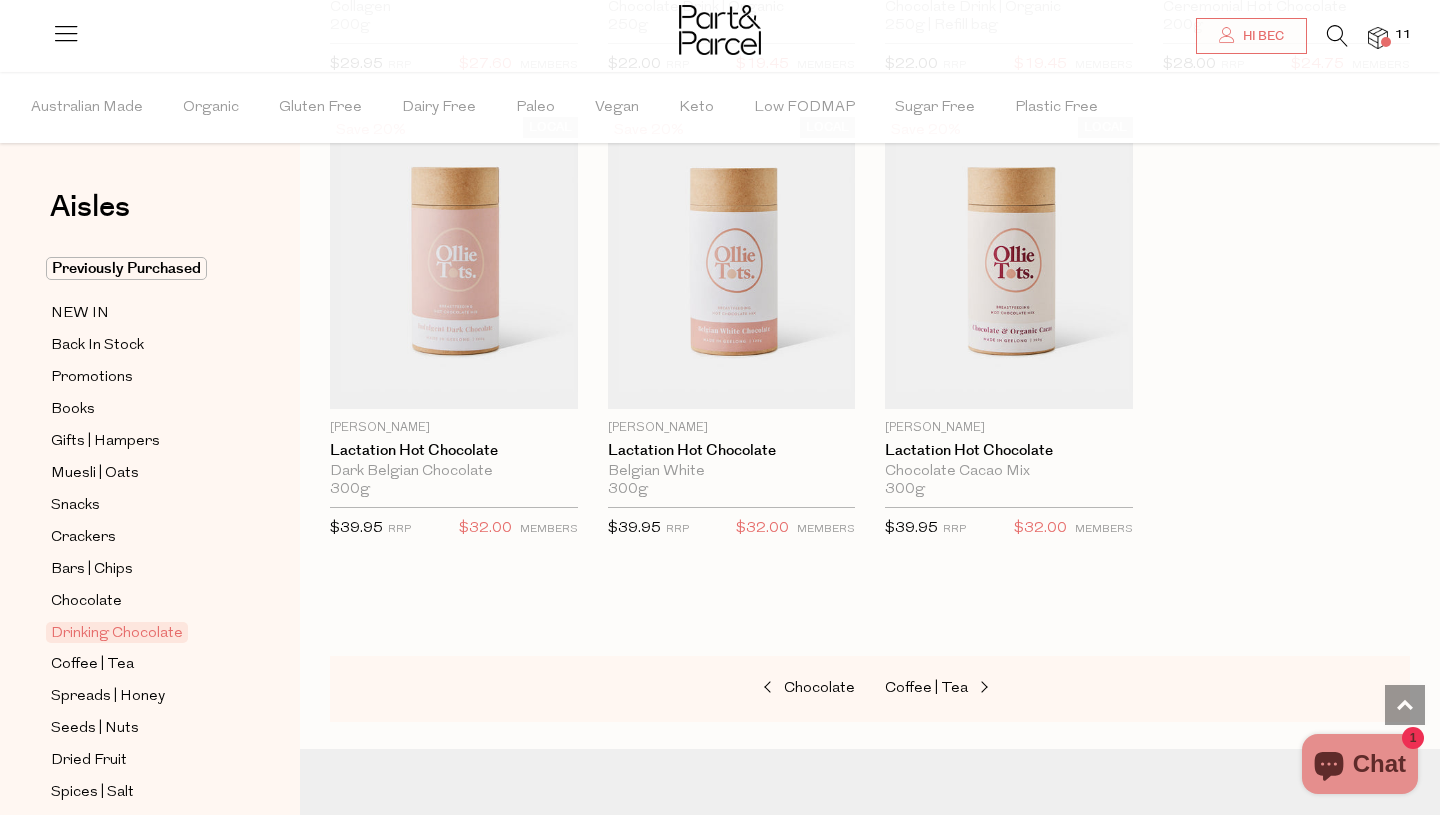 scroll, scrollTop: 2012, scrollLeft: 0, axis: vertical 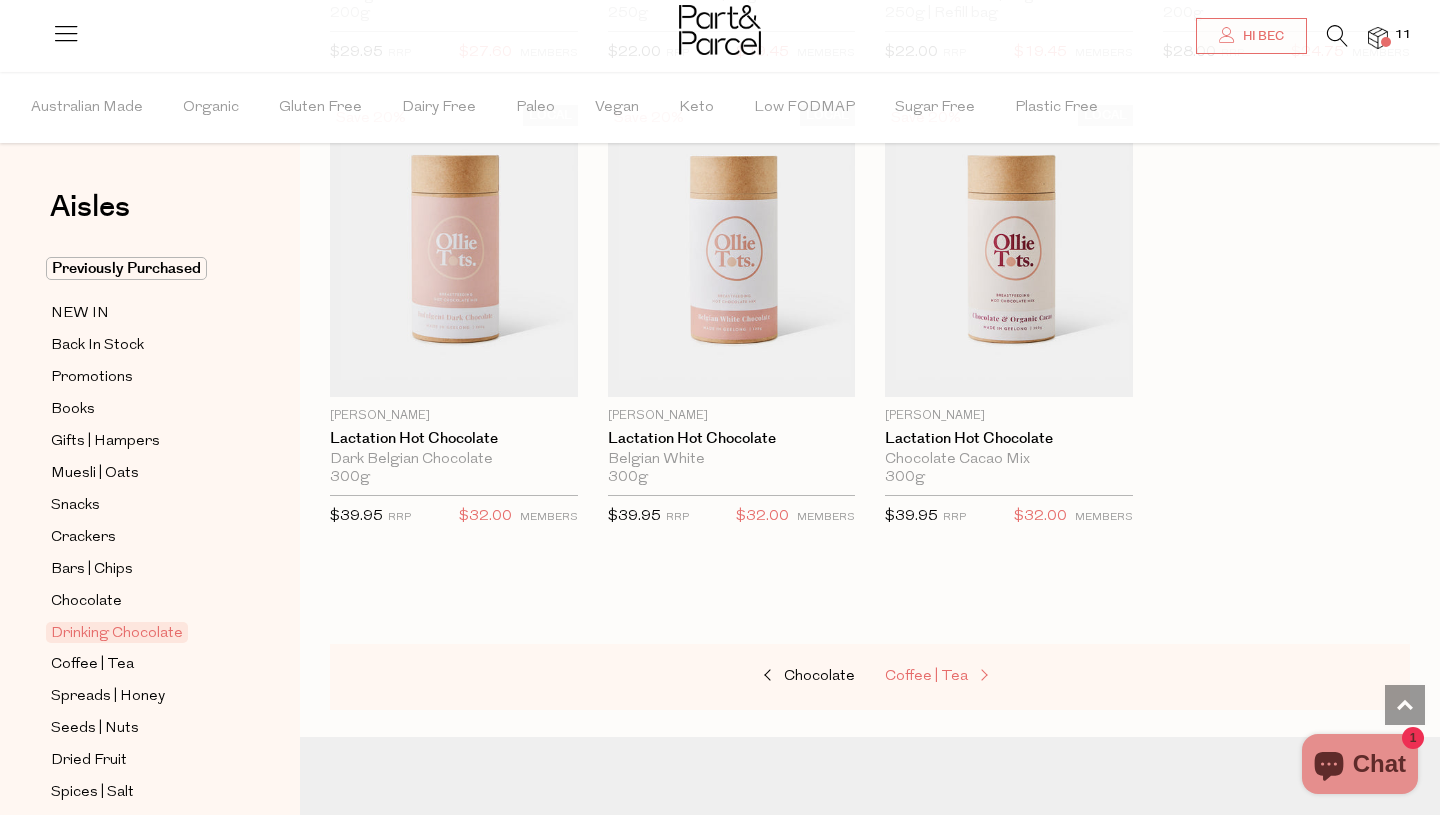 click on "Coffee | Tea" at bounding box center (926, 676) 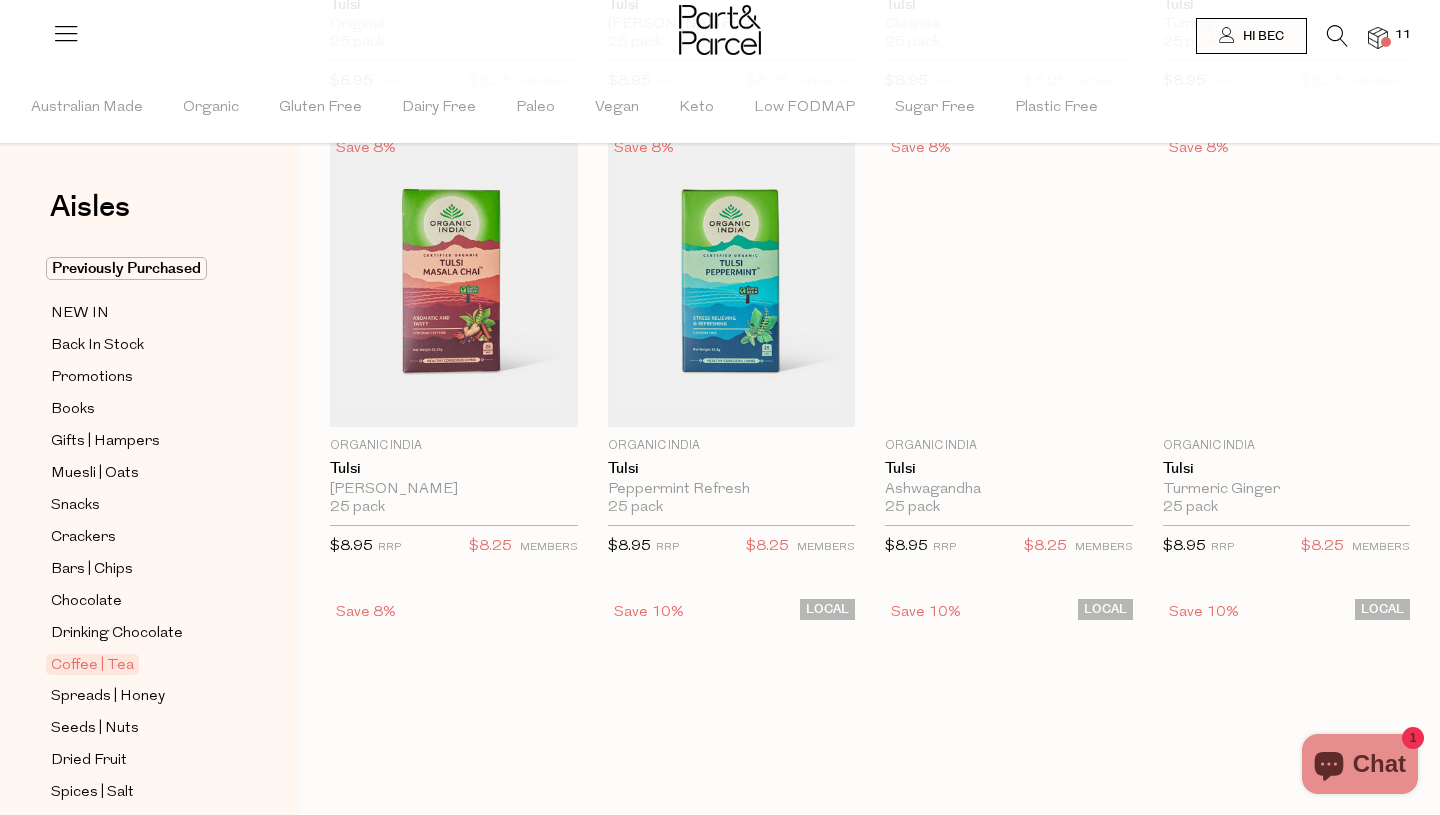 scroll, scrollTop: 0, scrollLeft: 0, axis: both 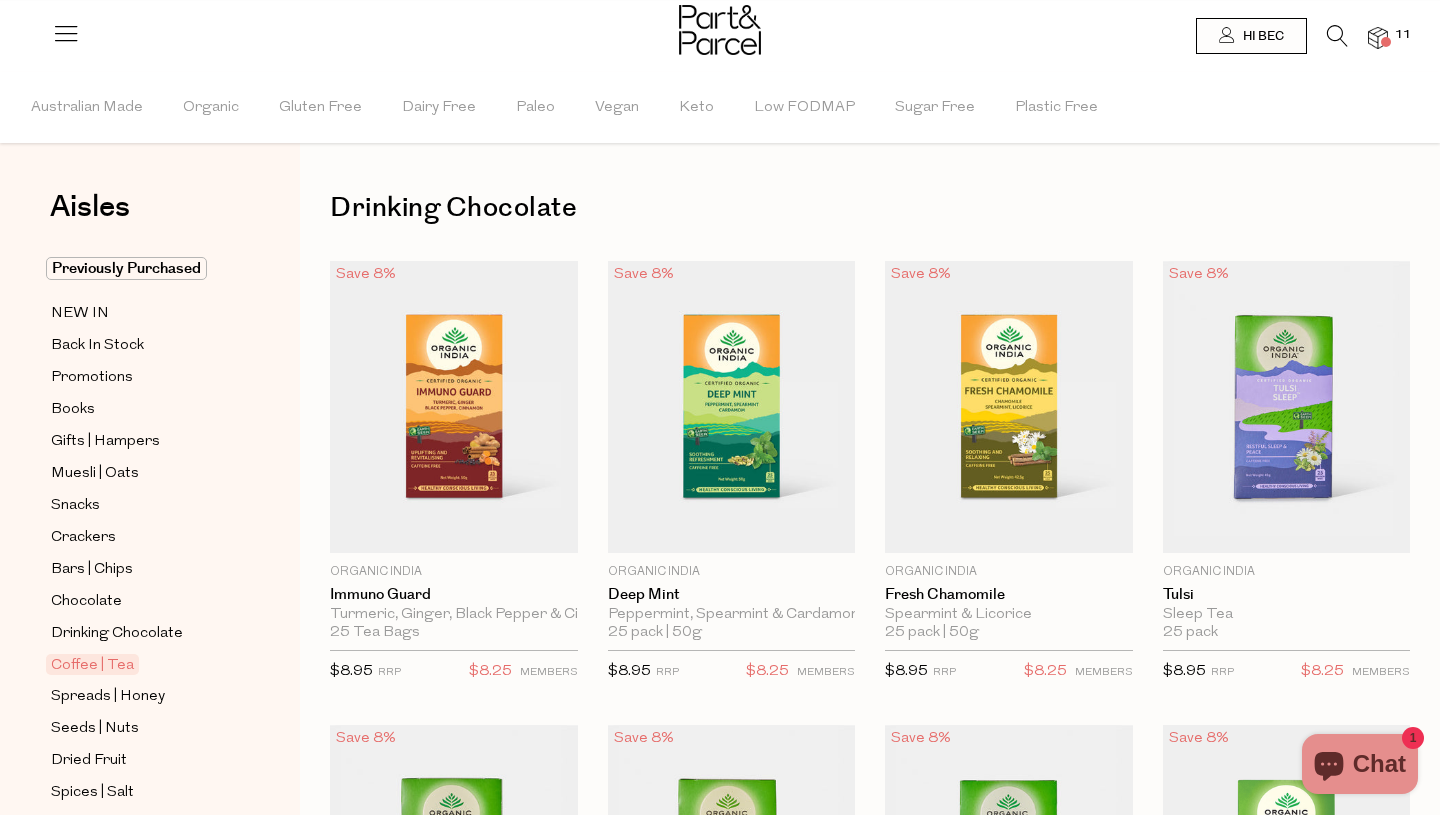 type on "2" 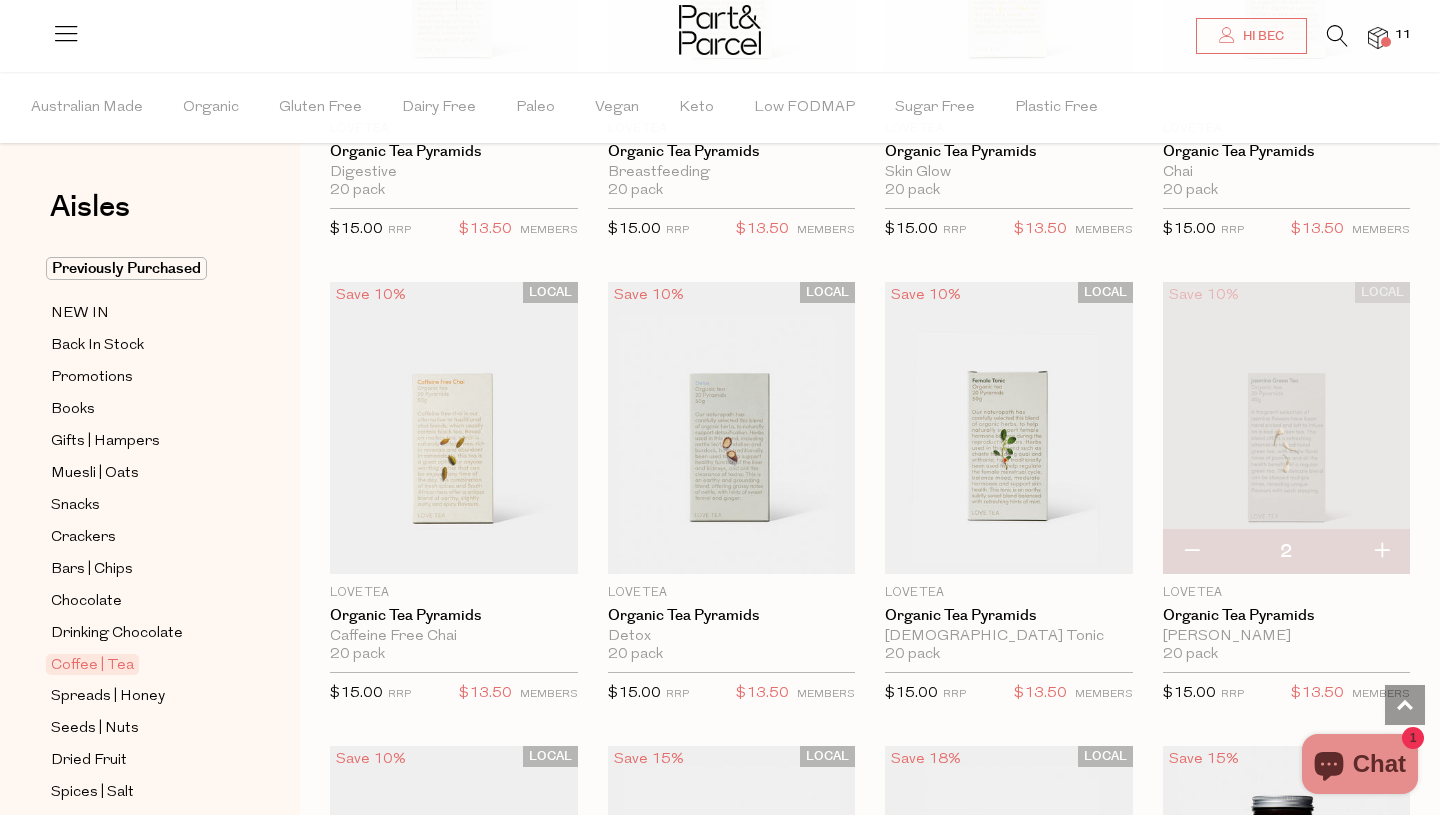 scroll, scrollTop: 3235, scrollLeft: 0, axis: vertical 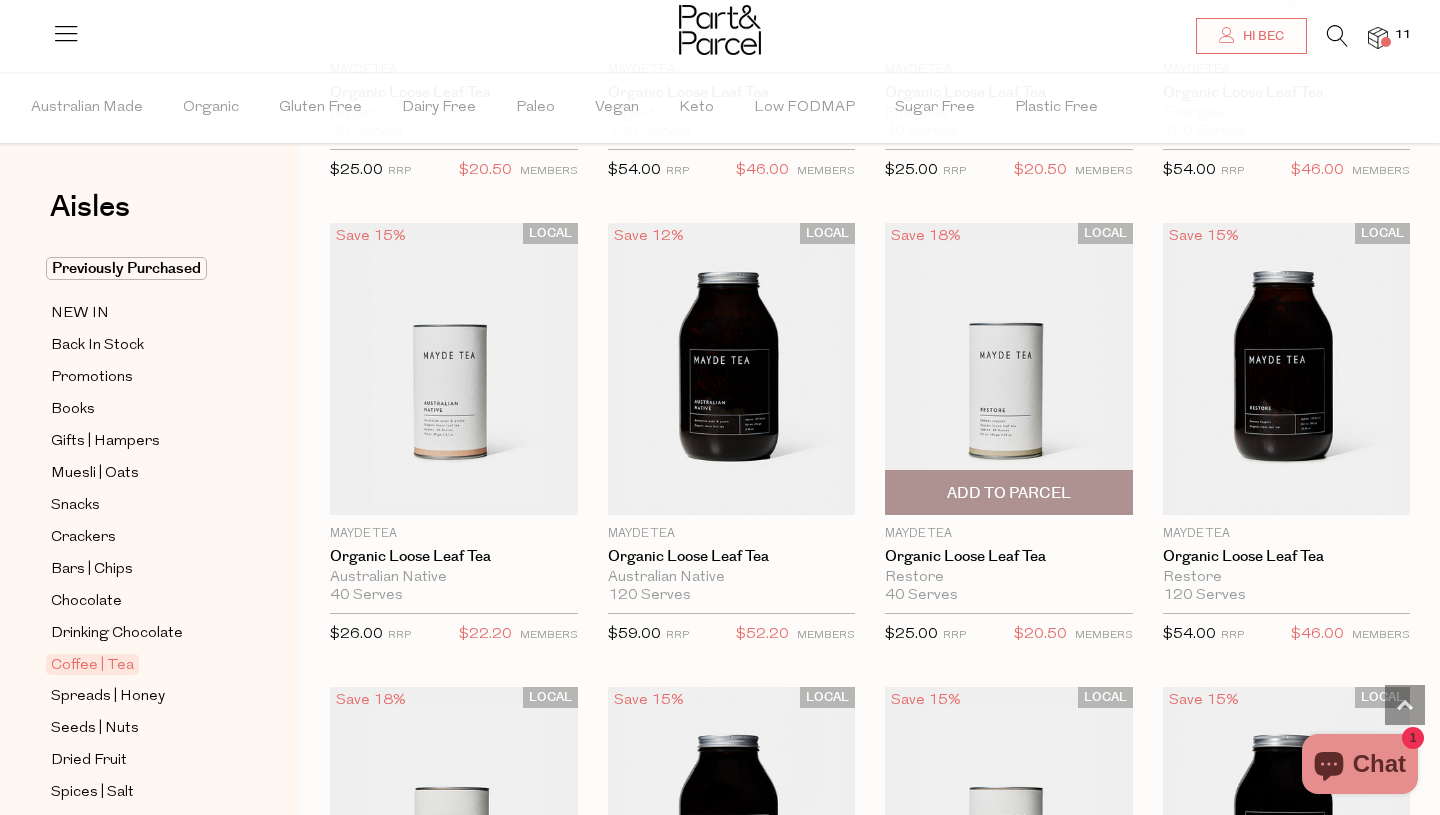 click at bounding box center [1009, 369] 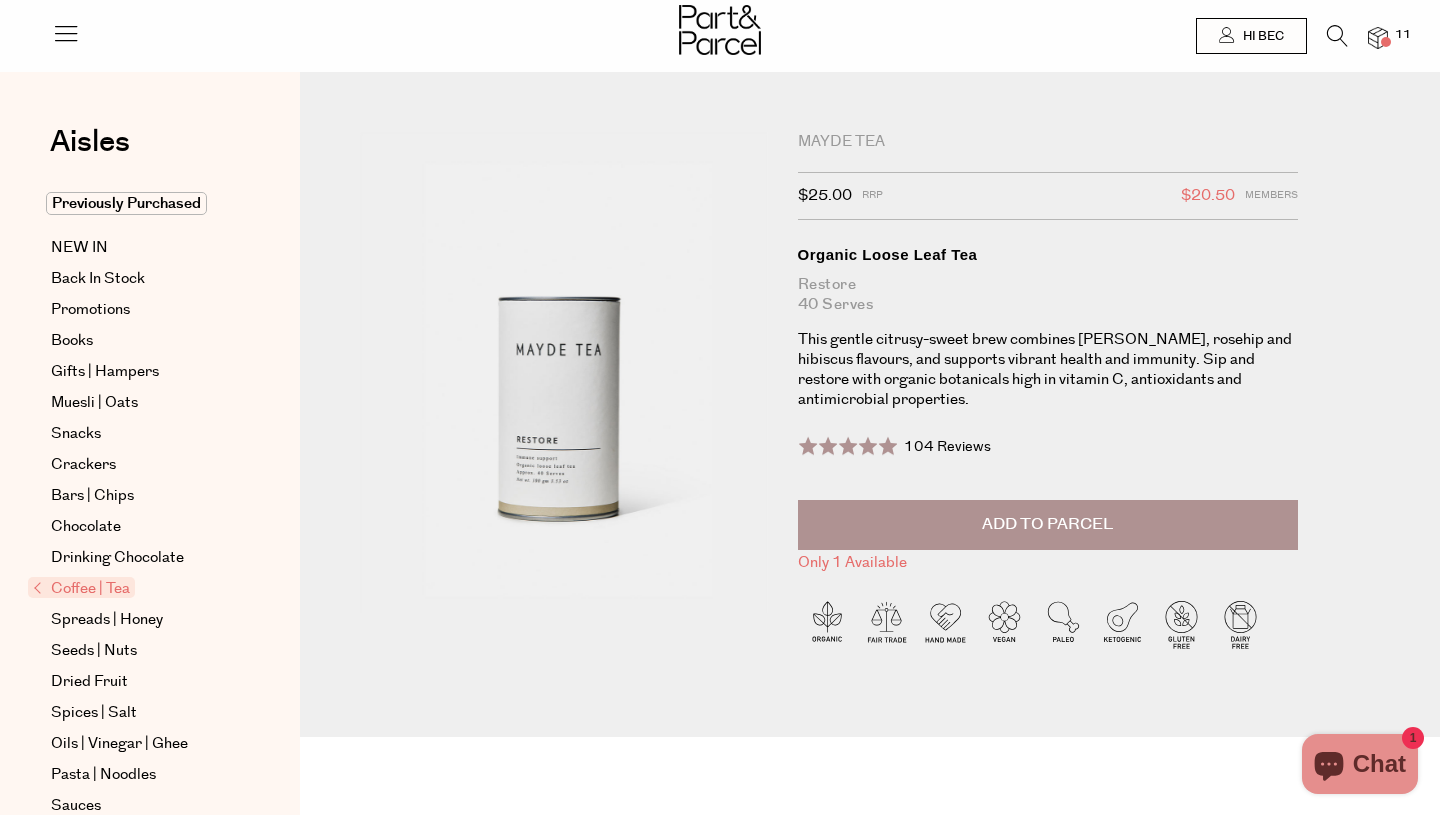 scroll, scrollTop: 0, scrollLeft: 0, axis: both 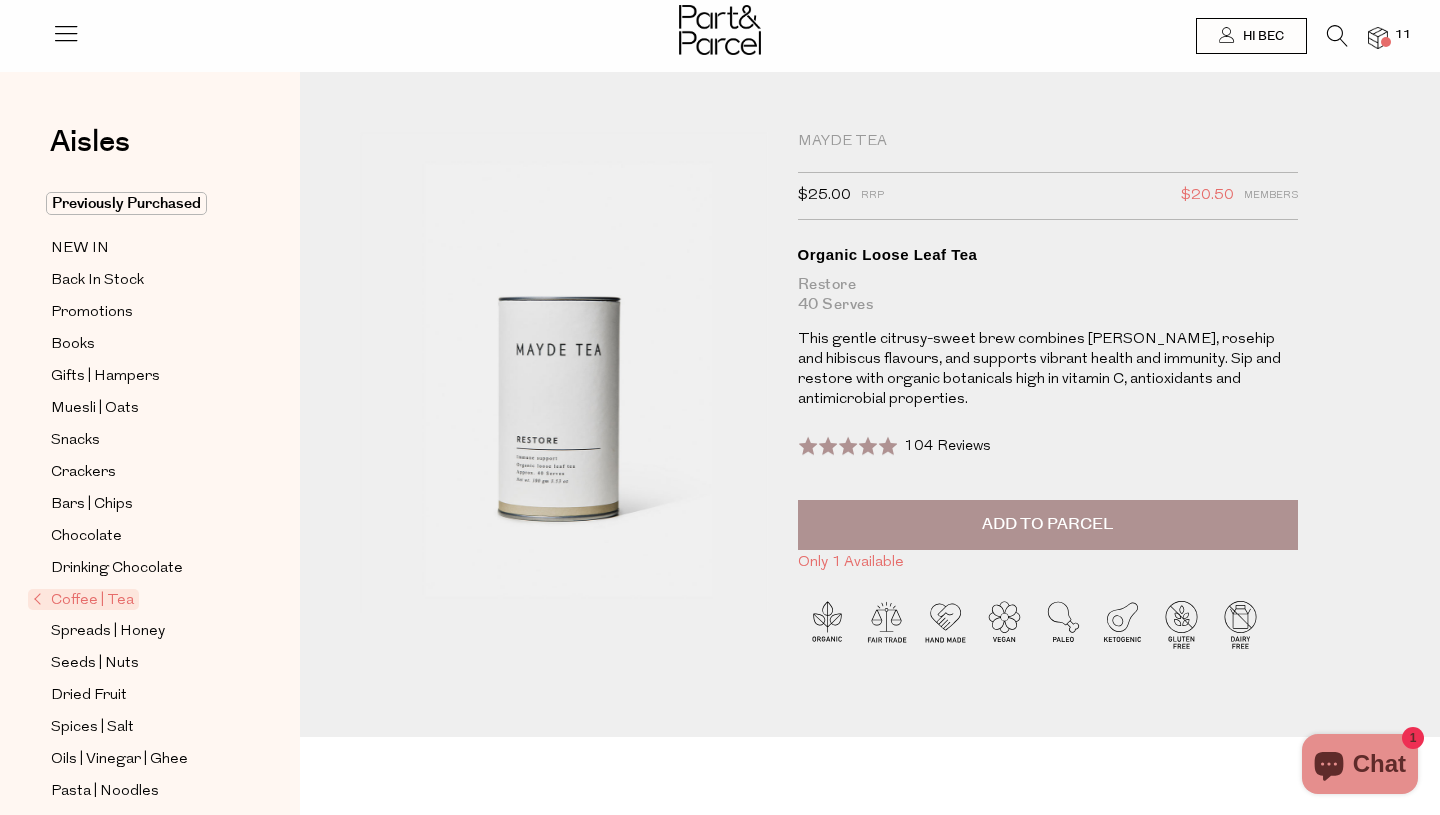 click on "Add to Parcel" at bounding box center (1048, 525) 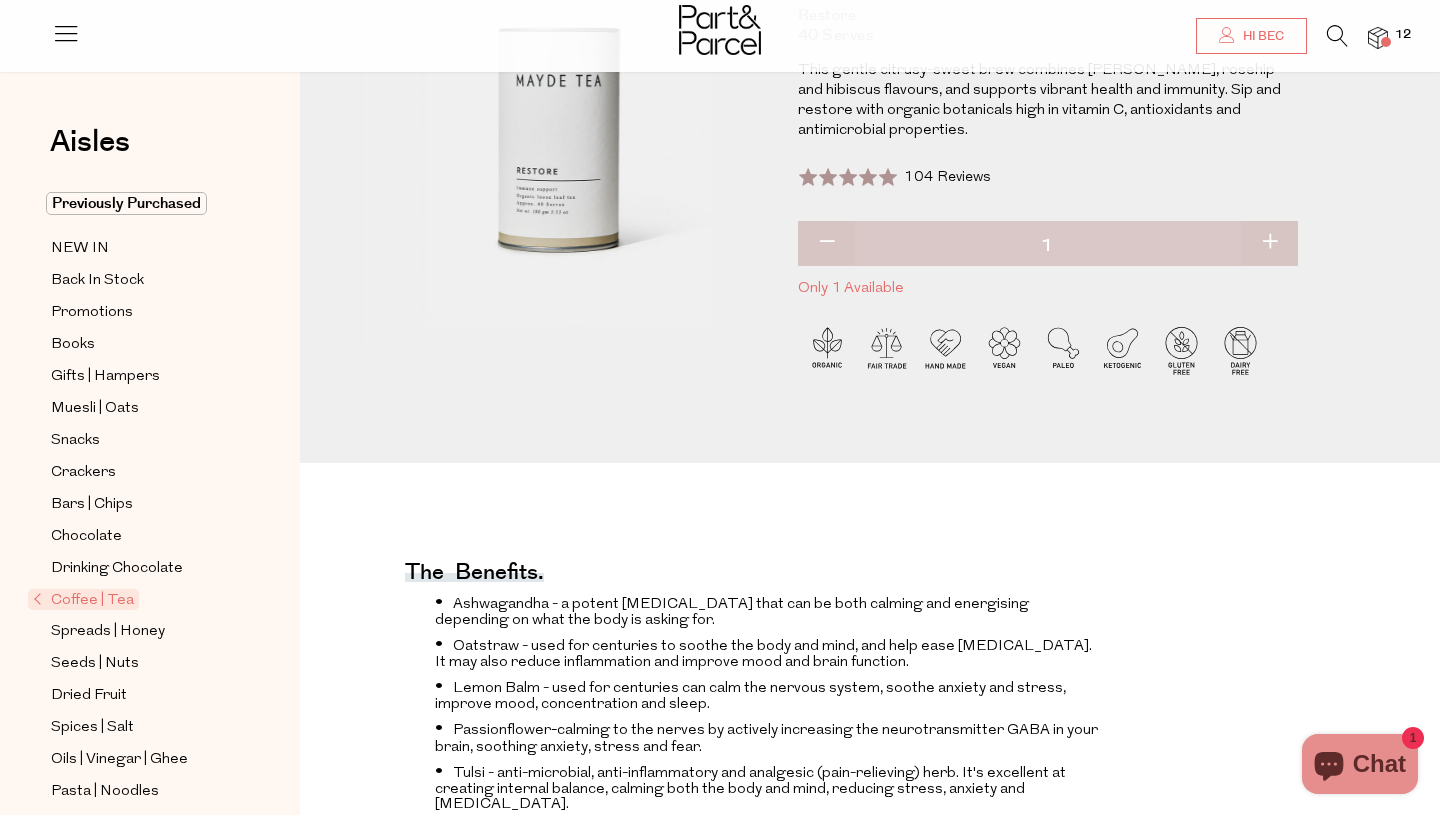 scroll, scrollTop: 0, scrollLeft: 0, axis: both 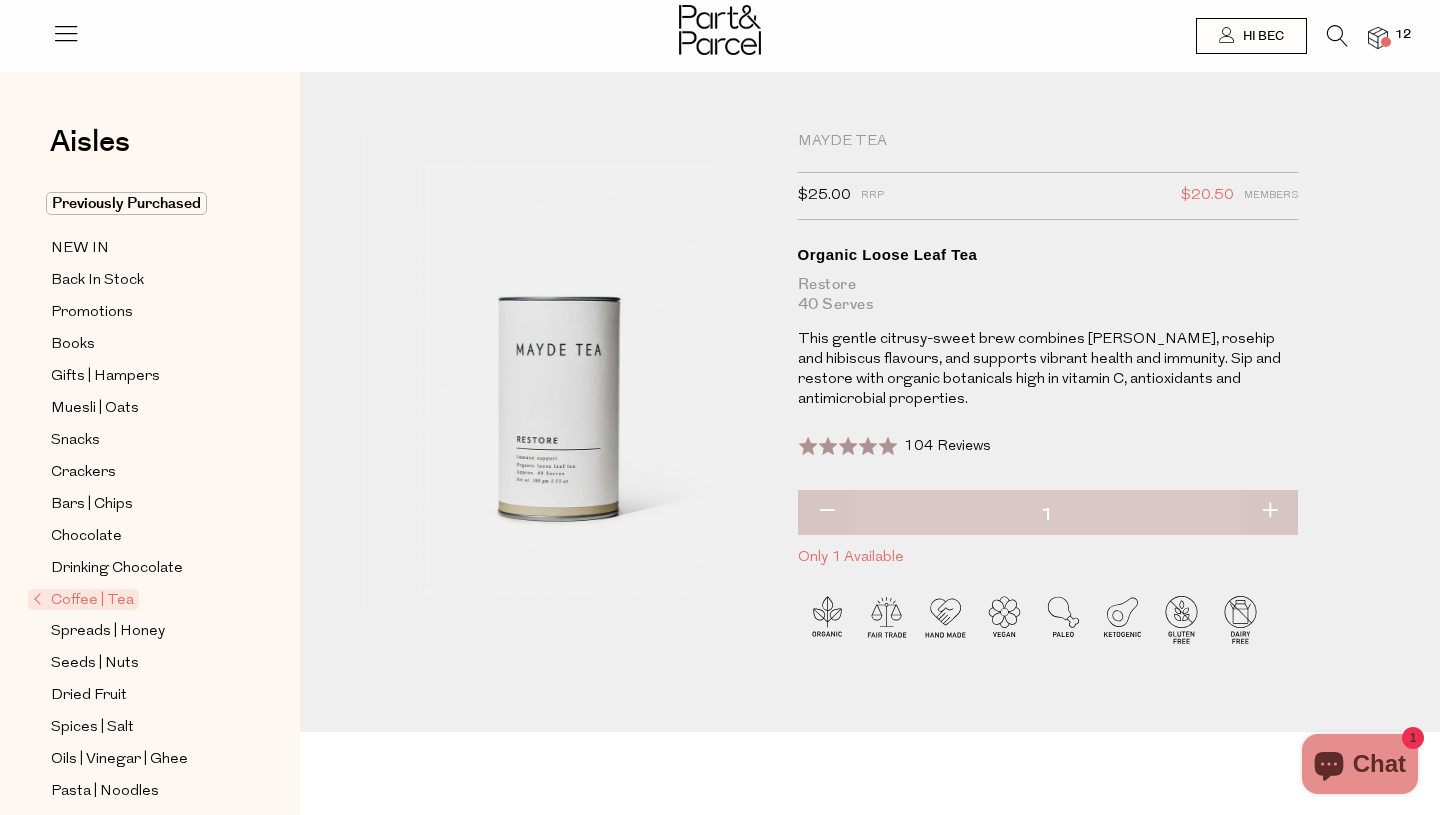 click at bounding box center [826, 512] 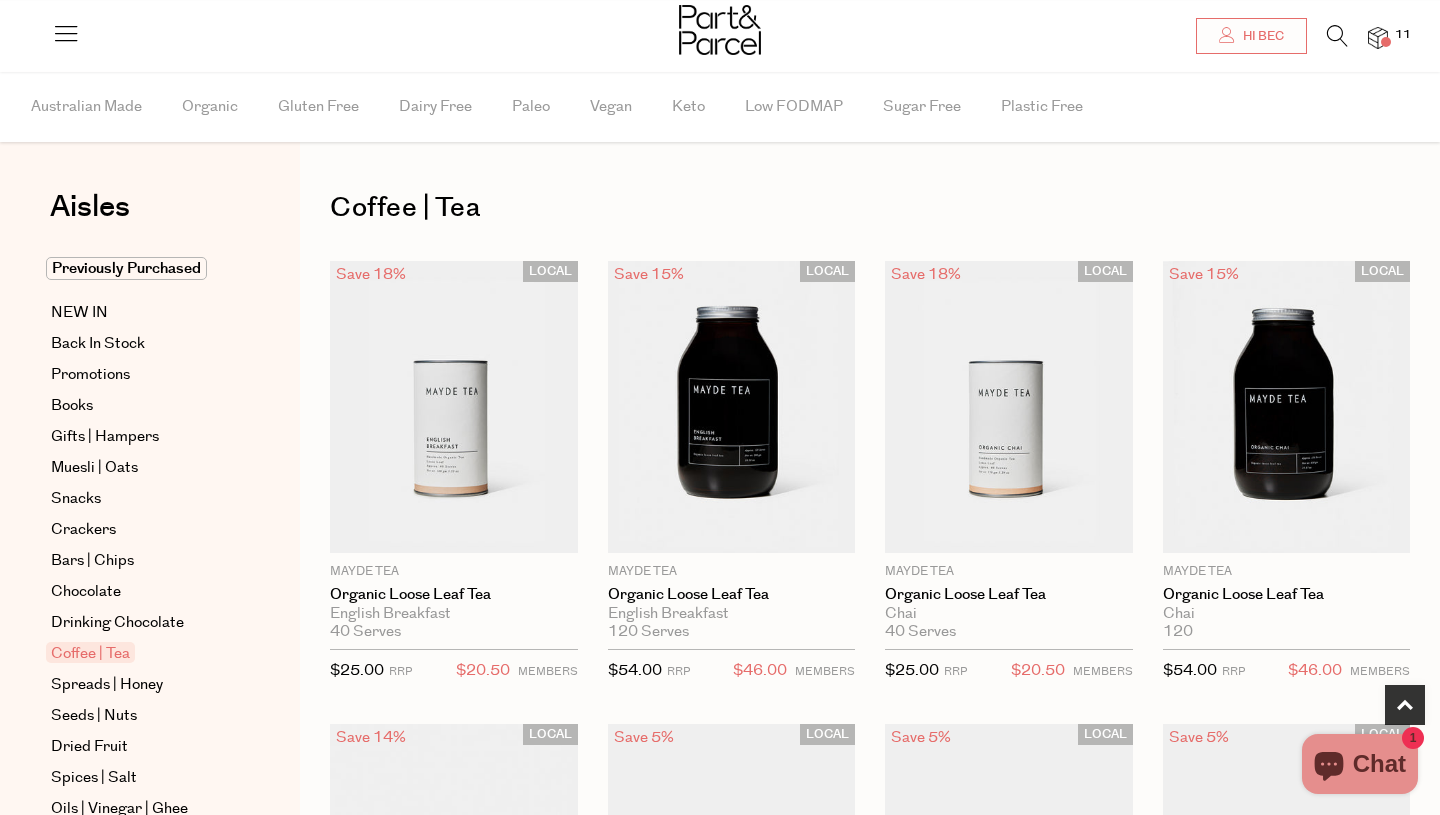 scroll, scrollTop: 484, scrollLeft: 0, axis: vertical 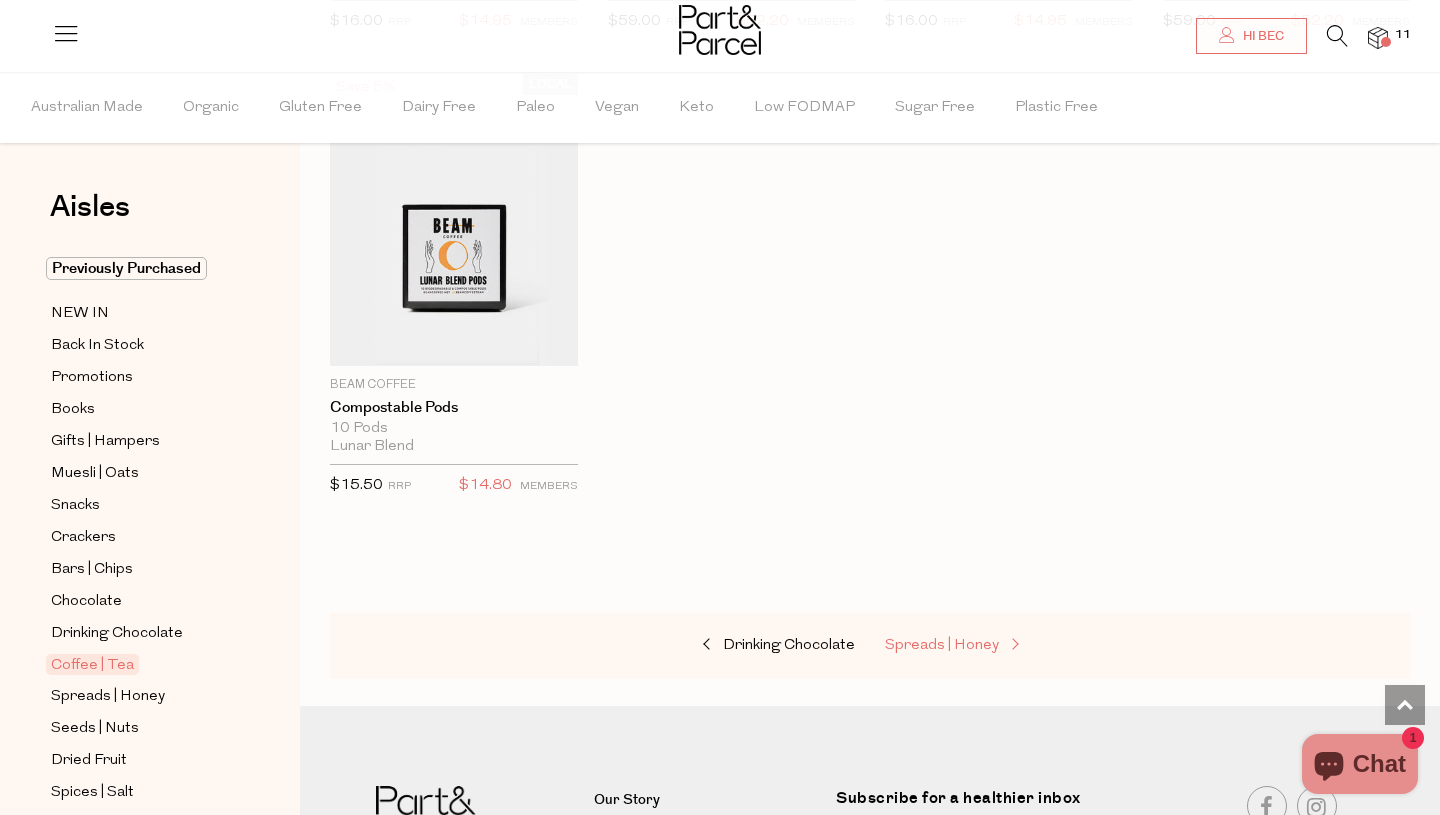 click at bounding box center (1013, 645) 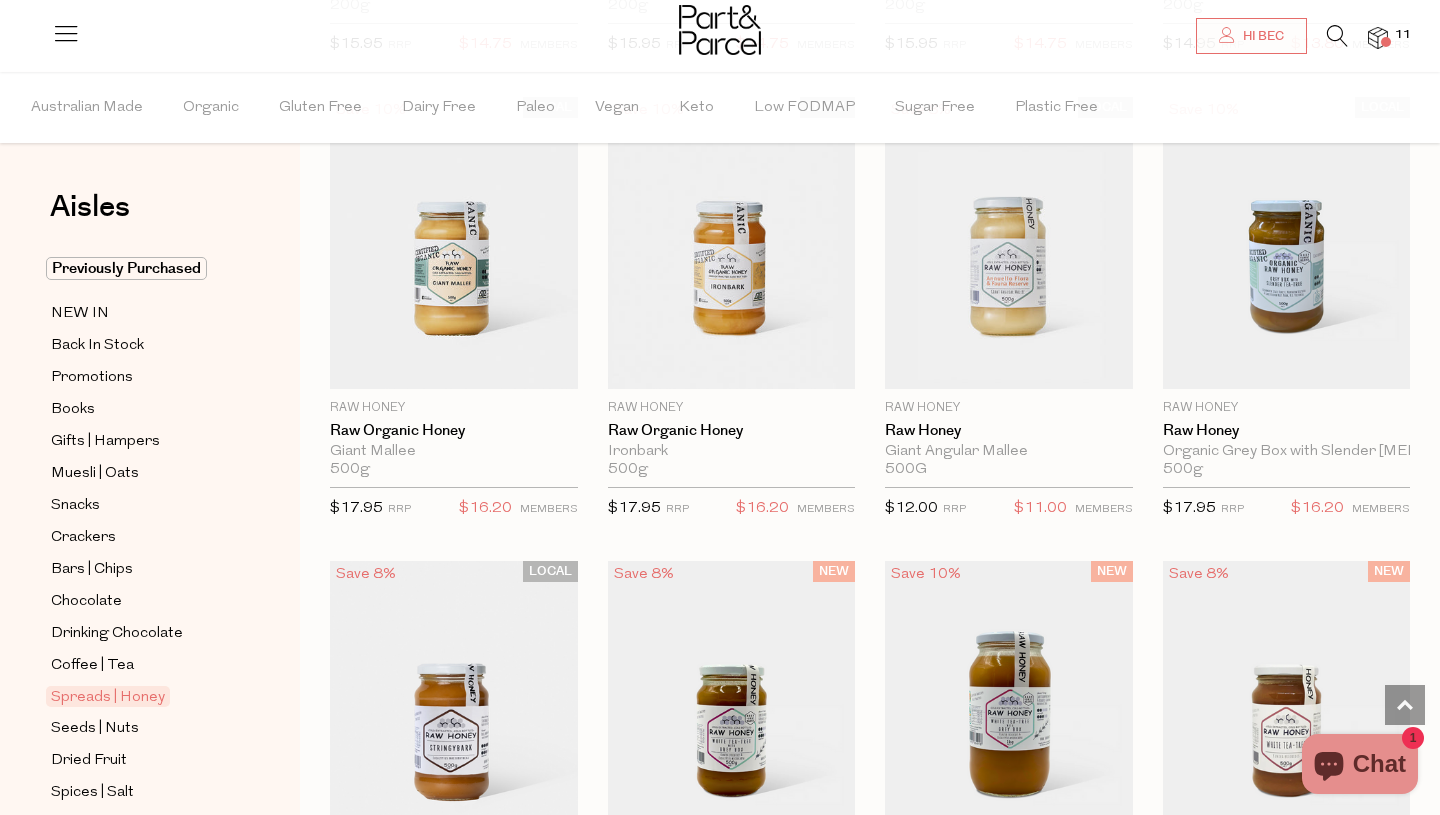 scroll, scrollTop: 4849, scrollLeft: 0, axis: vertical 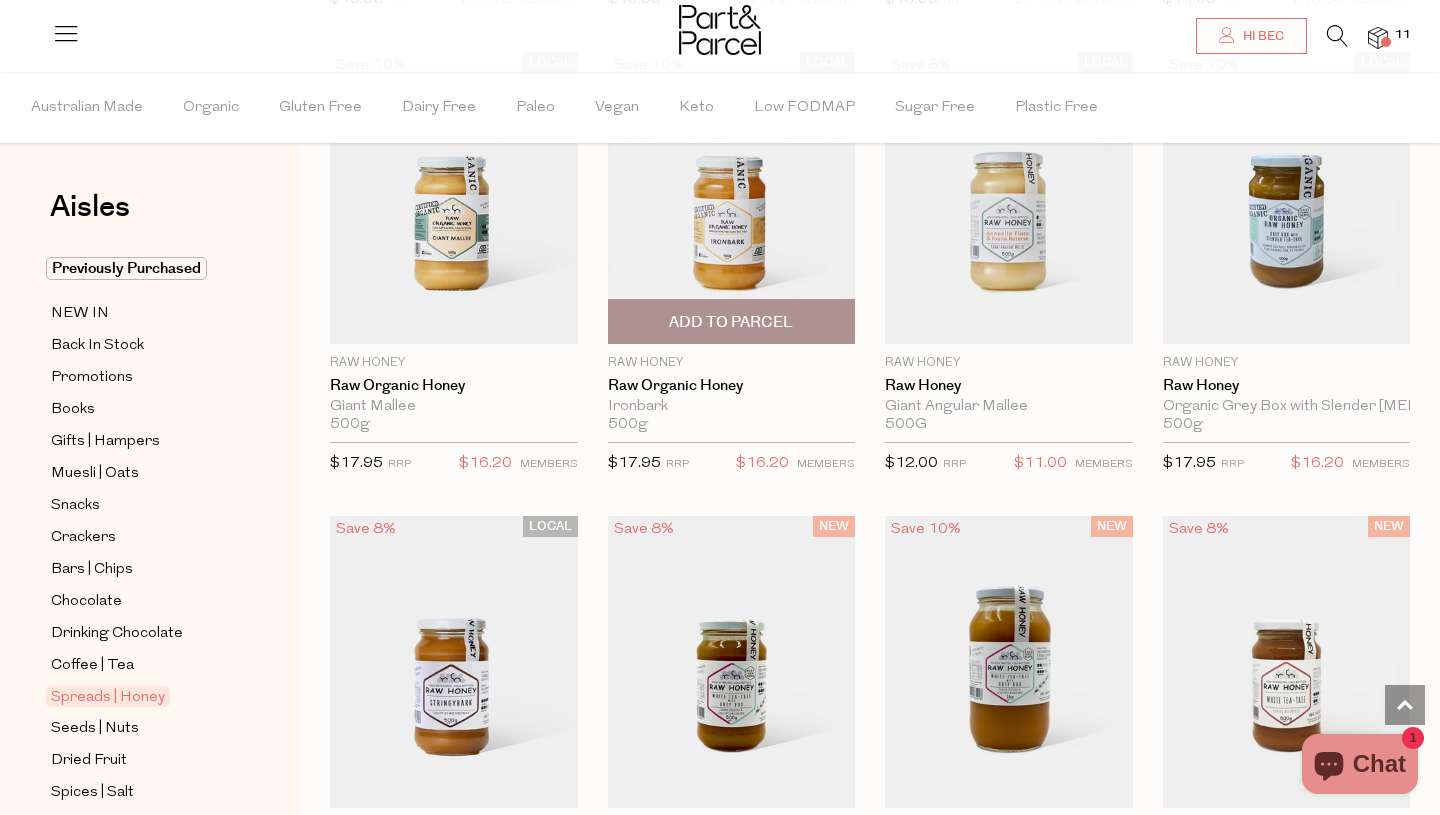 click on "Add To Parcel" at bounding box center (731, 322) 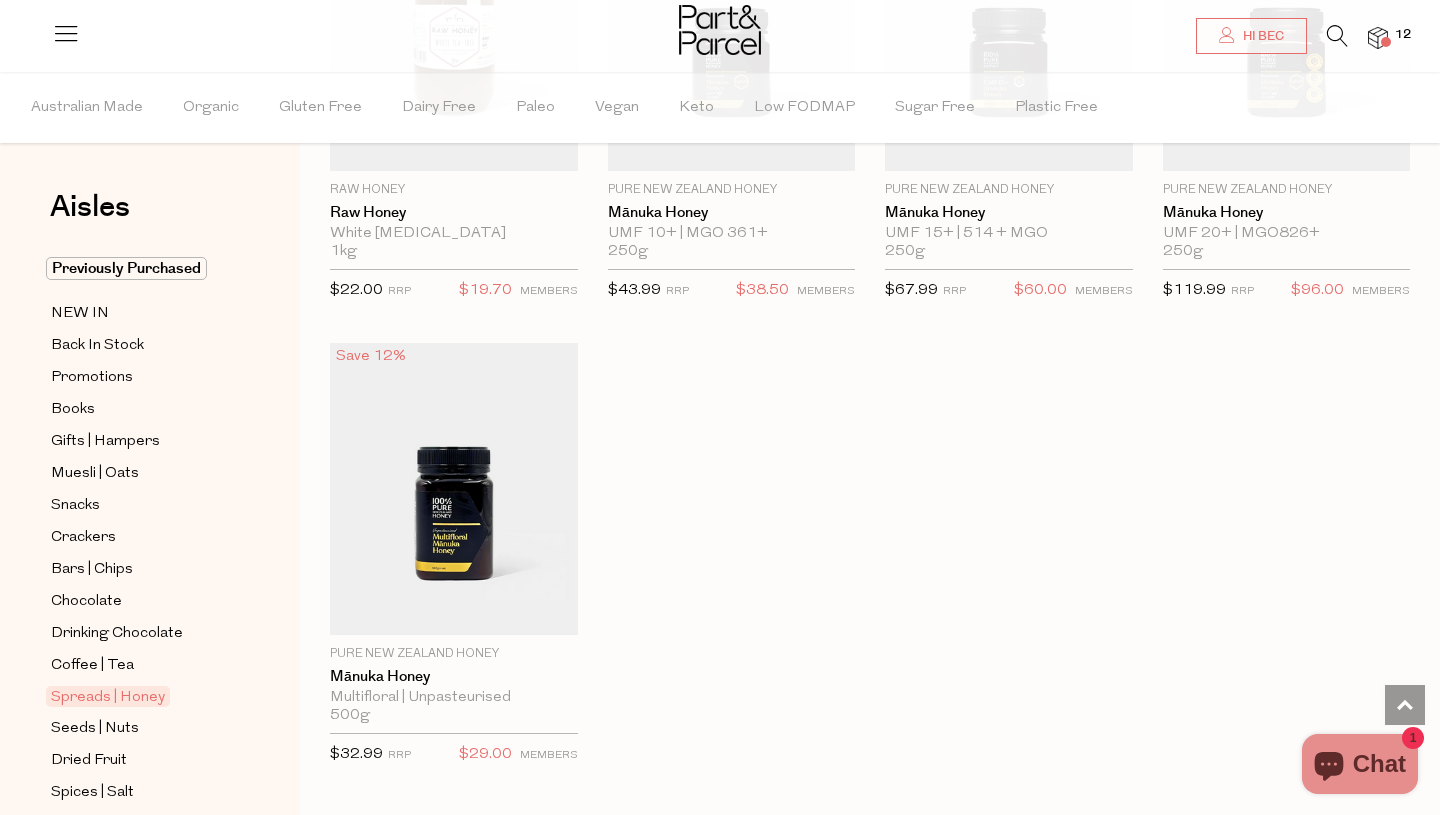 scroll, scrollTop: 5955, scrollLeft: 0, axis: vertical 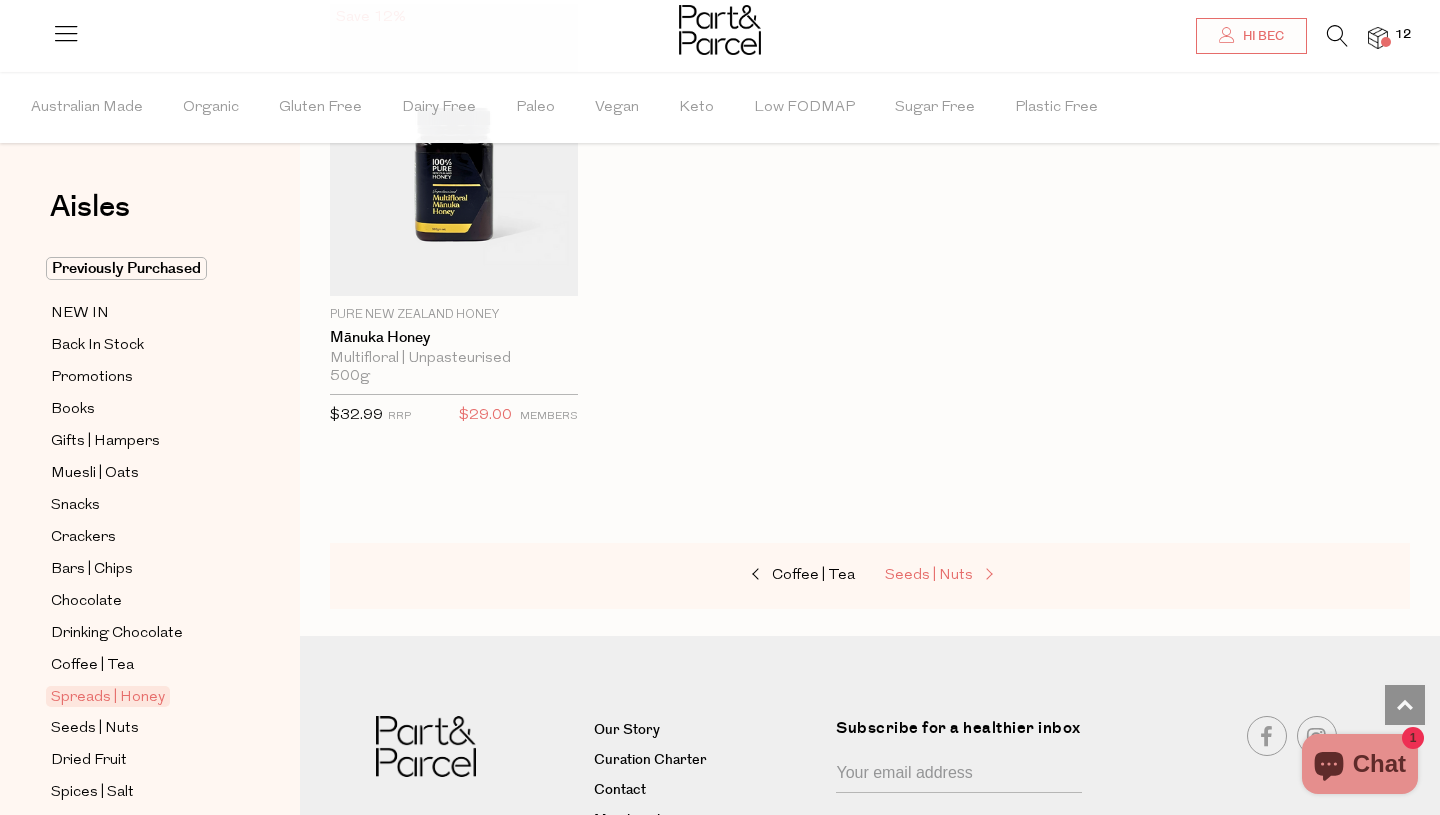 click on "Seeds | Nuts" at bounding box center [929, 575] 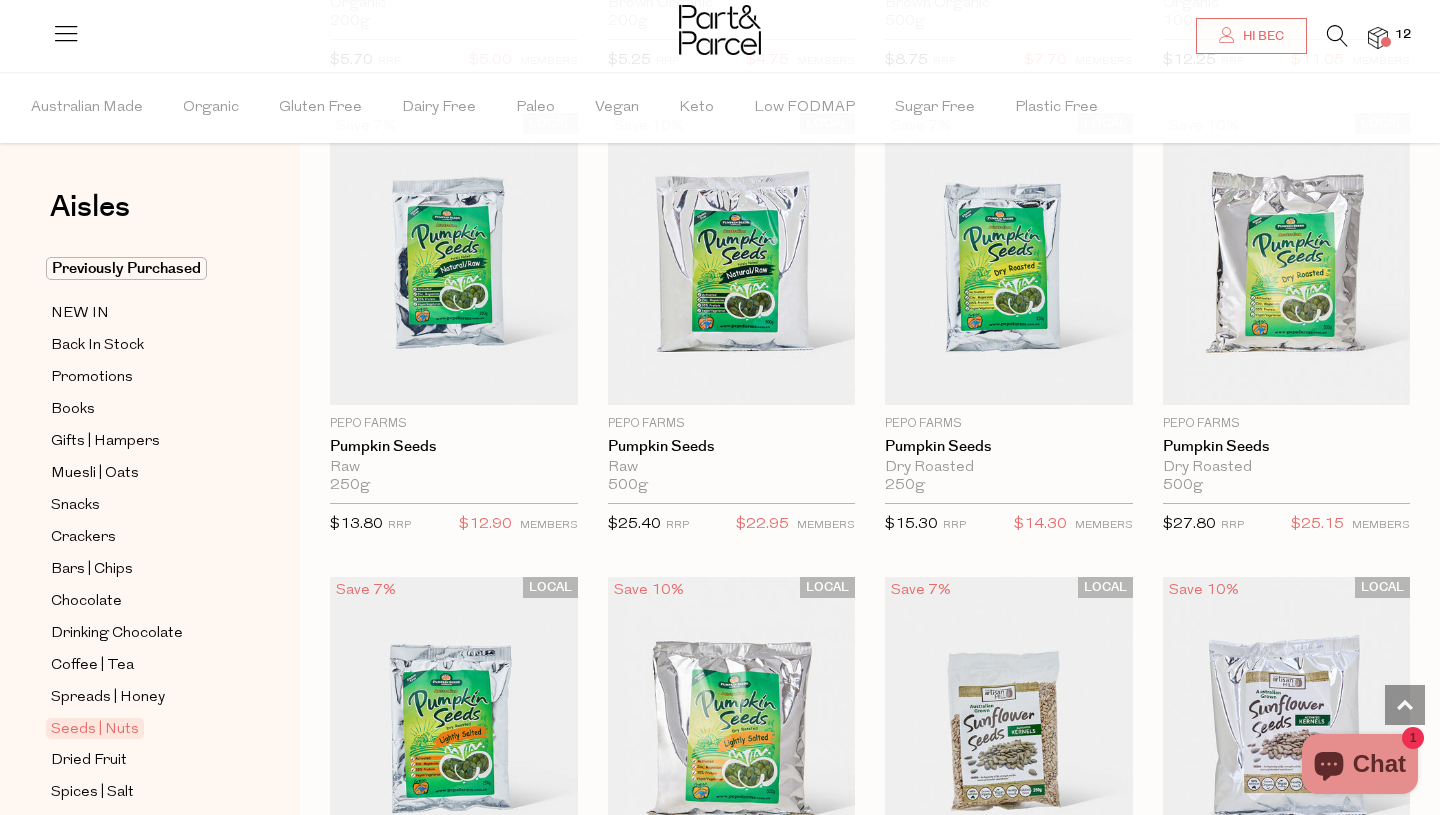 scroll, scrollTop: 3861, scrollLeft: 0, axis: vertical 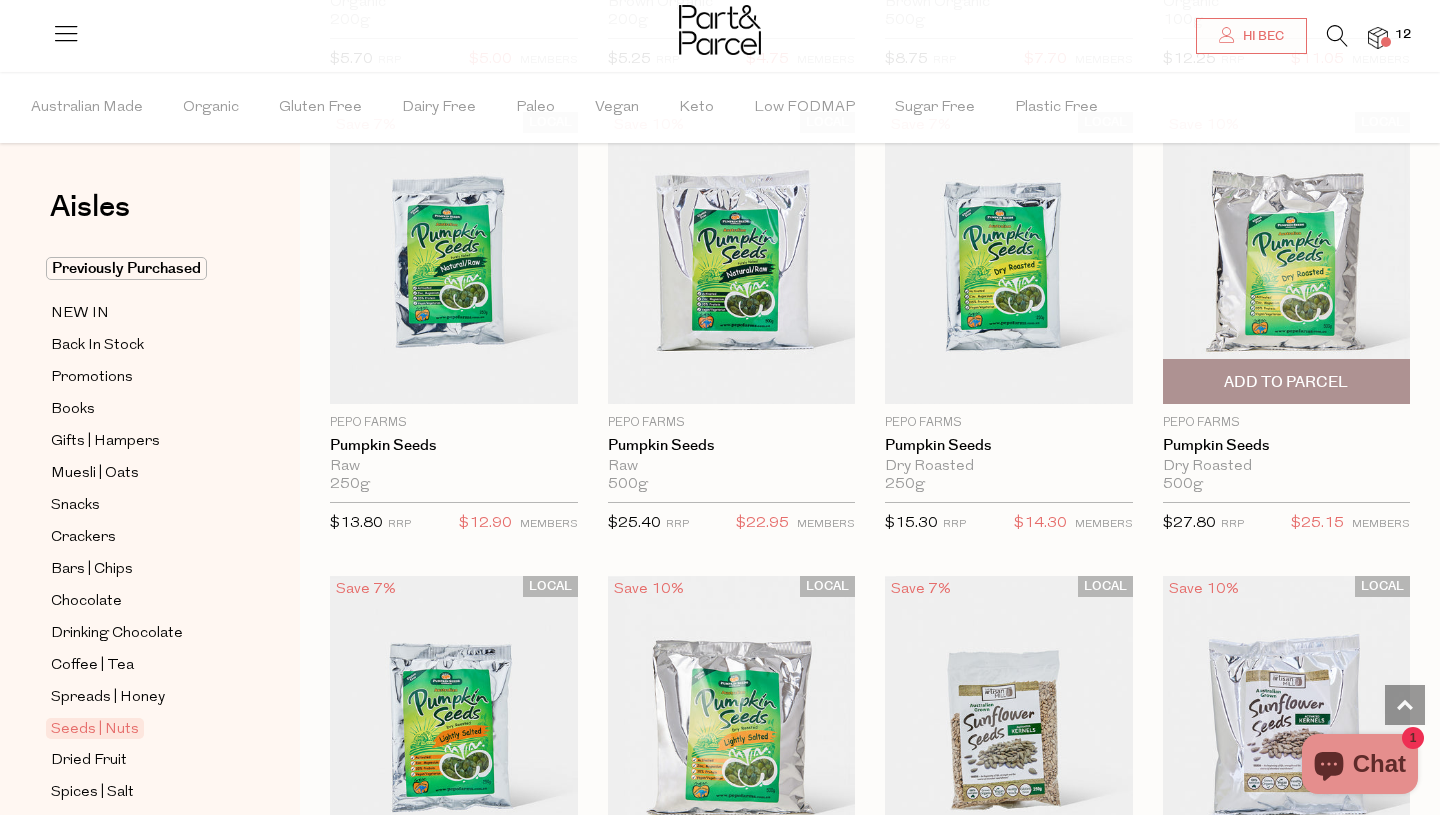 click on "Add To Parcel" at bounding box center [1286, 382] 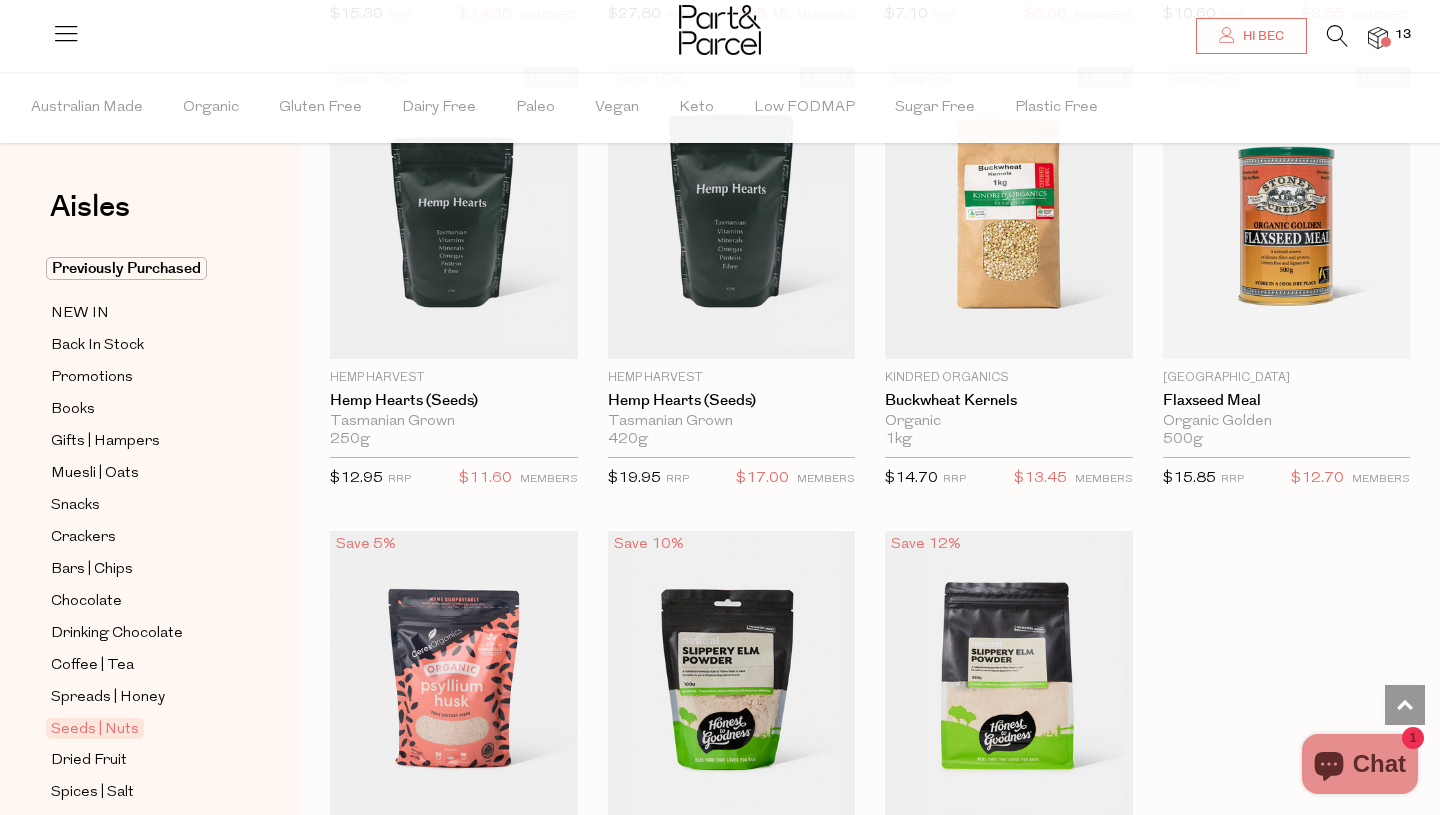 scroll, scrollTop: 4998, scrollLeft: 0, axis: vertical 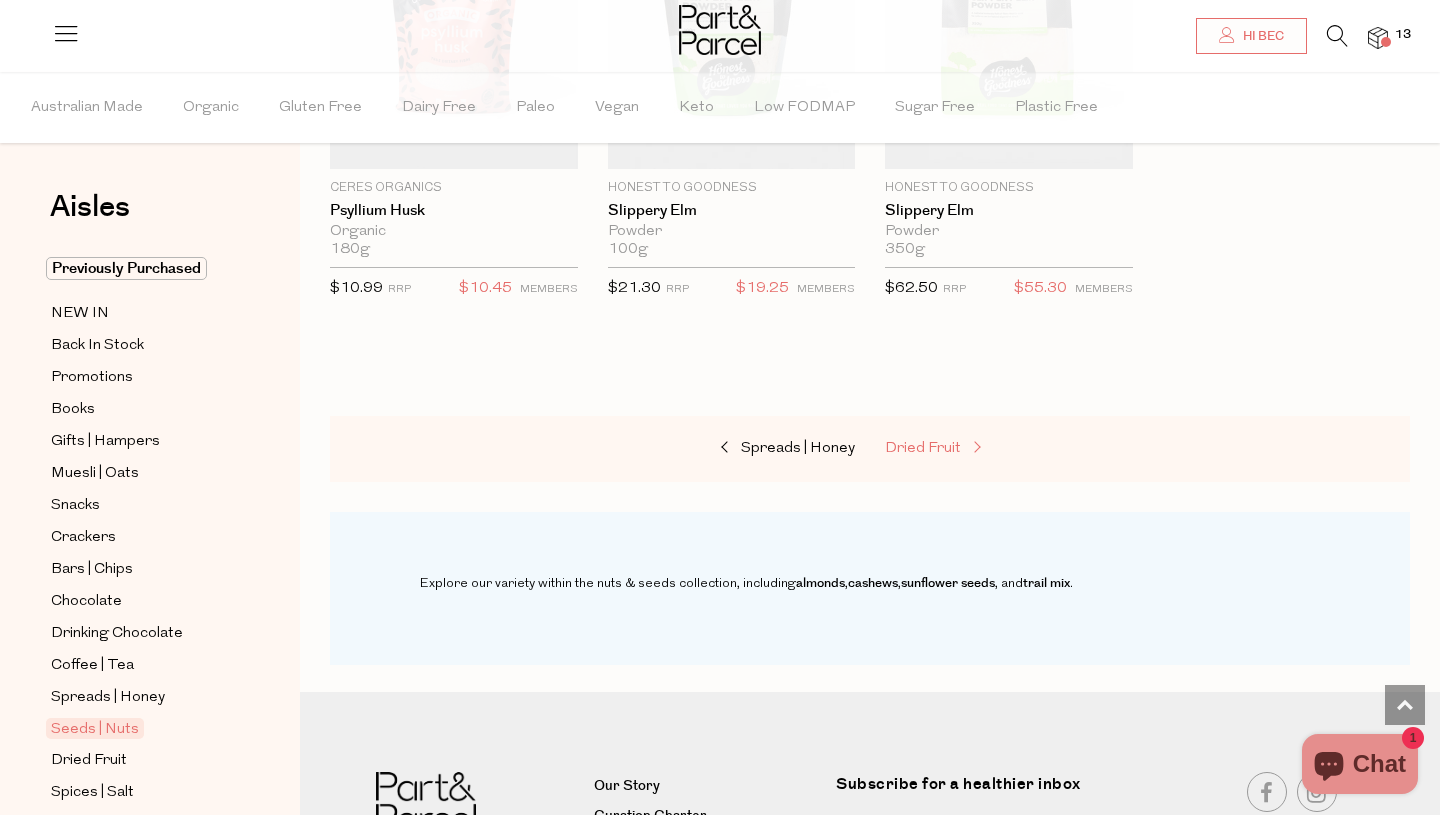 click at bounding box center [975, 448] 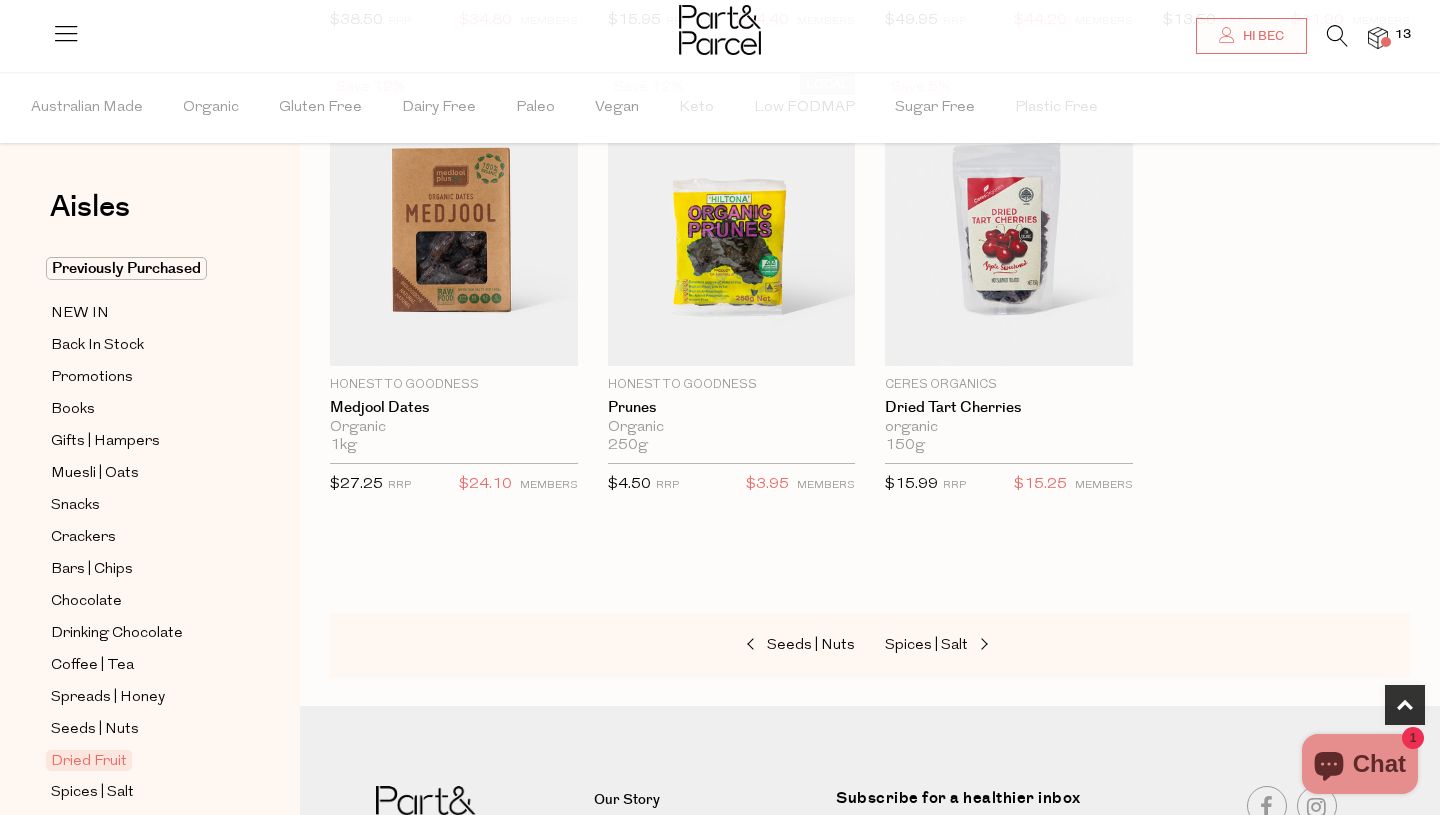 scroll, scrollTop: 1113, scrollLeft: 0, axis: vertical 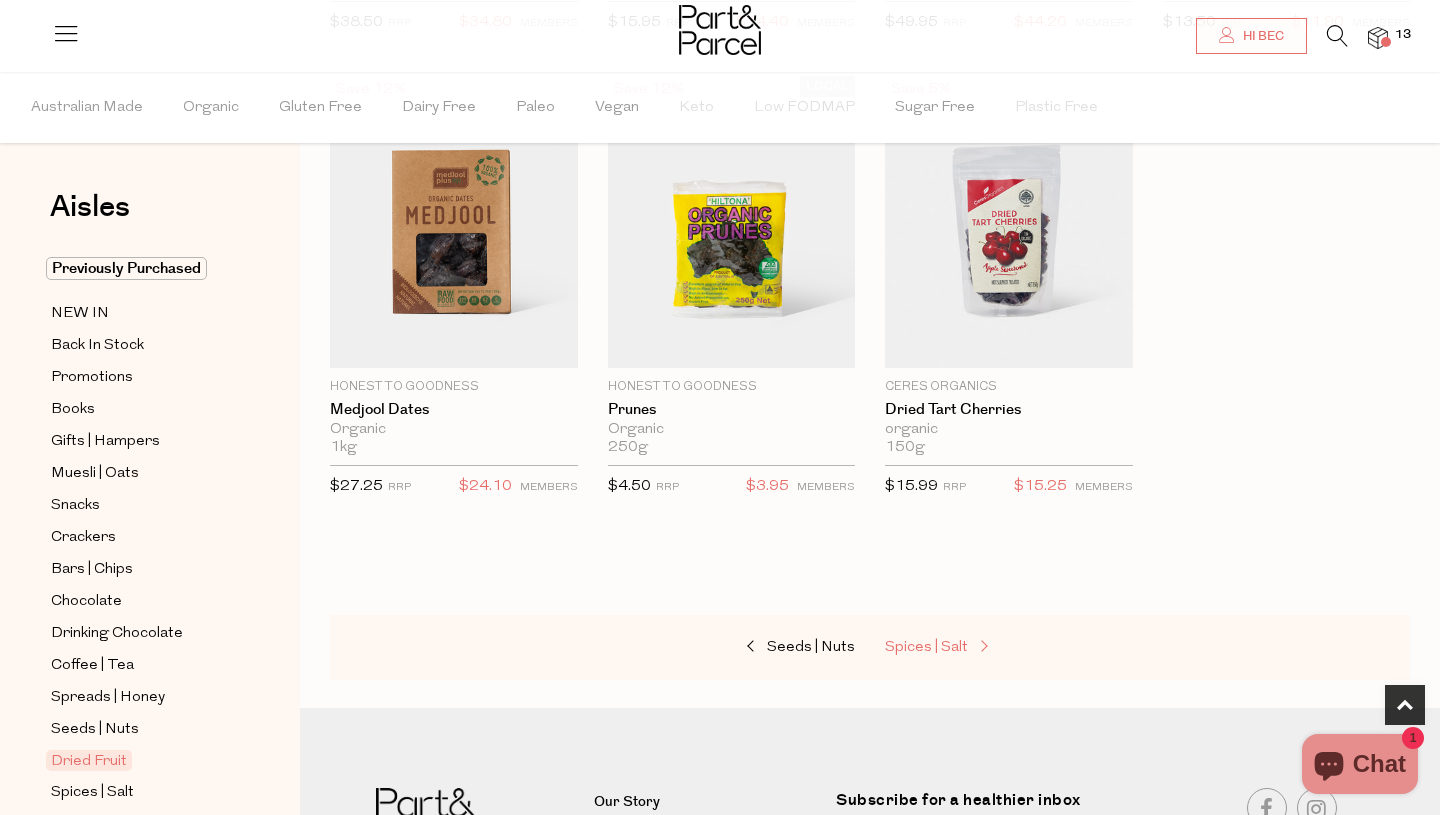 click at bounding box center [982, 647] 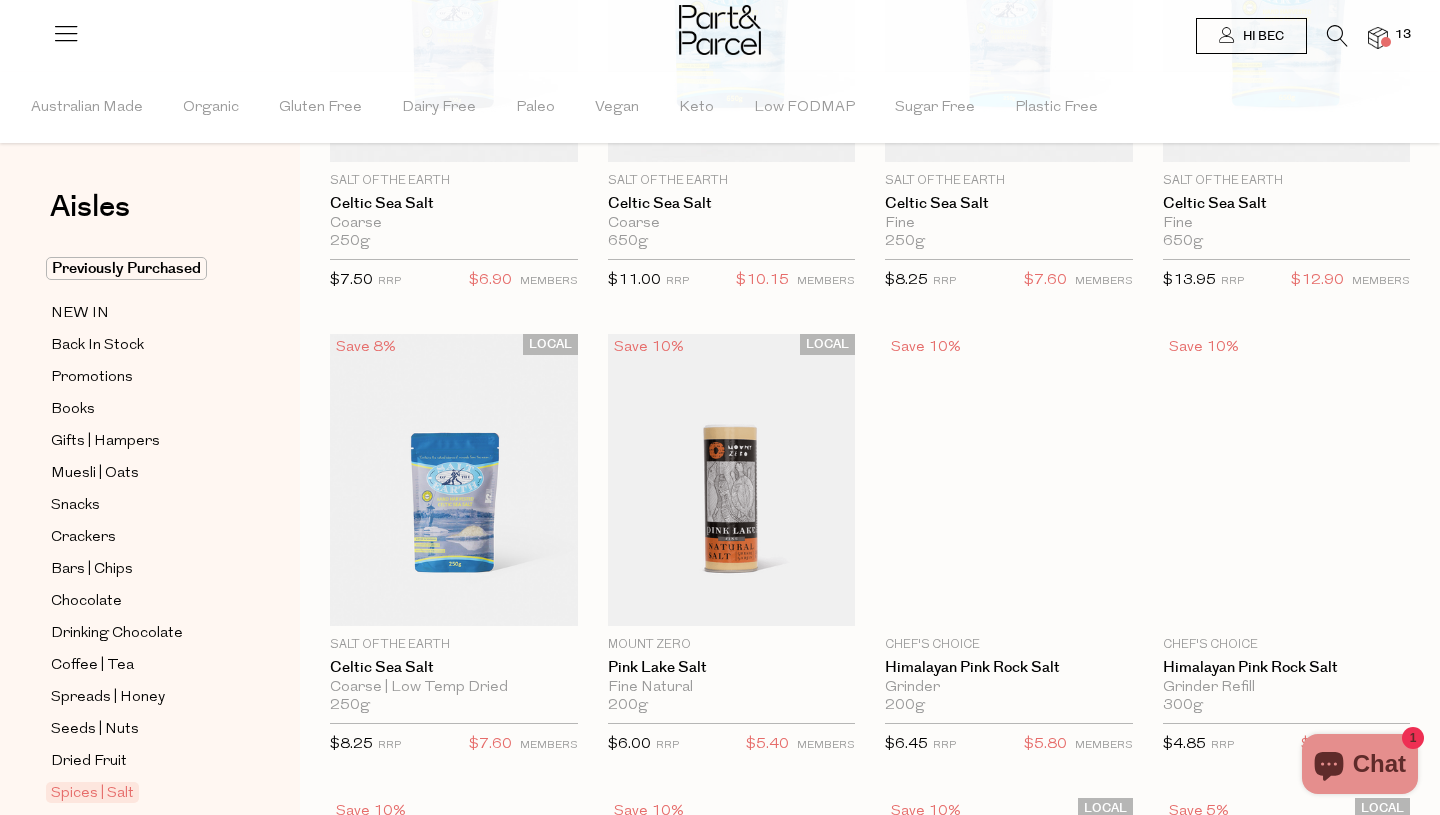 scroll, scrollTop: 0, scrollLeft: 0, axis: both 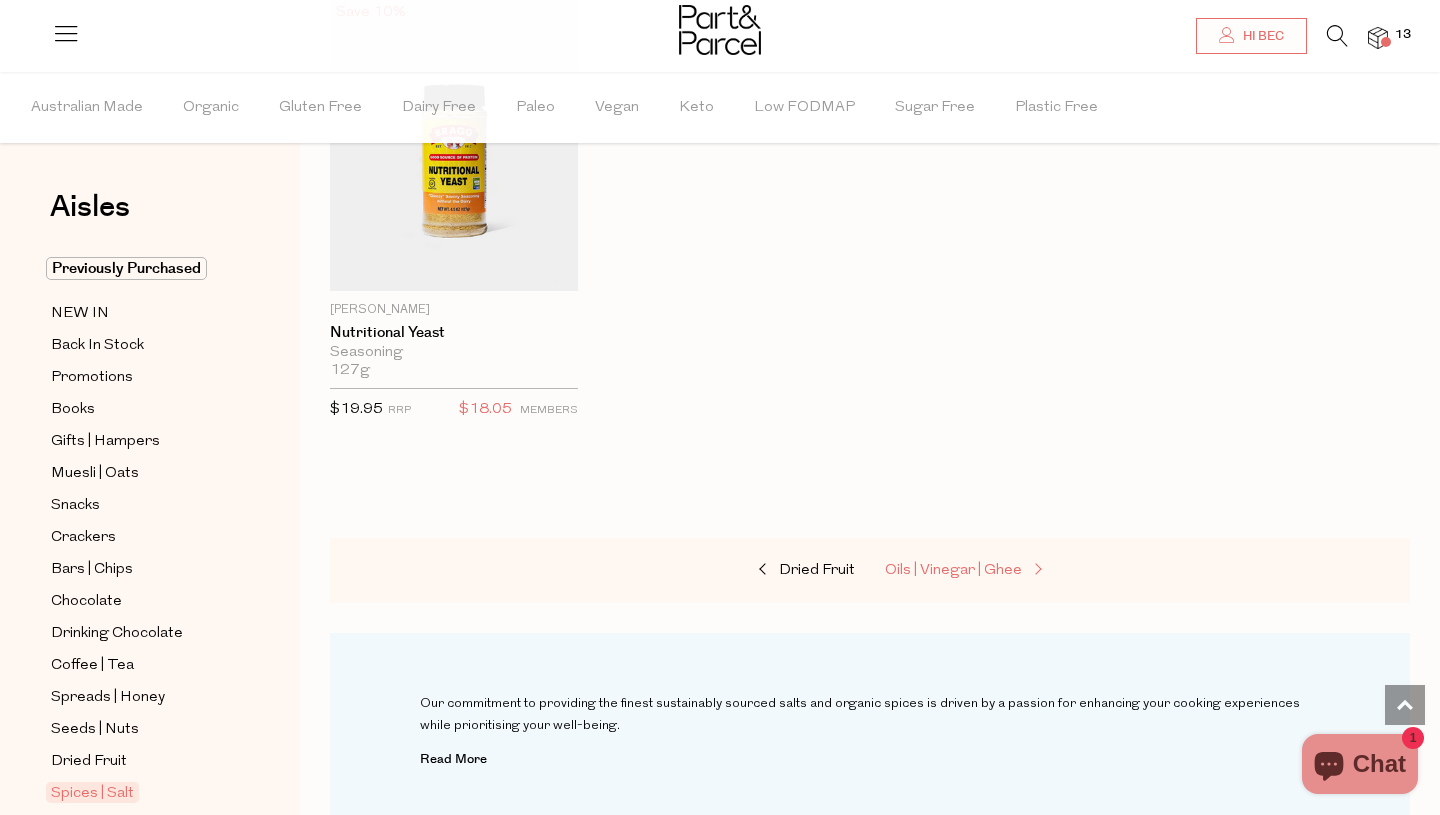 click on "Oils | Vinegar | Ghee" at bounding box center [953, 570] 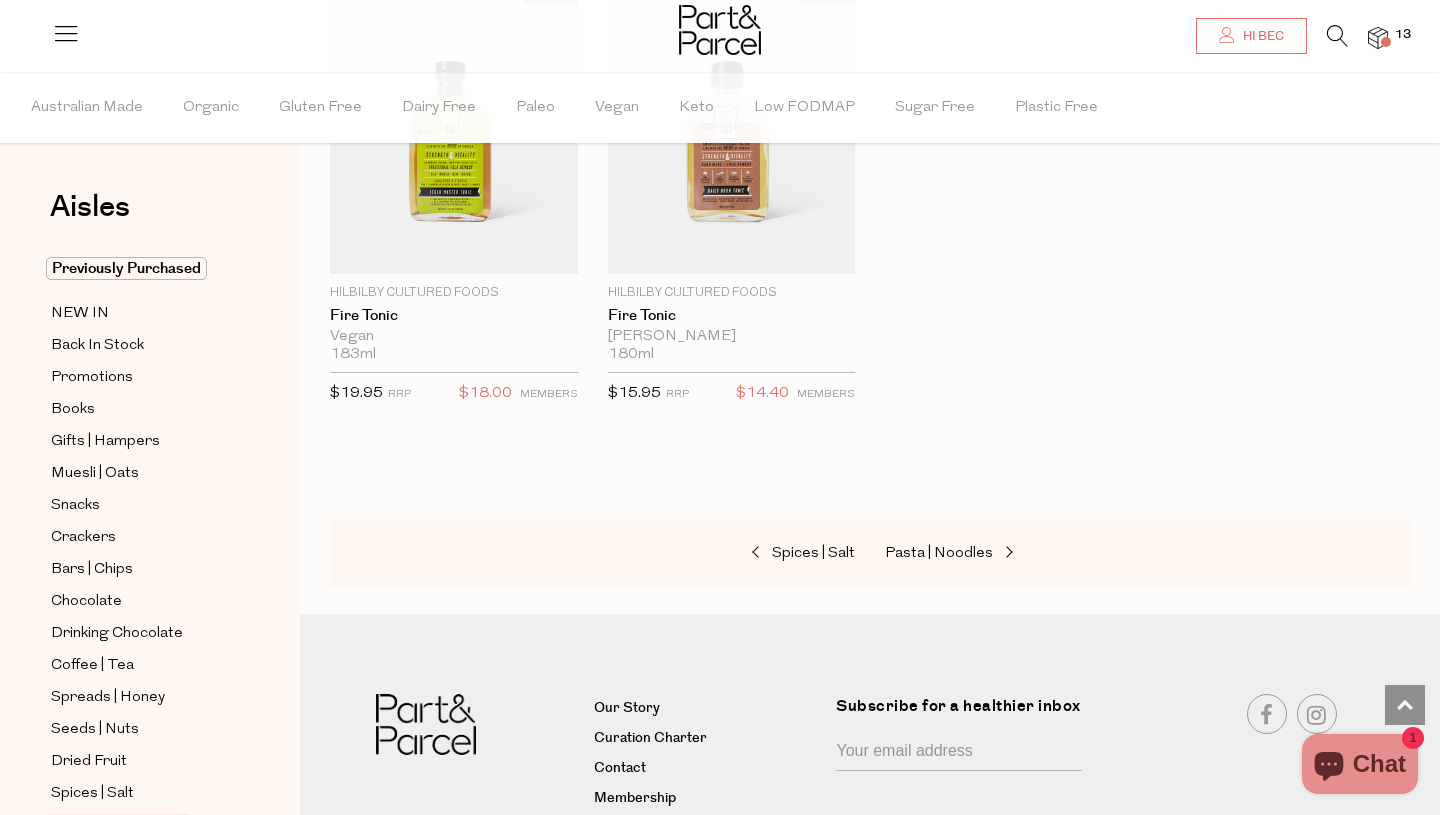 scroll, scrollTop: 5396, scrollLeft: 0, axis: vertical 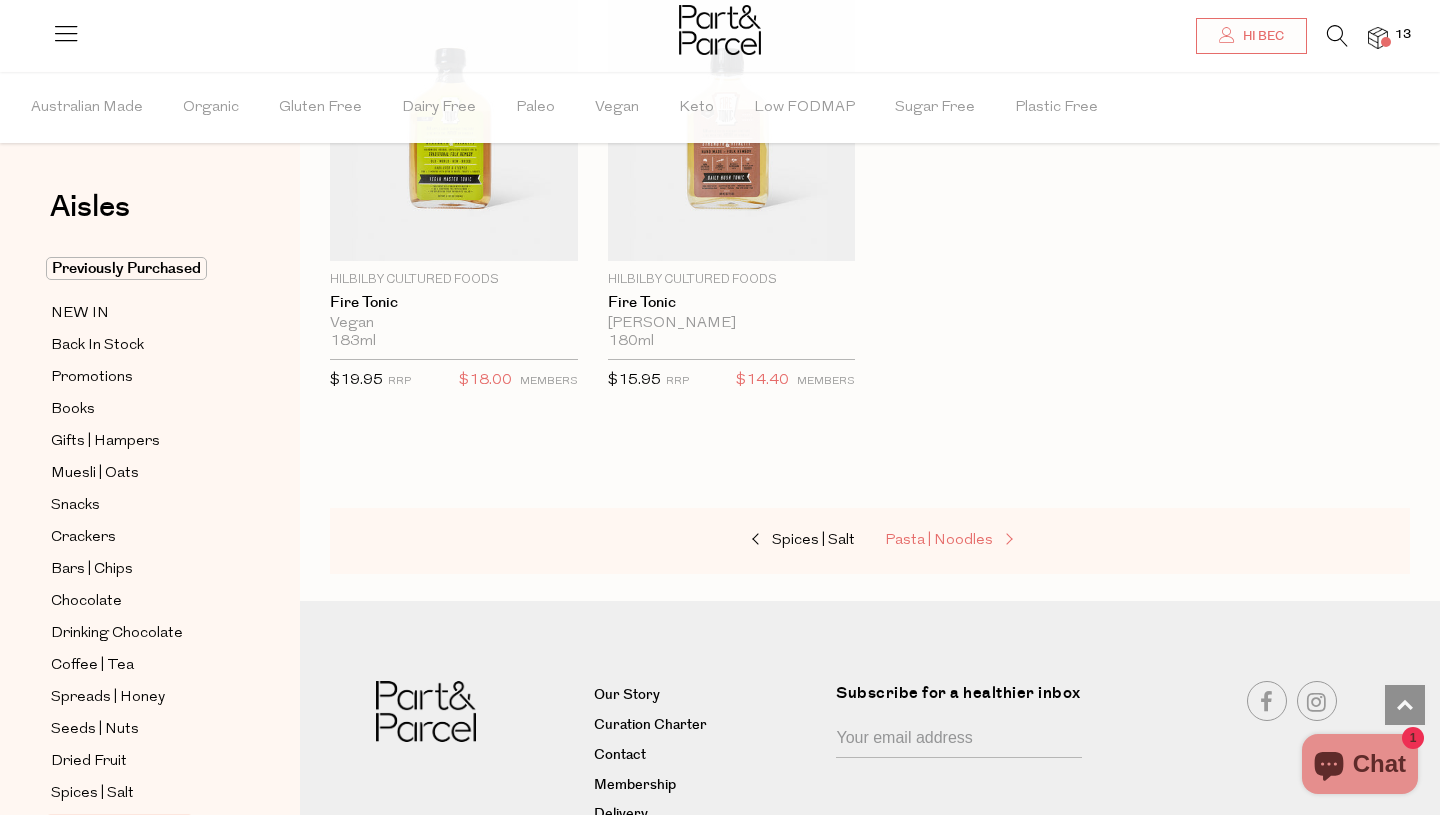 click on "Pasta | Noodles" at bounding box center (939, 540) 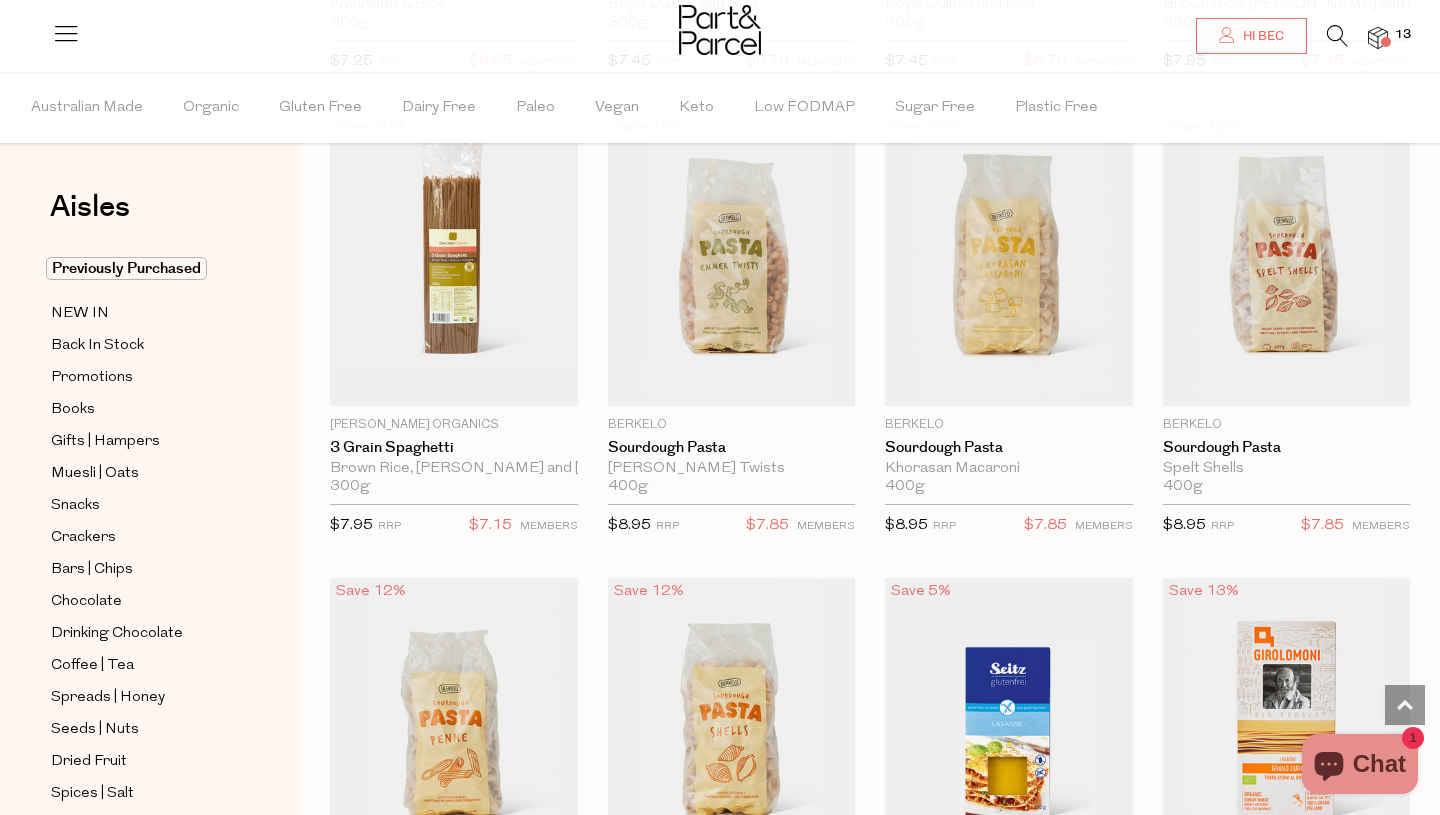 scroll, scrollTop: 2011, scrollLeft: 0, axis: vertical 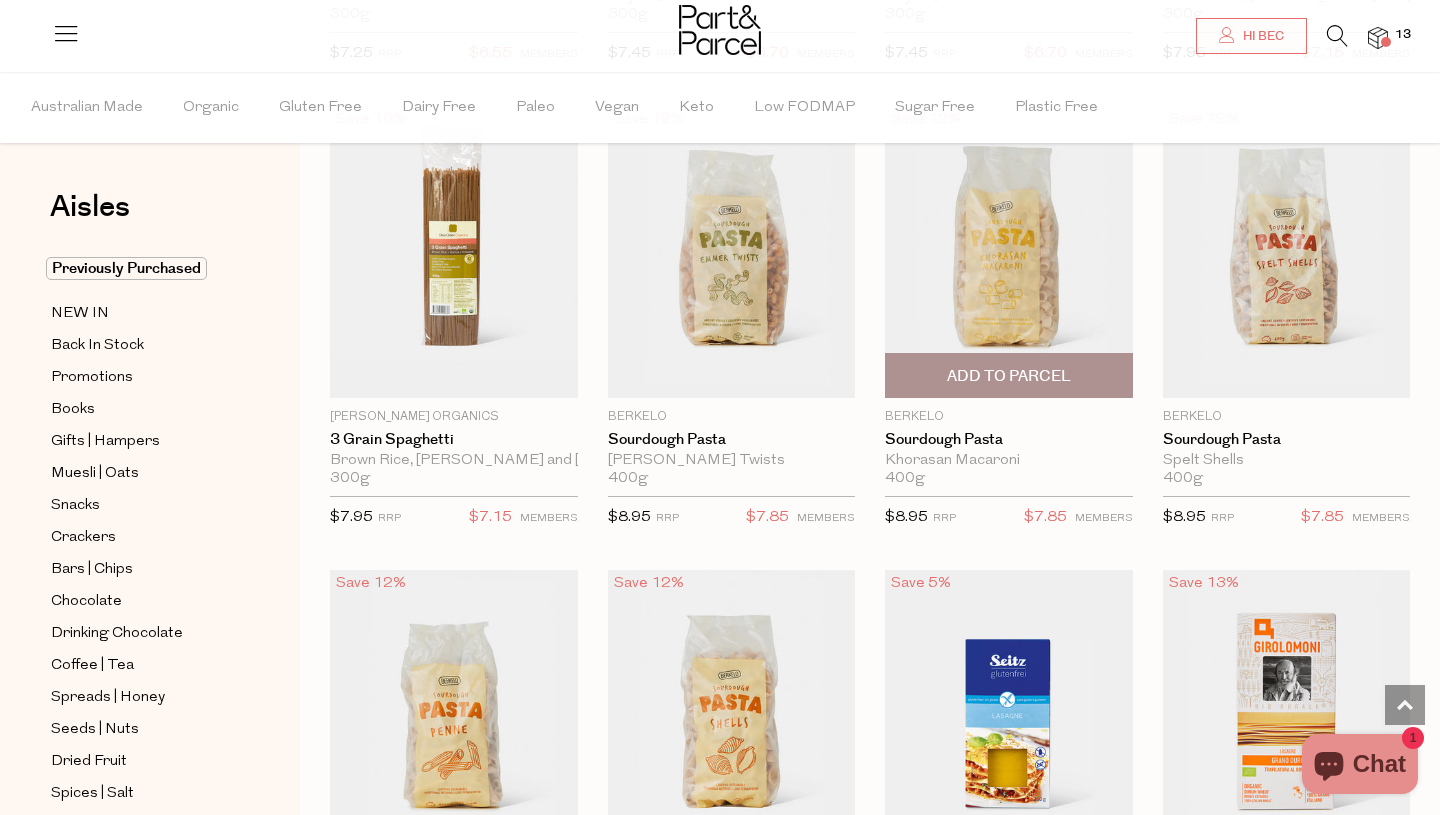 click on "Add To Parcel" at bounding box center (1009, 376) 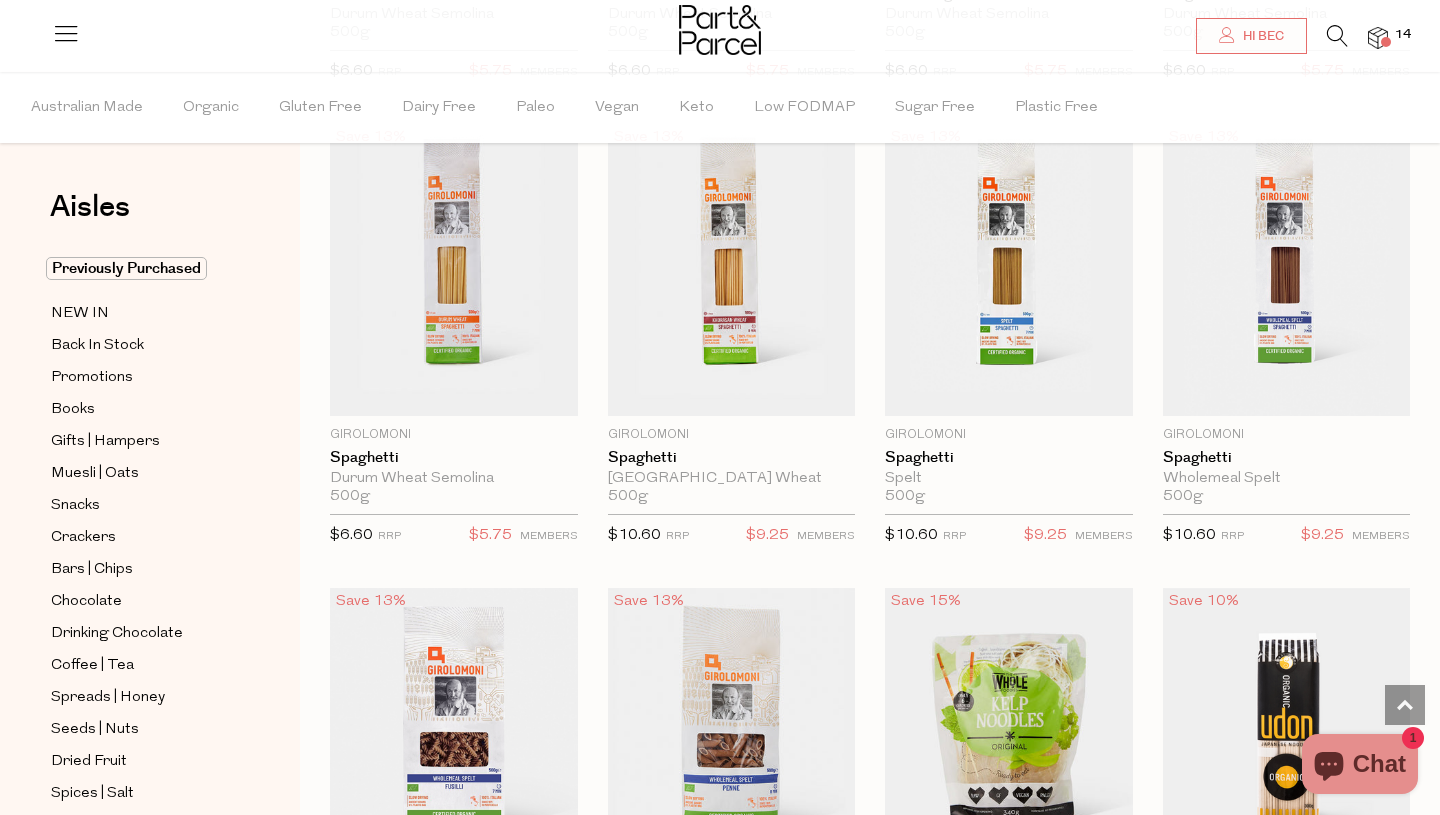 scroll, scrollTop: 3396, scrollLeft: 0, axis: vertical 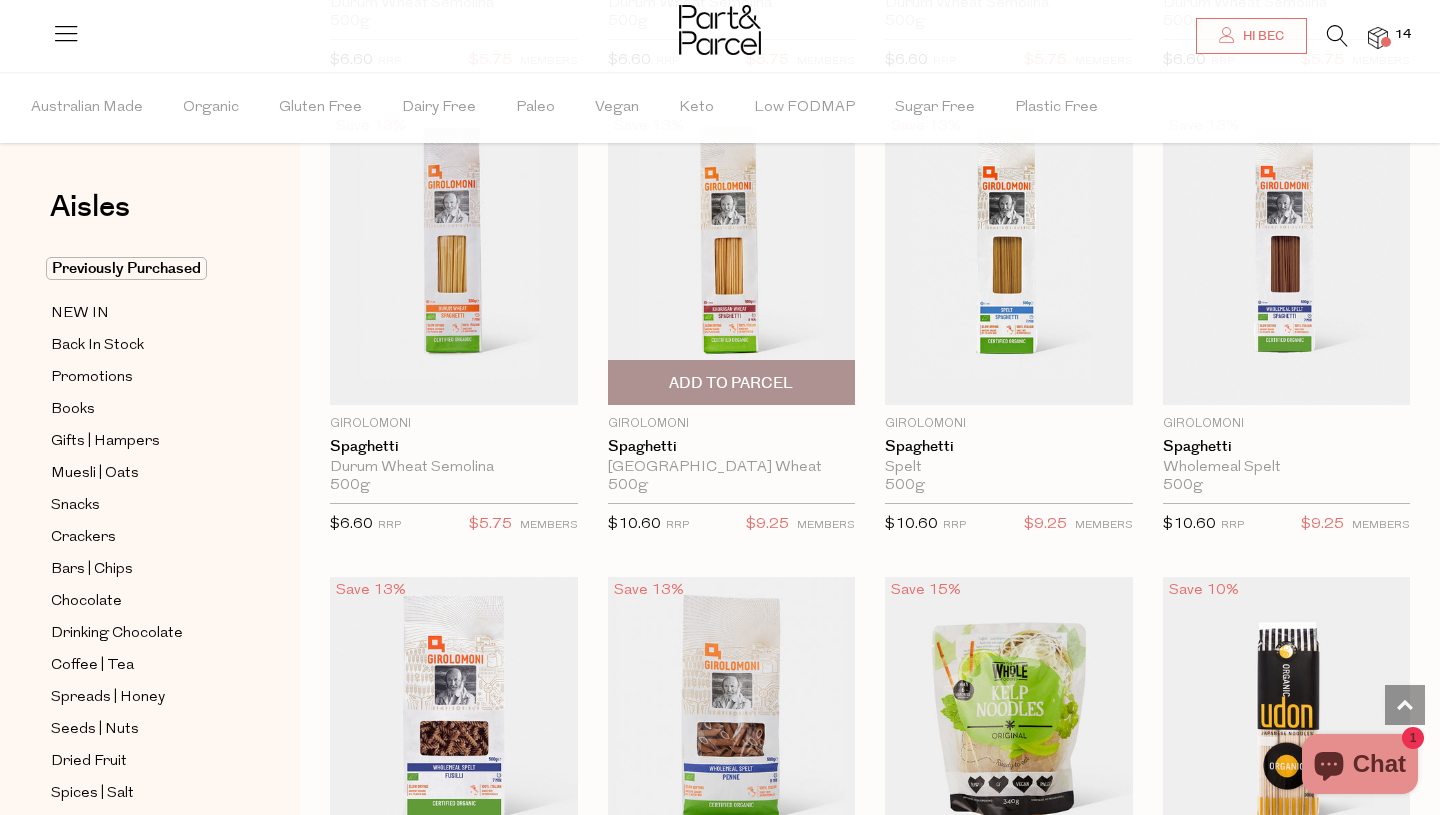 click on "Add To Parcel" at bounding box center [731, 383] 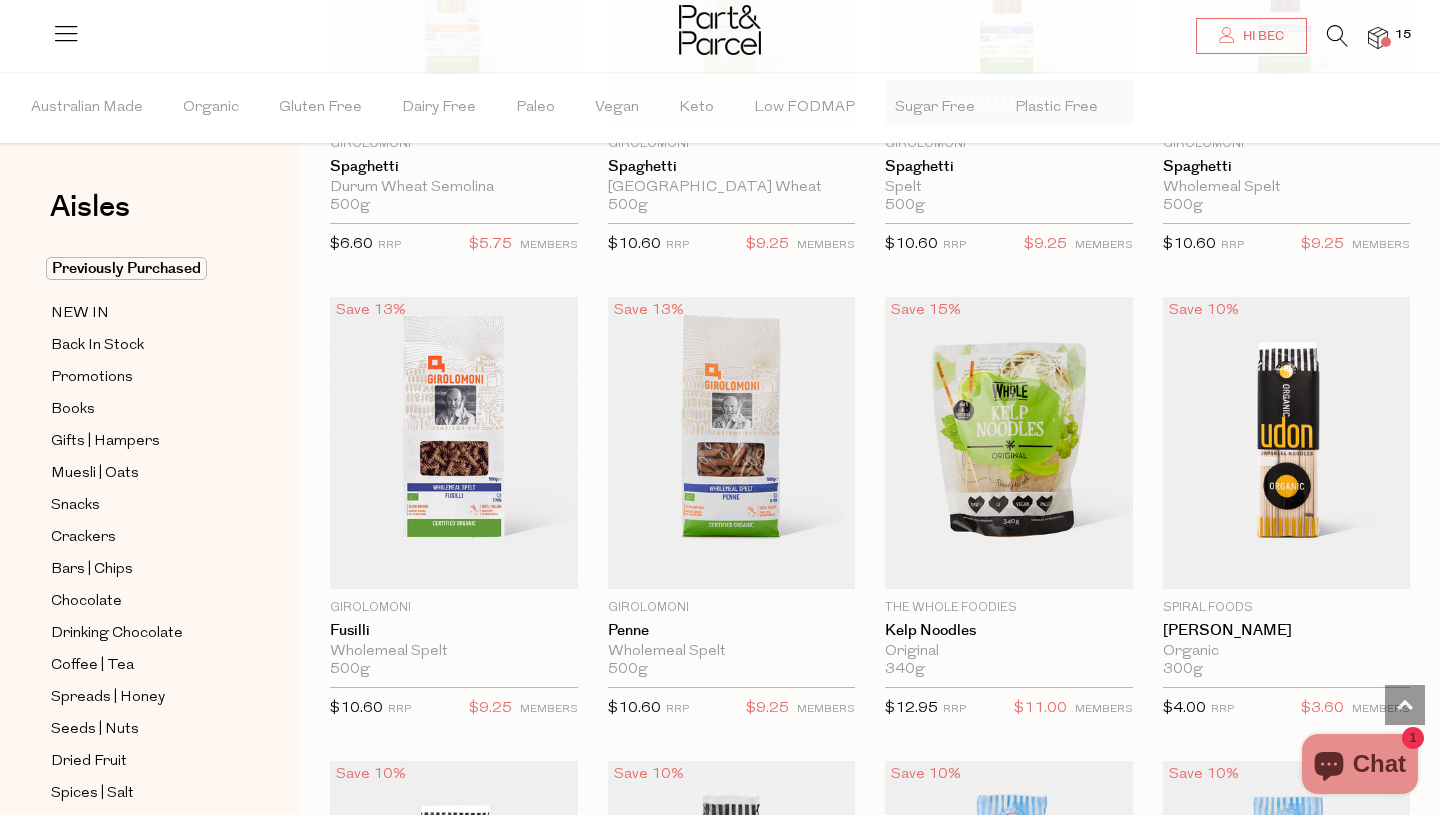 scroll, scrollTop: 3686, scrollLeft: 0, axis: vertical 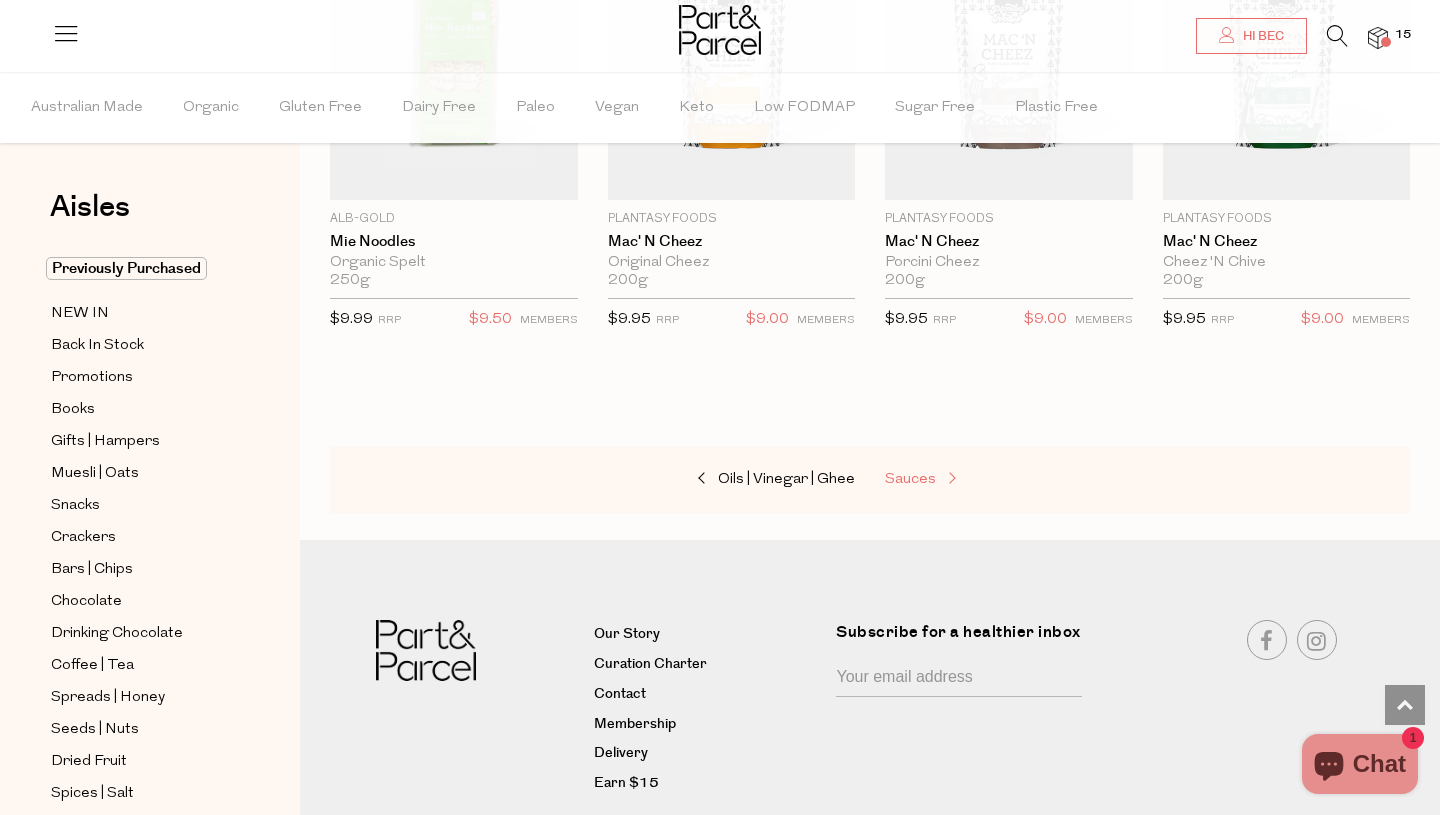 click at bounding box center [950, 479] 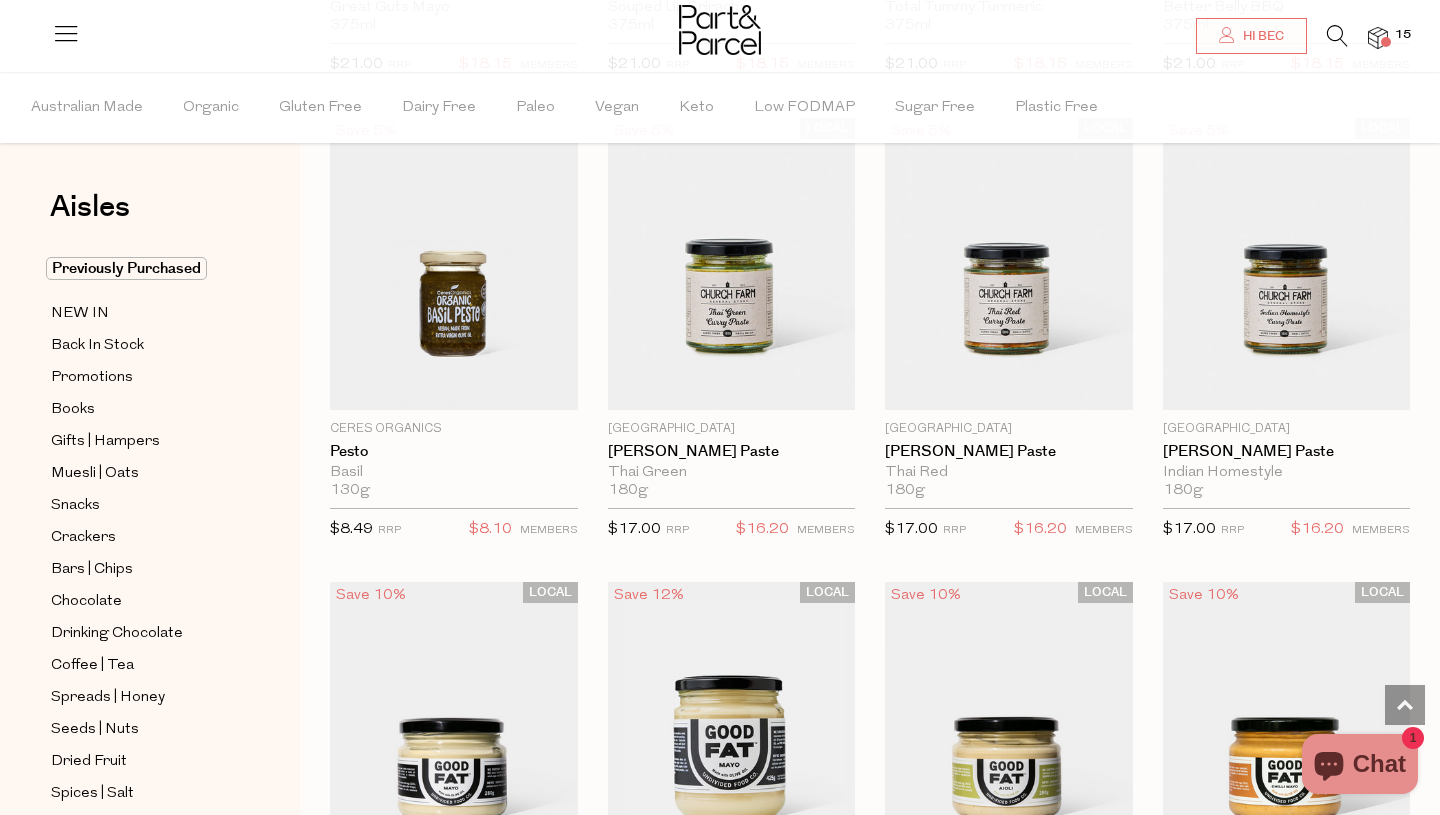 scroll, scrollTop: 1542, scrollLeft: 0, axis: vertical 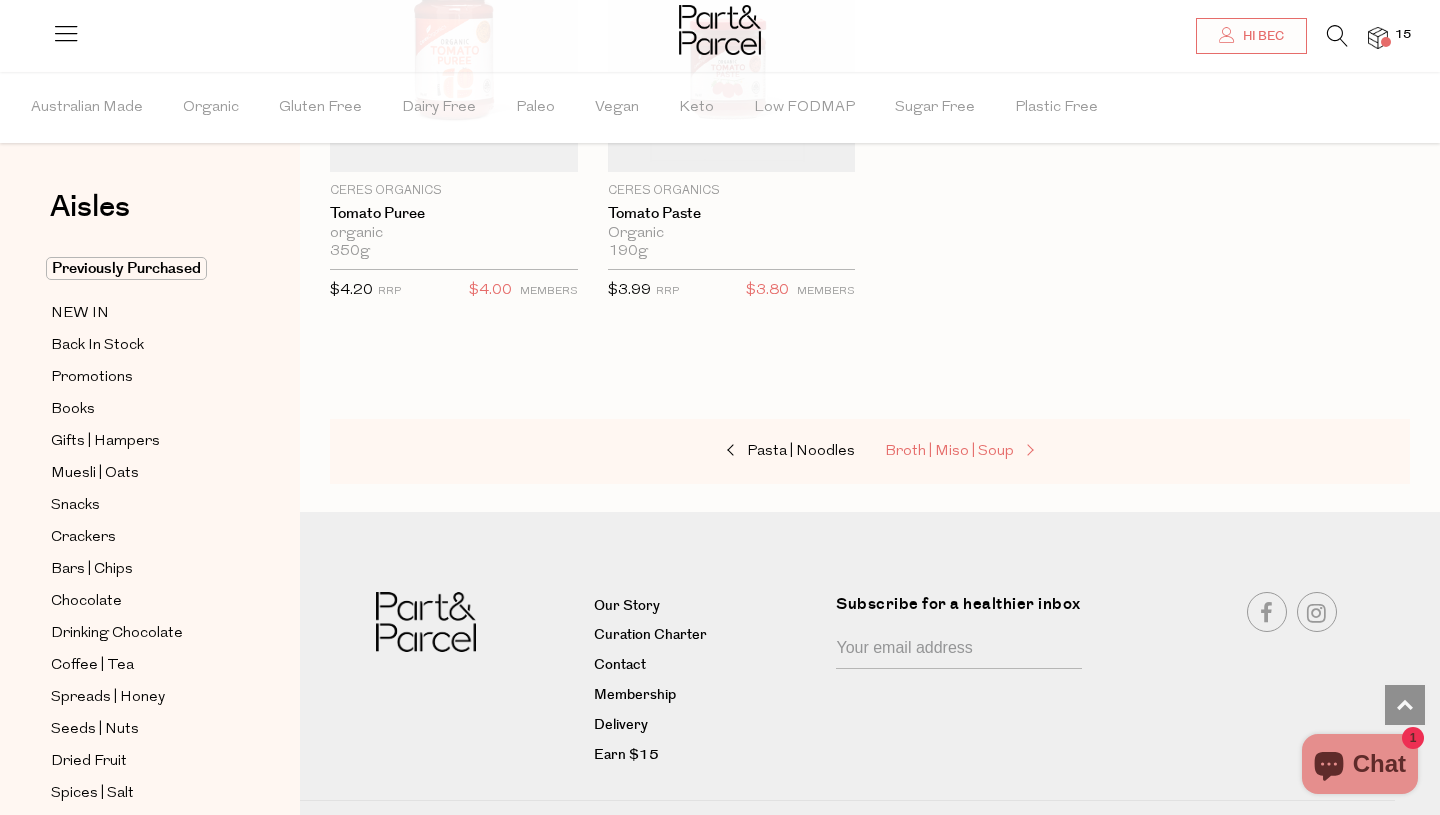 click on "Broth | Miso | Soup" at bounding box center [949, 451] 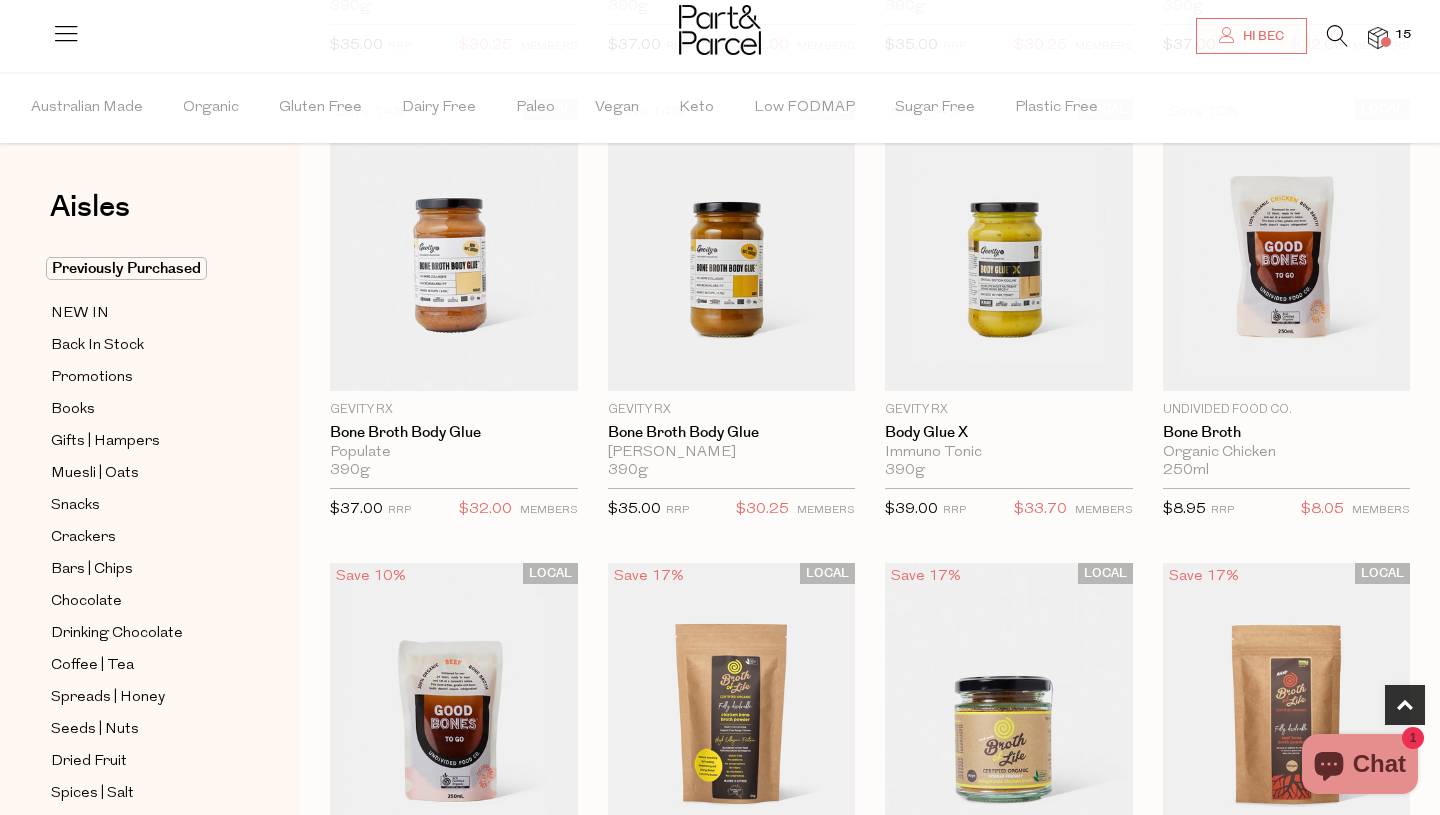 scroll, scrollTop: 642, scrollLeft: 0, axis: vertical 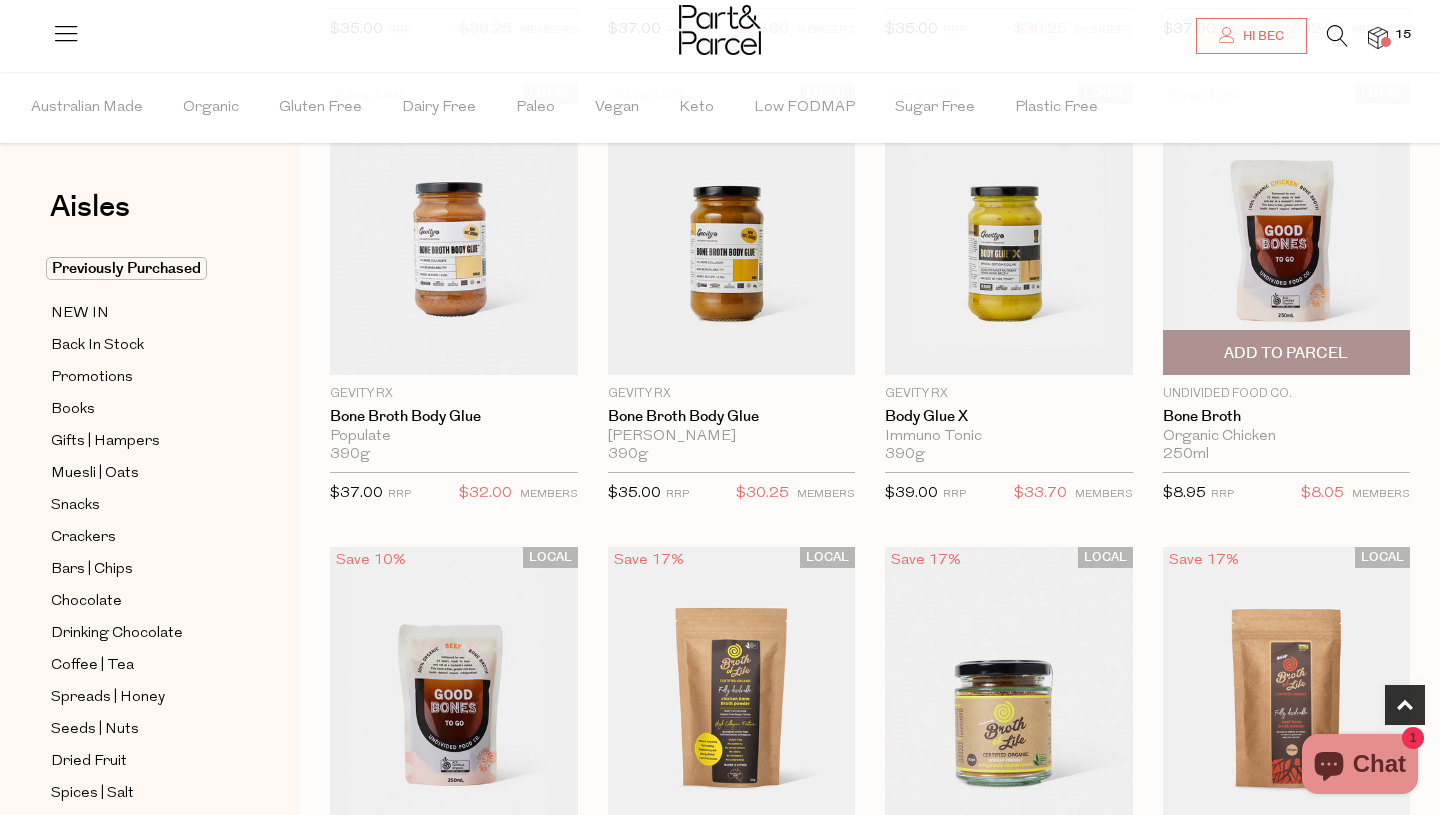 click on "Add To Parcel" at bounding box center [1286, 353] 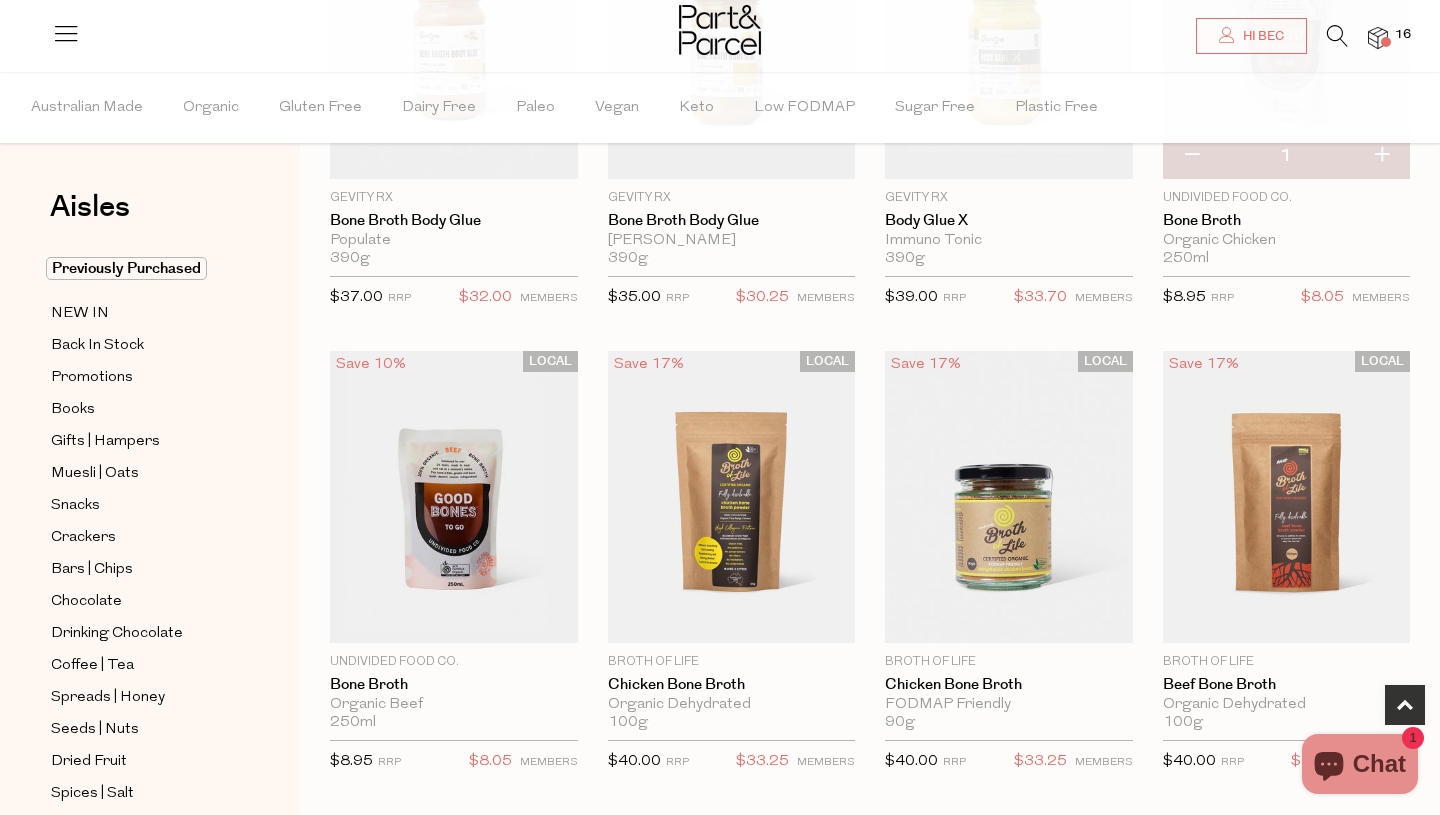 scroll, scrollTop: 840, scrollLeft: 0, axis: vertical 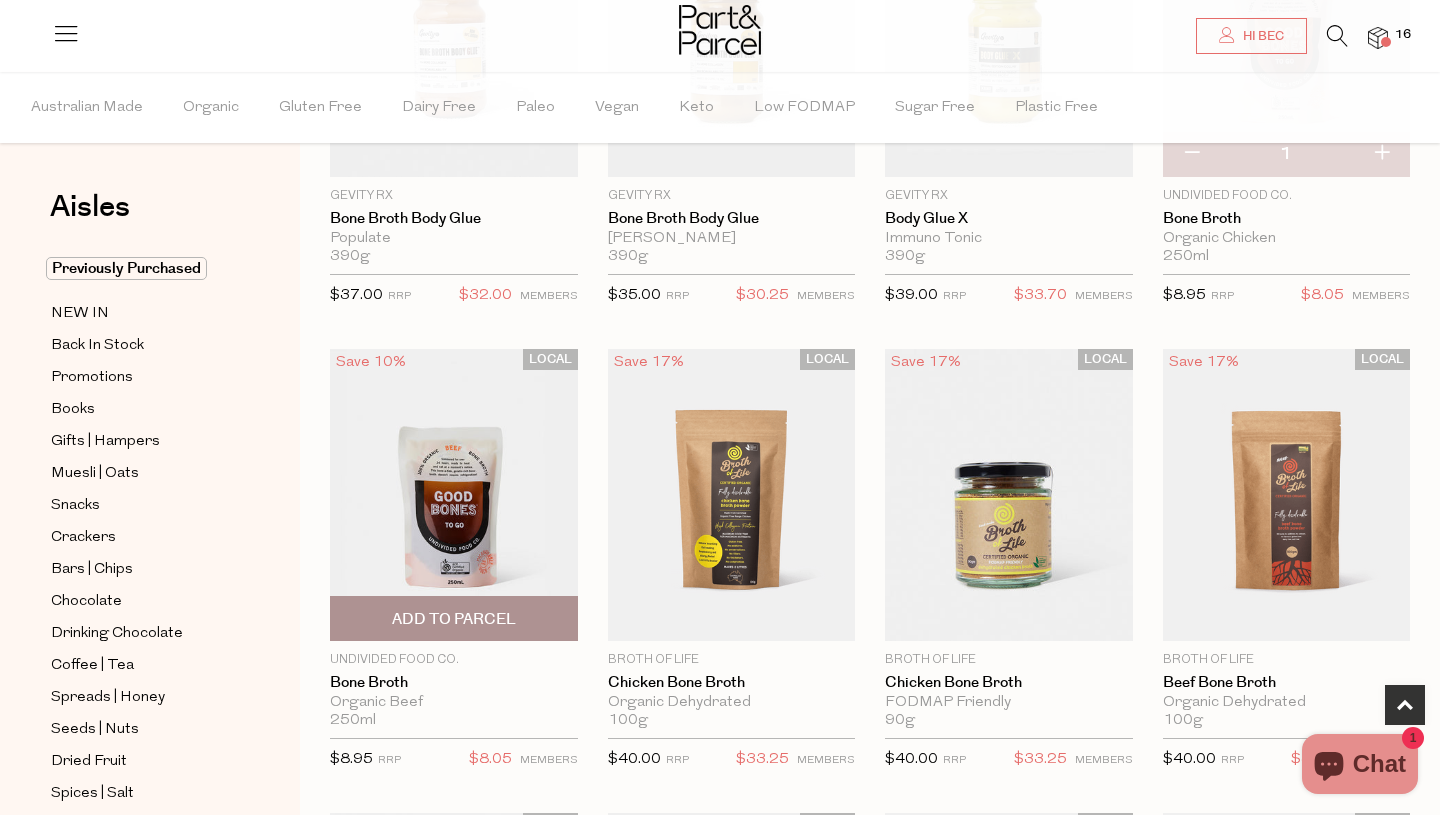click on "Add To Parcel" at bounding box center [454, 619] 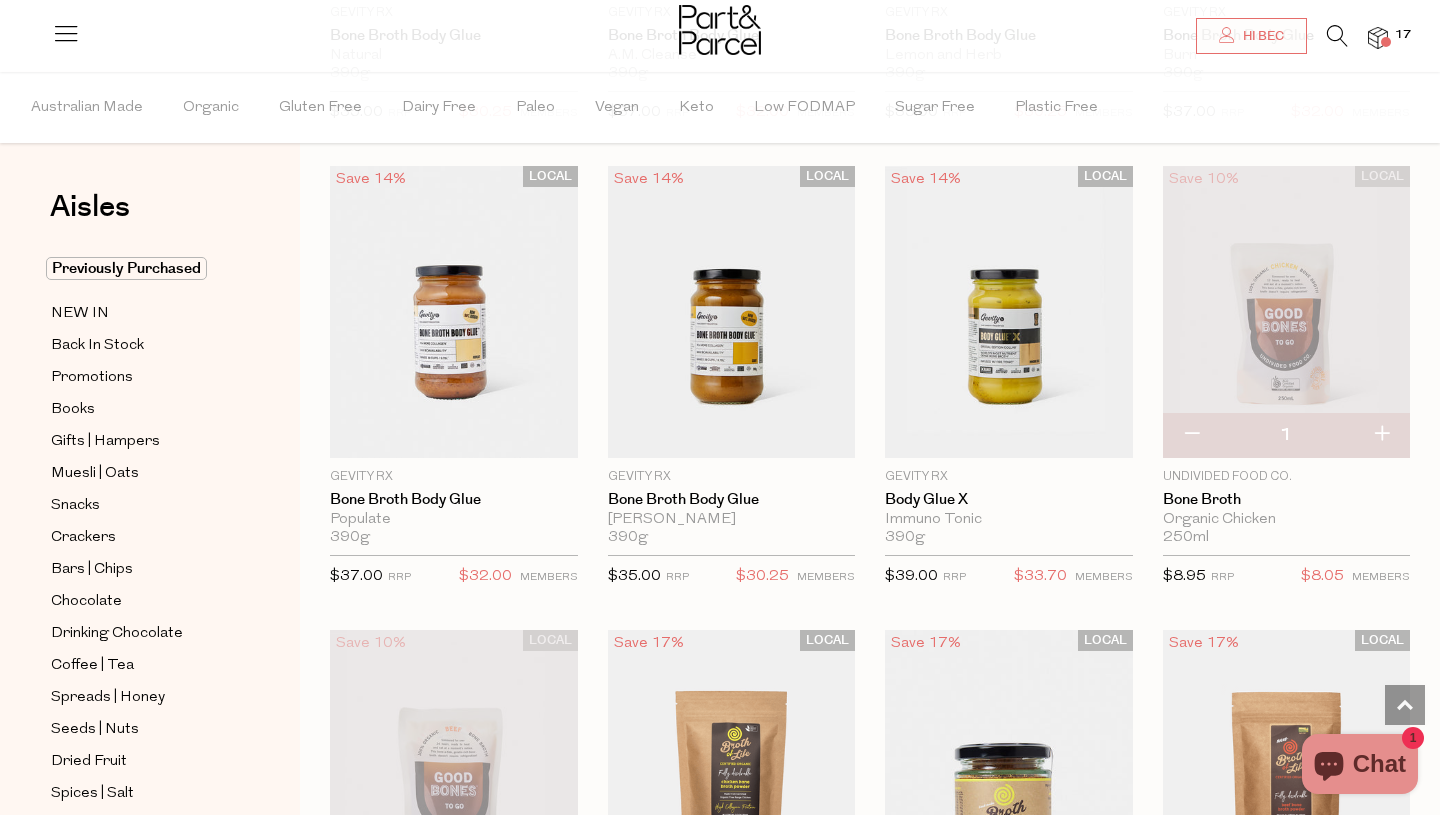 scroll, scrollTop: 547, scrollLeft: 0, axis: vertical 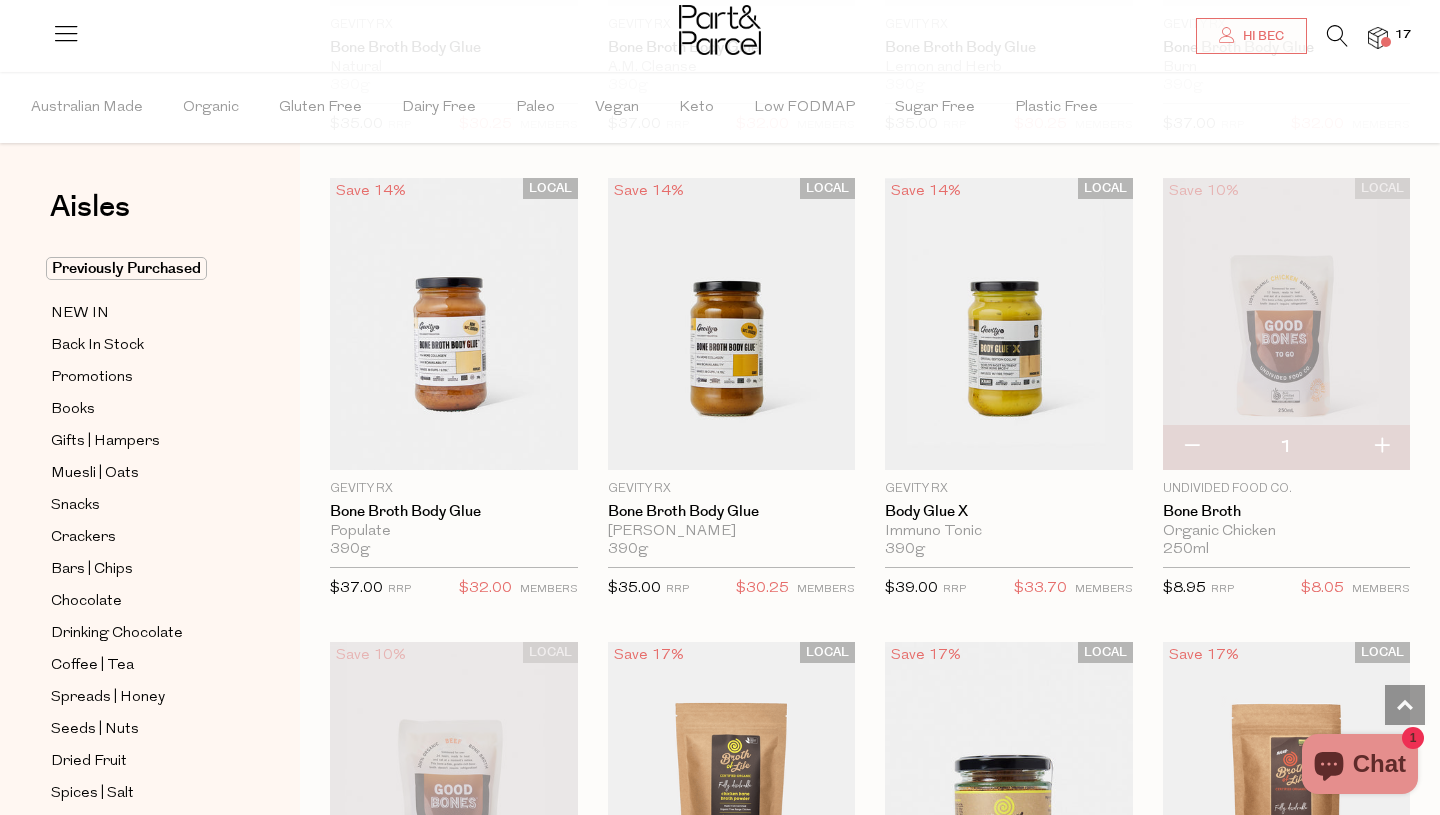 click at bounding box center (1381, 447) 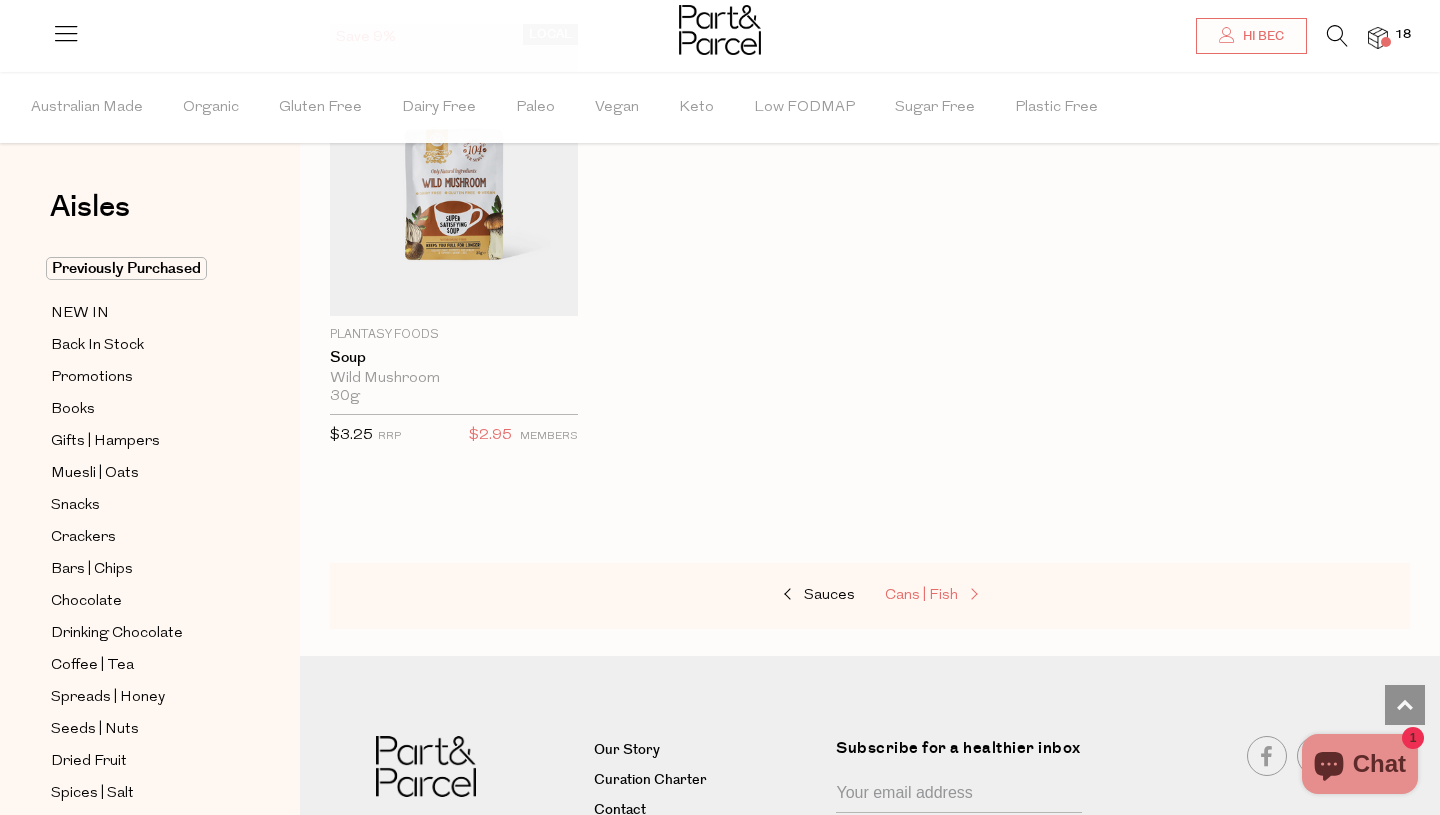 click on "Cans | Fish" at bounding box center (921, 595) 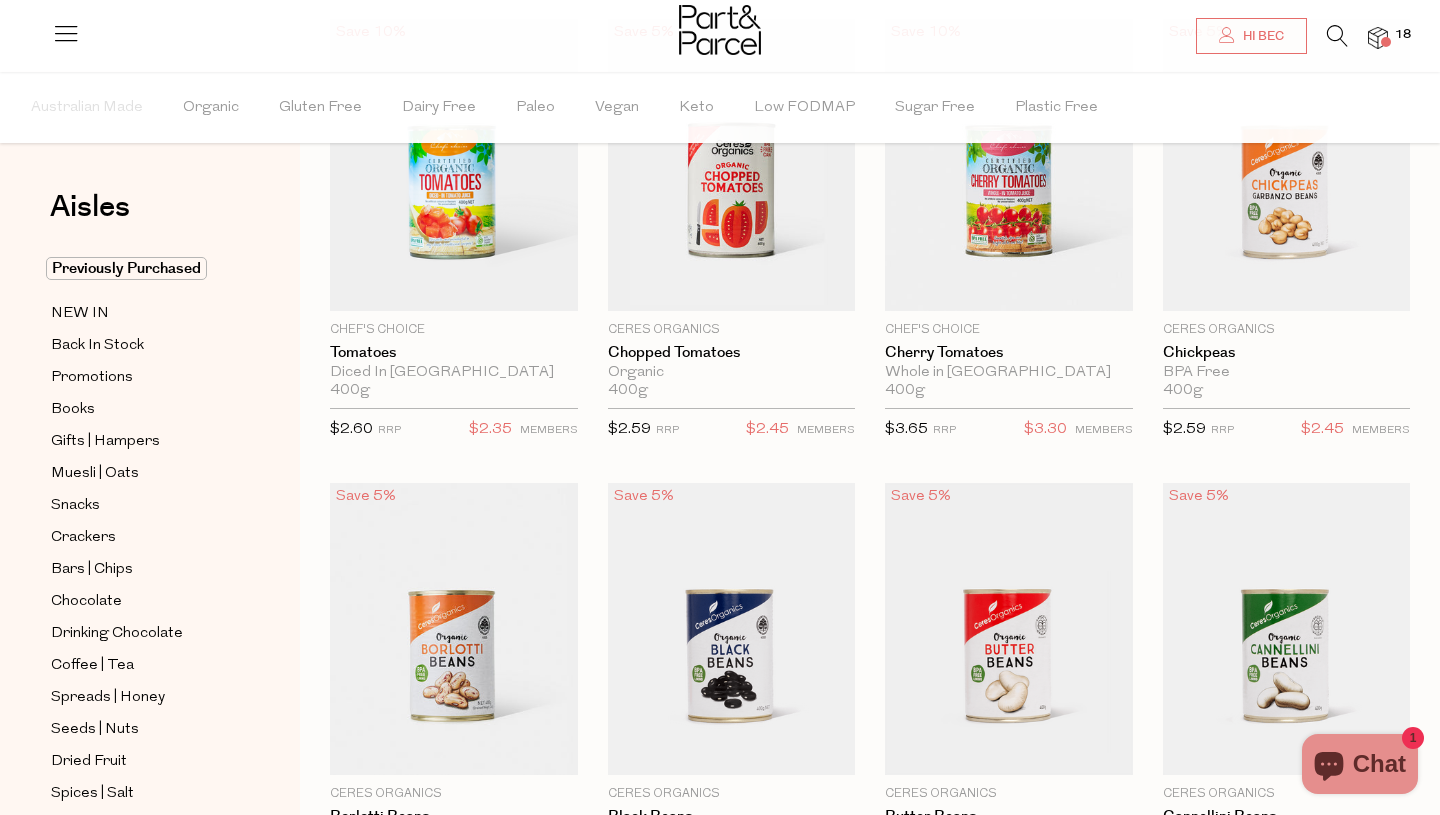 scroll, scrollTop: 224, scrollLeft: 0, axis: vertical 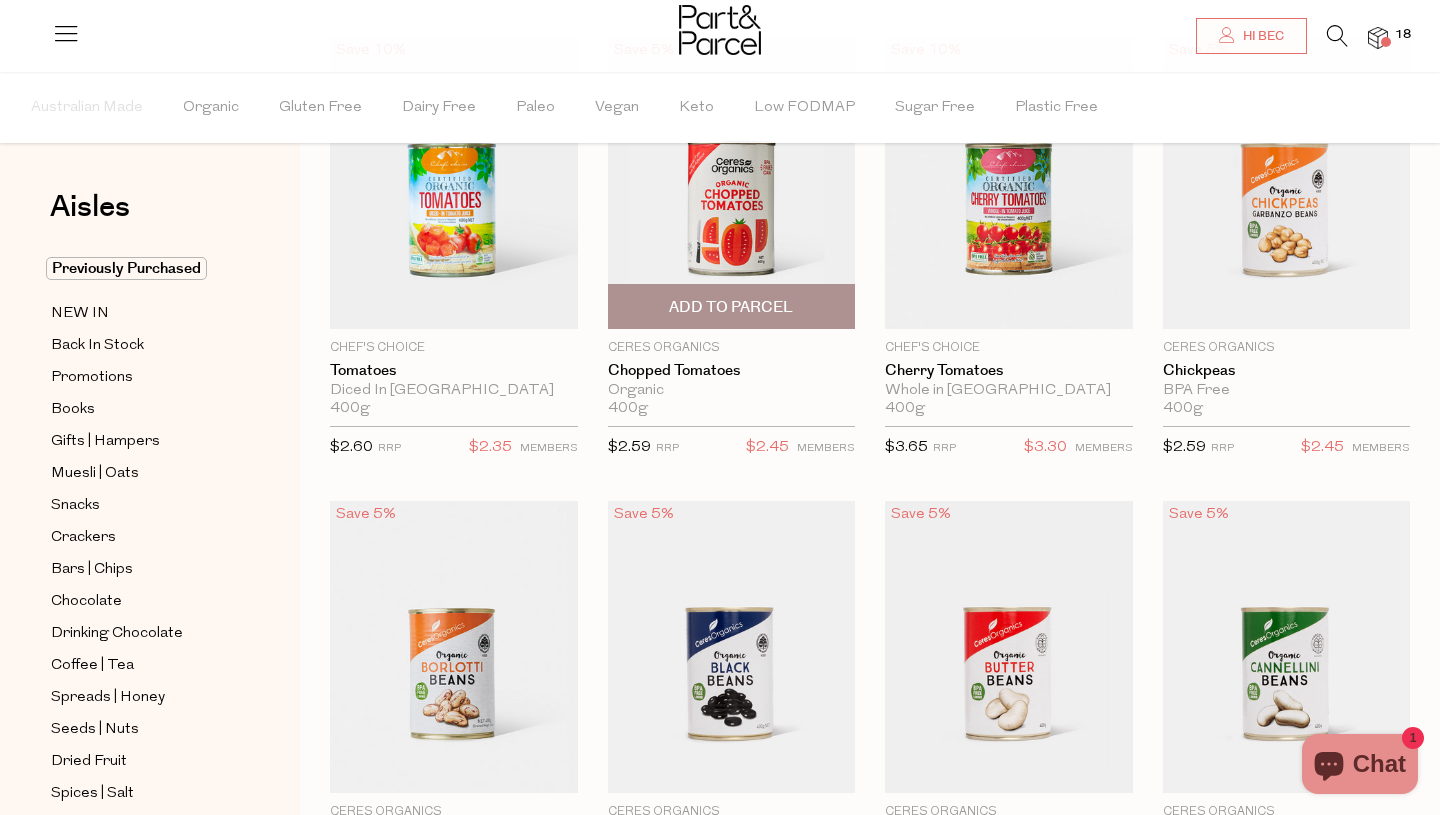 click on "Add To Parcel" at bounding box center (731, 307) 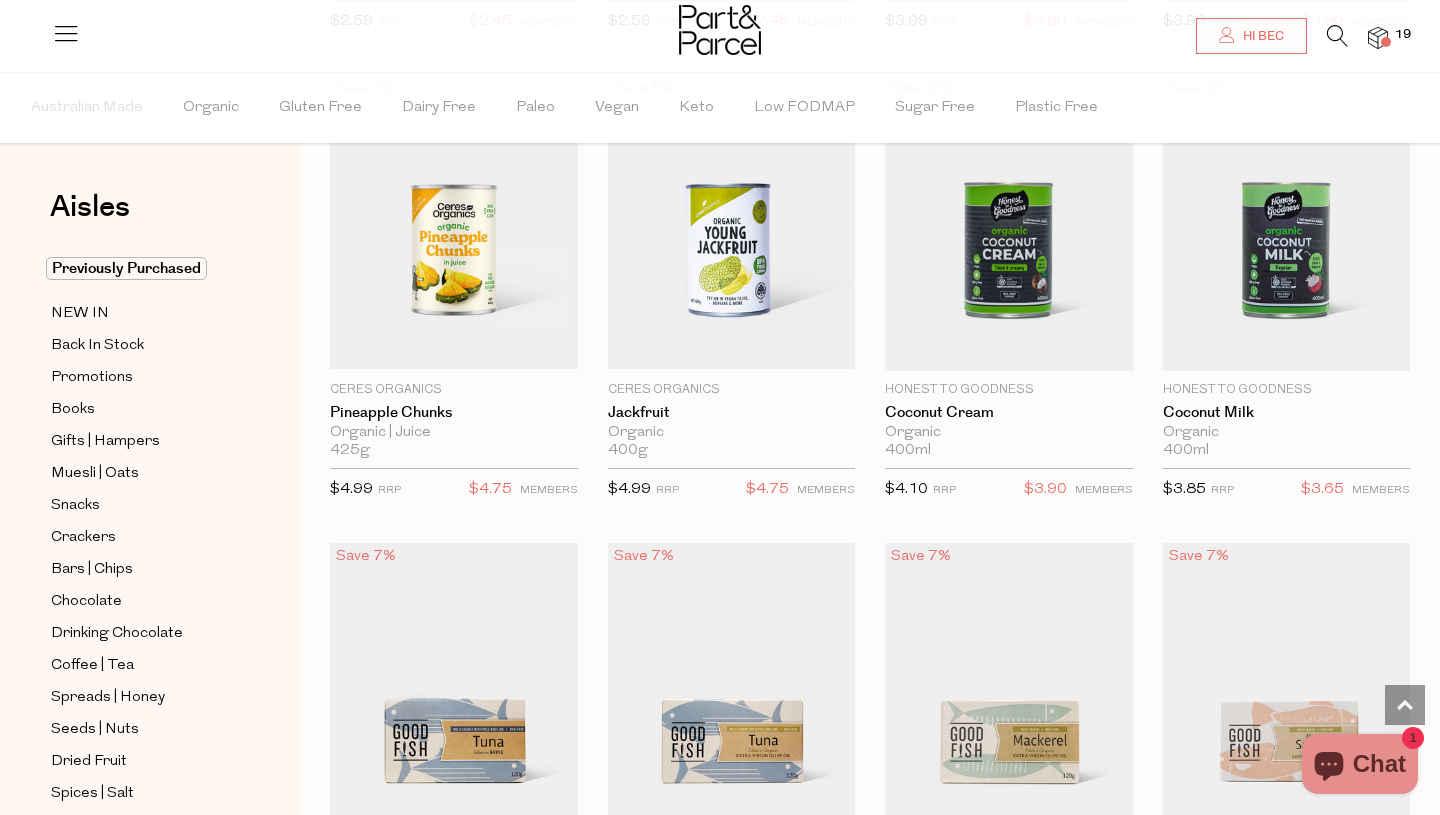 scroll, scrollTop: 1579, scrollLeft: 0, axis: vertical 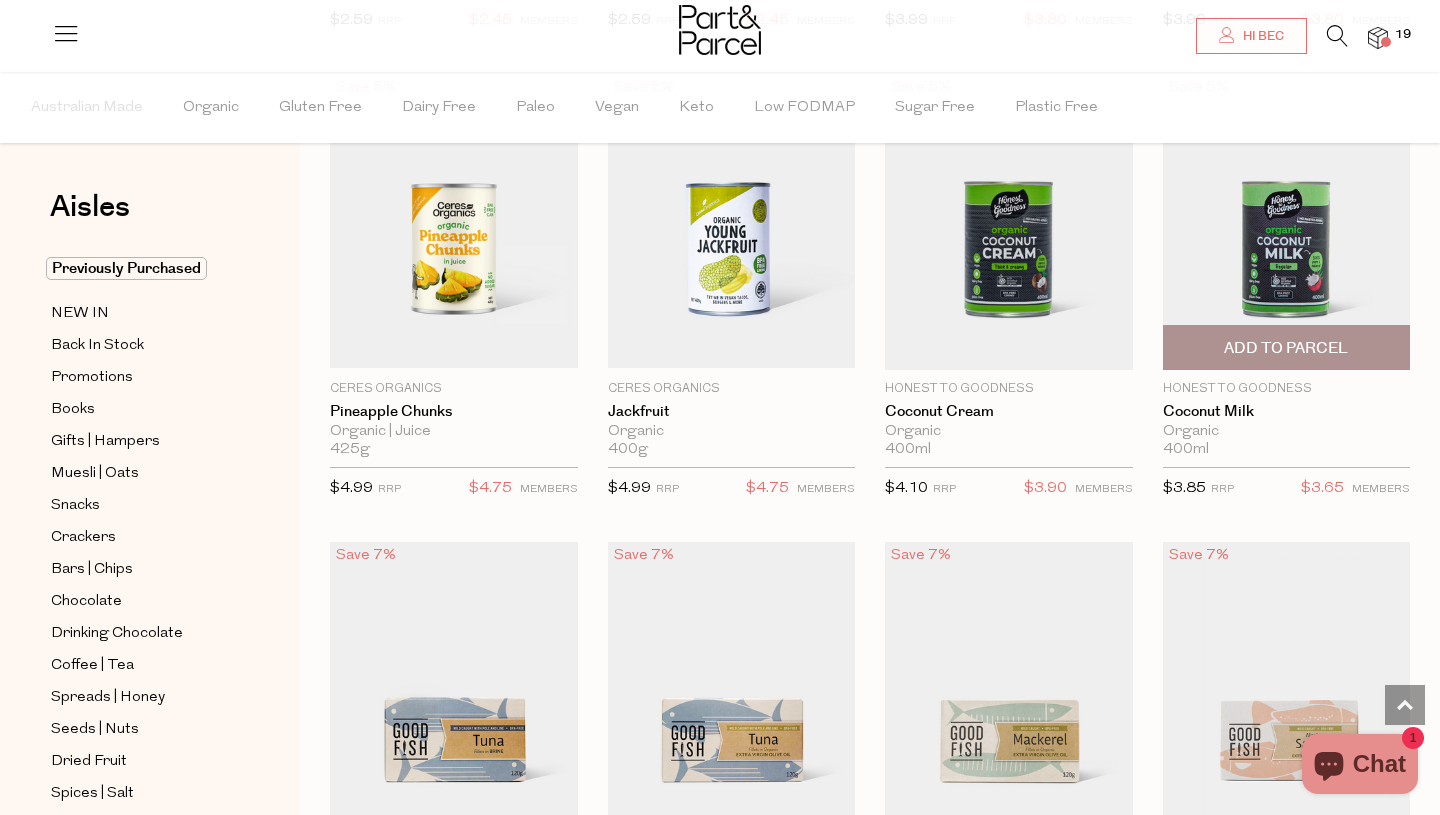 click on "Add To Parcel" at bounding box center (1287, 347) 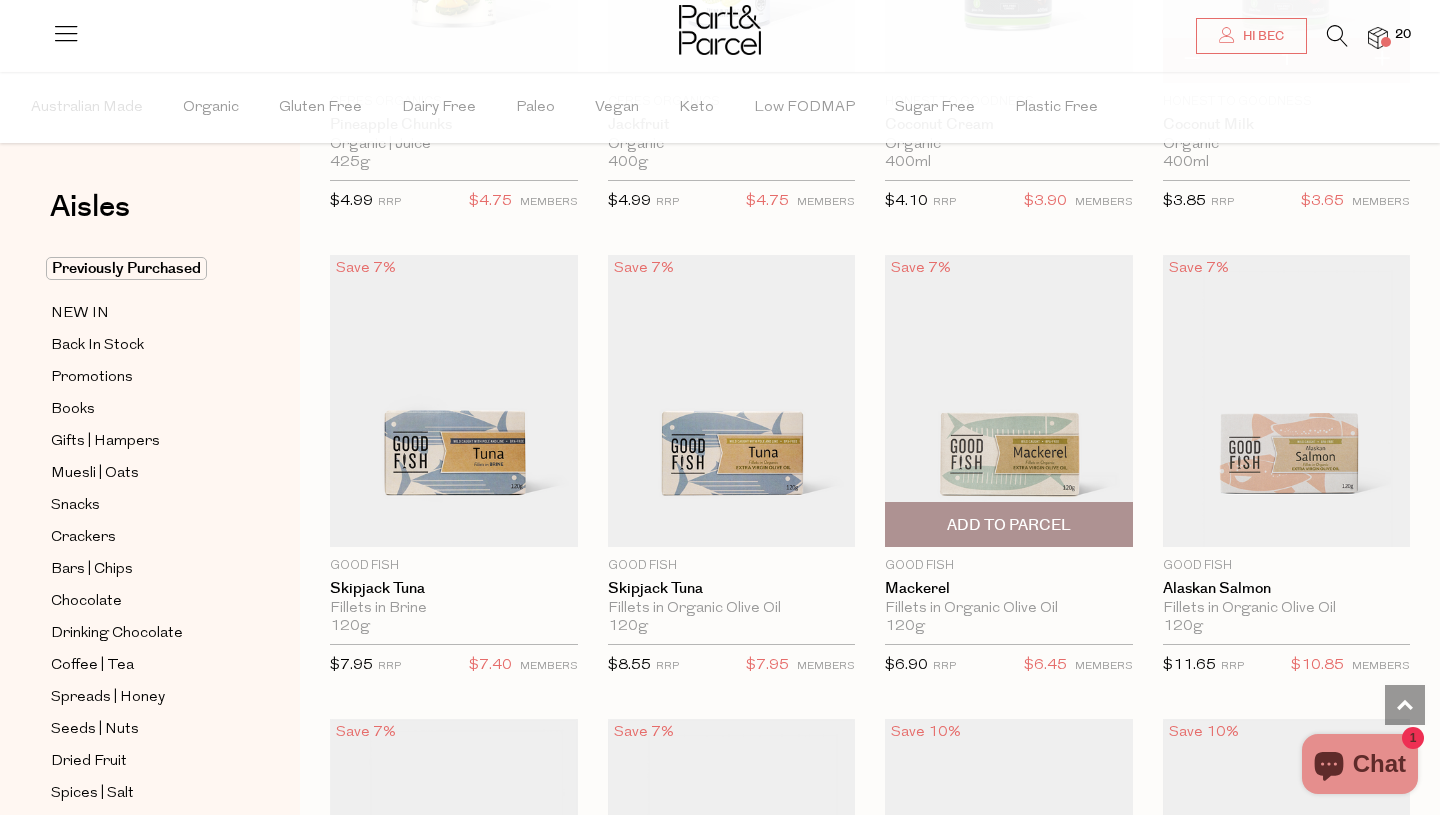 scroll, scrollTop: 1867, scrollLeft: 0, axis: vertical 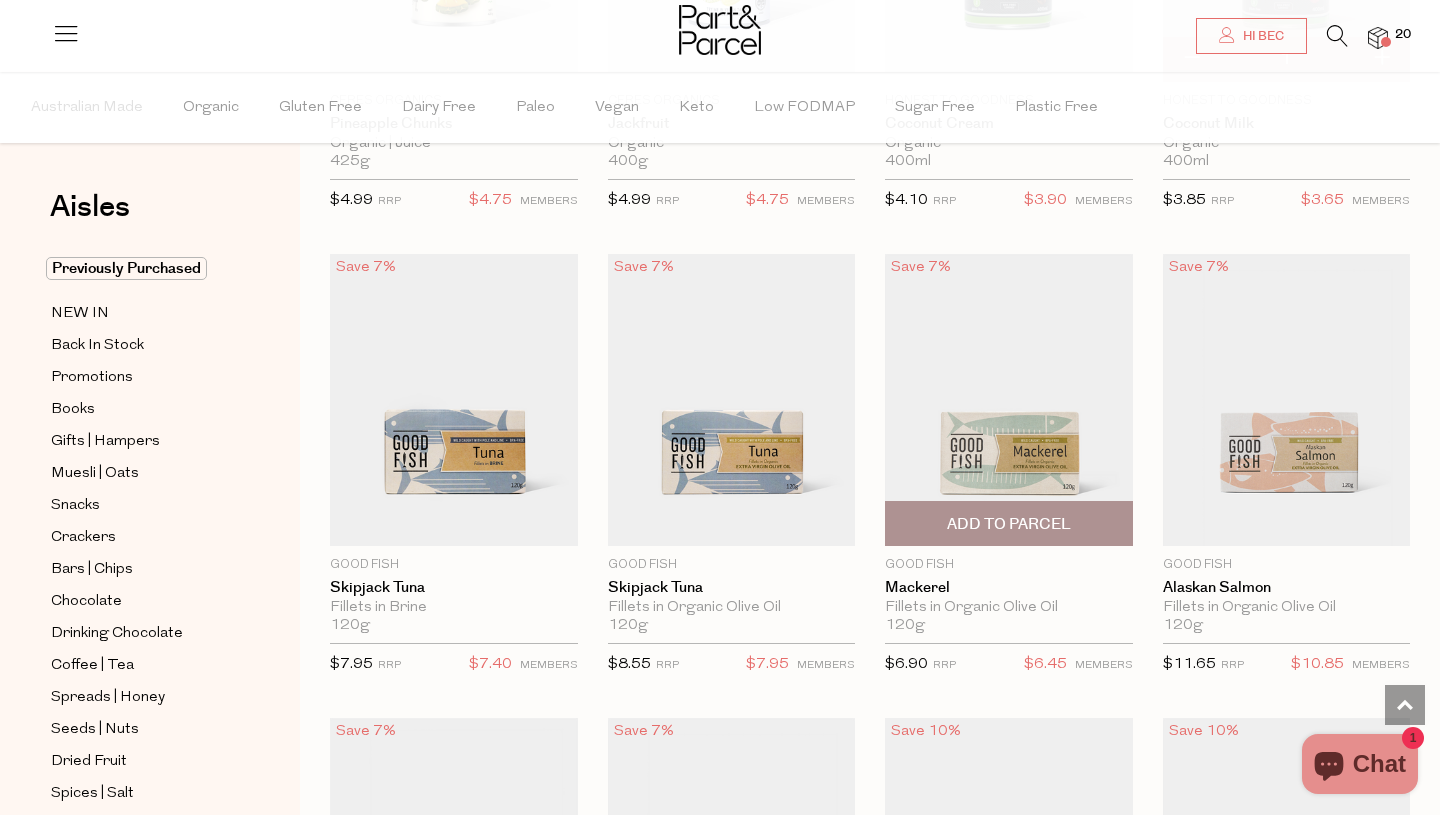 click on "Add To Parcel" at bounding box center [1009, 524] 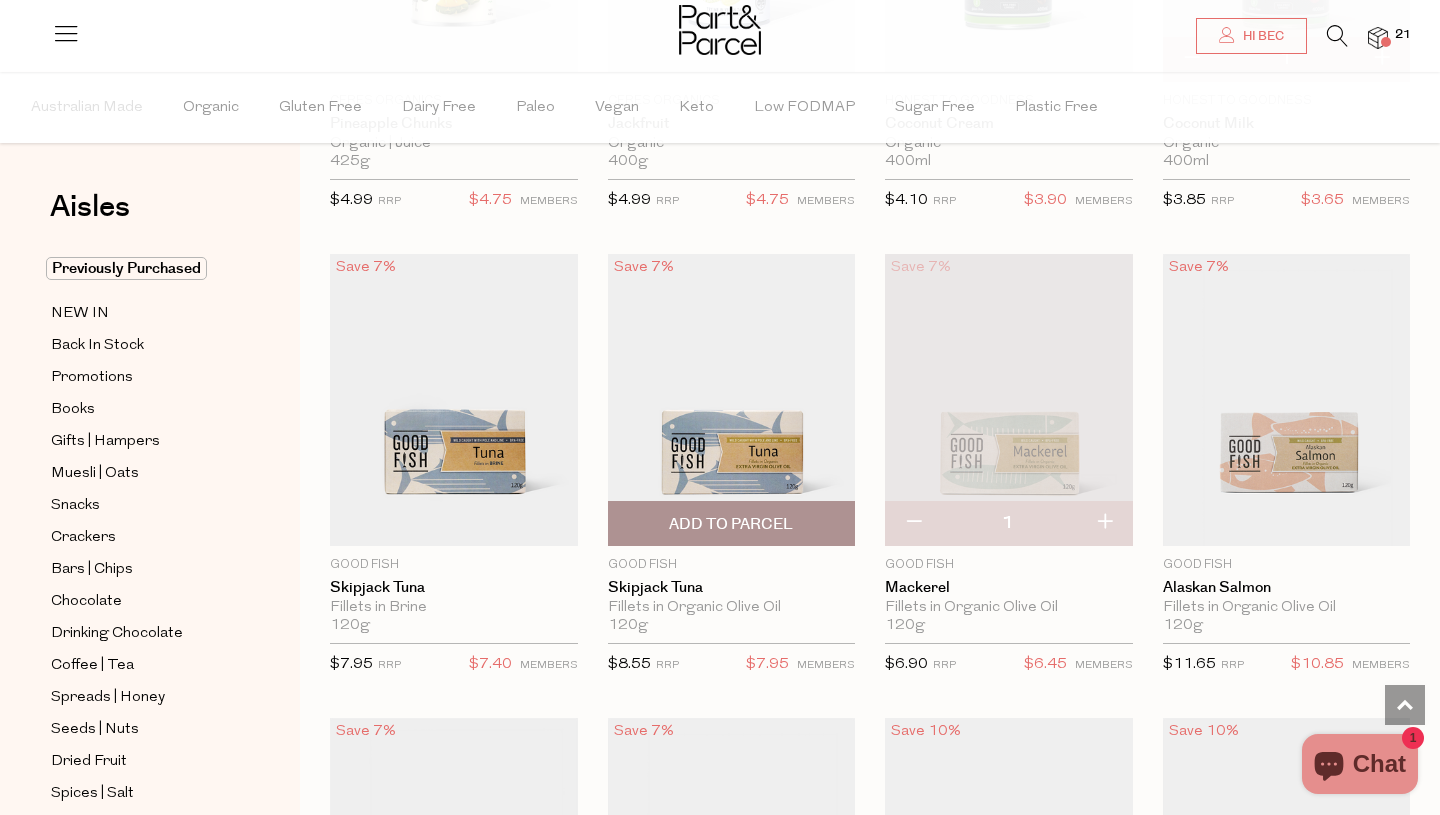 click on "Add To Parcel" at bounding box center (731, 524) 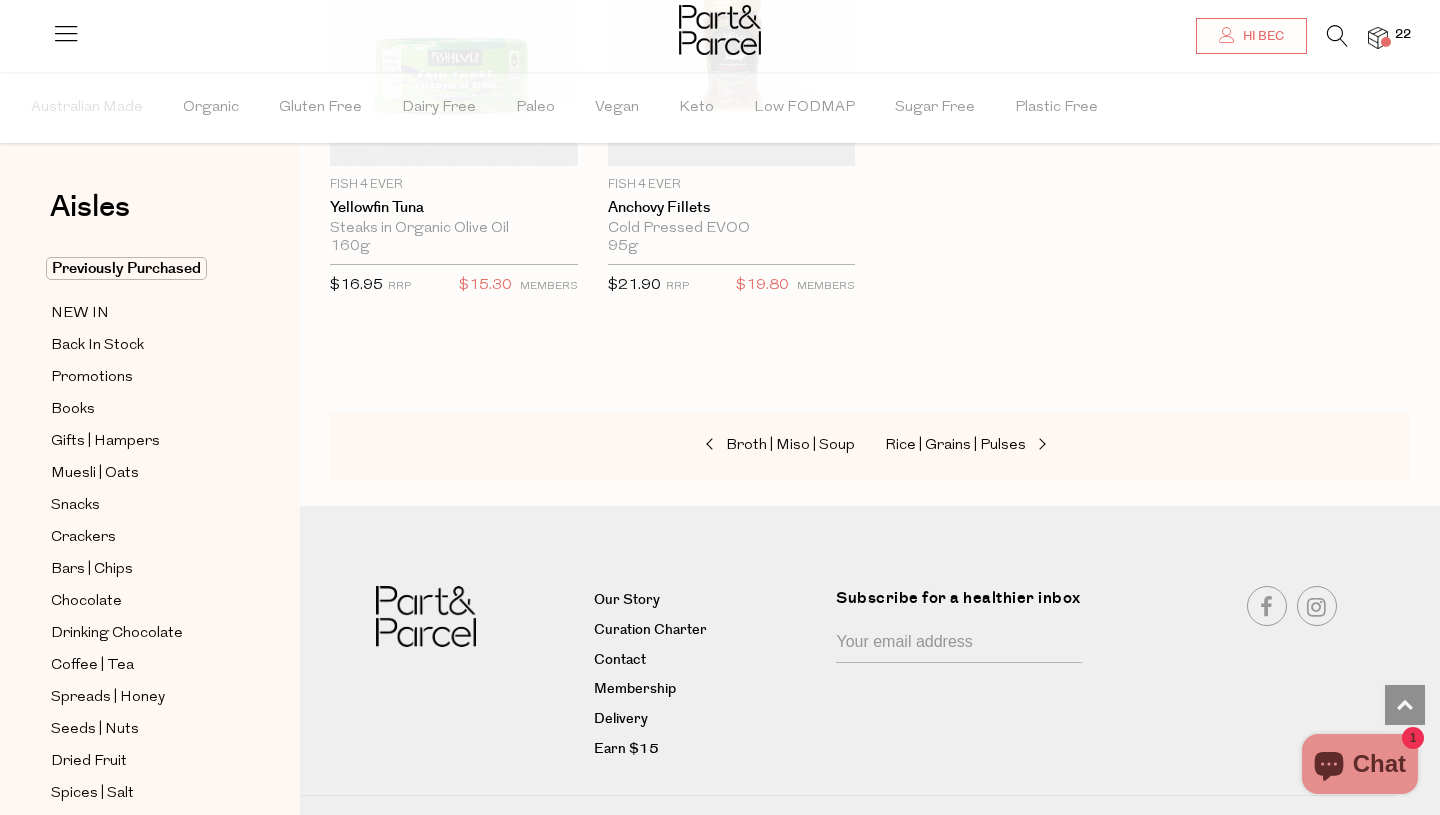 scroll, scrollTop: 3194, scrollLeft: 0, axis: vertical 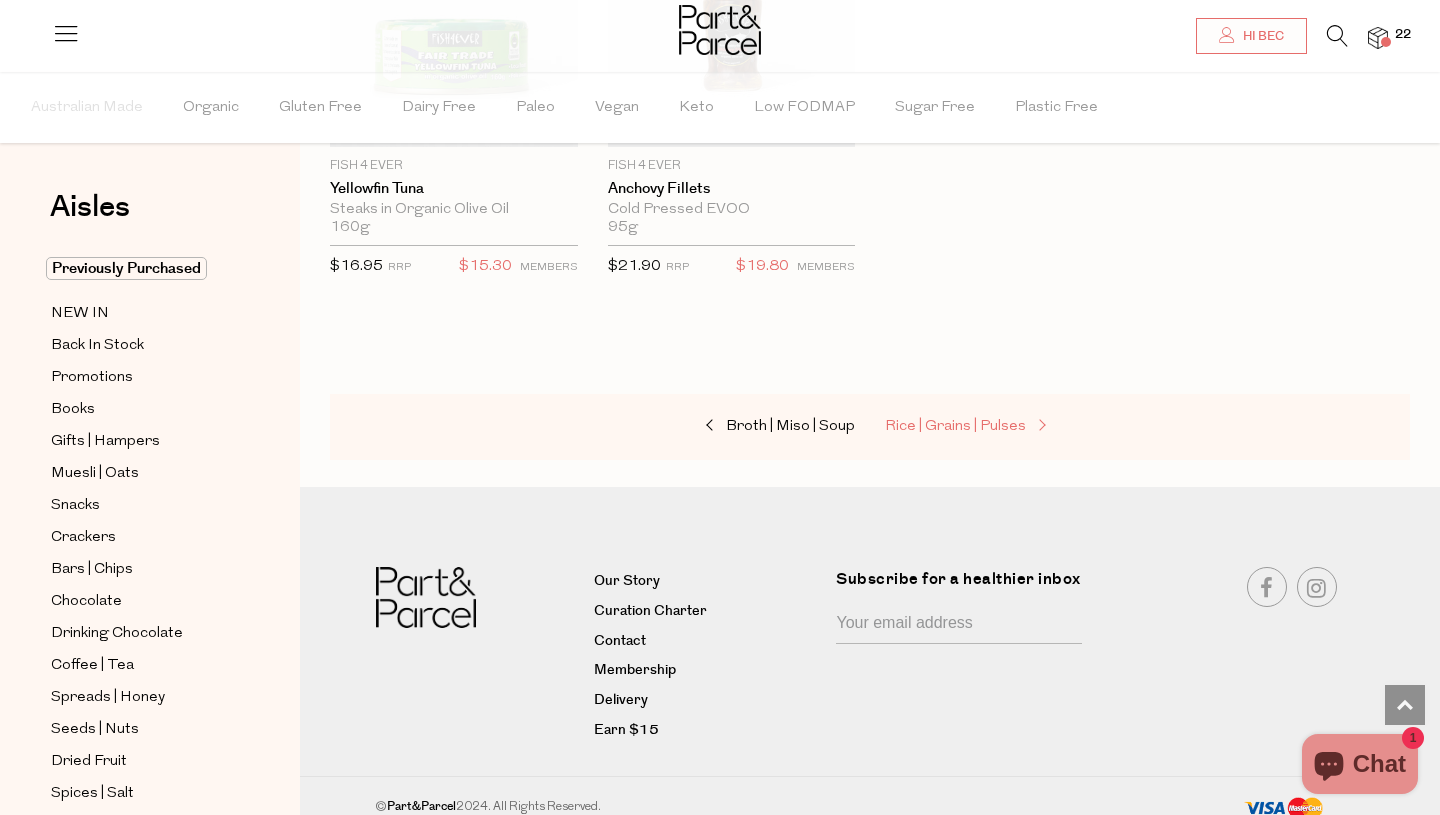 click at bounding box center [1040, 426] 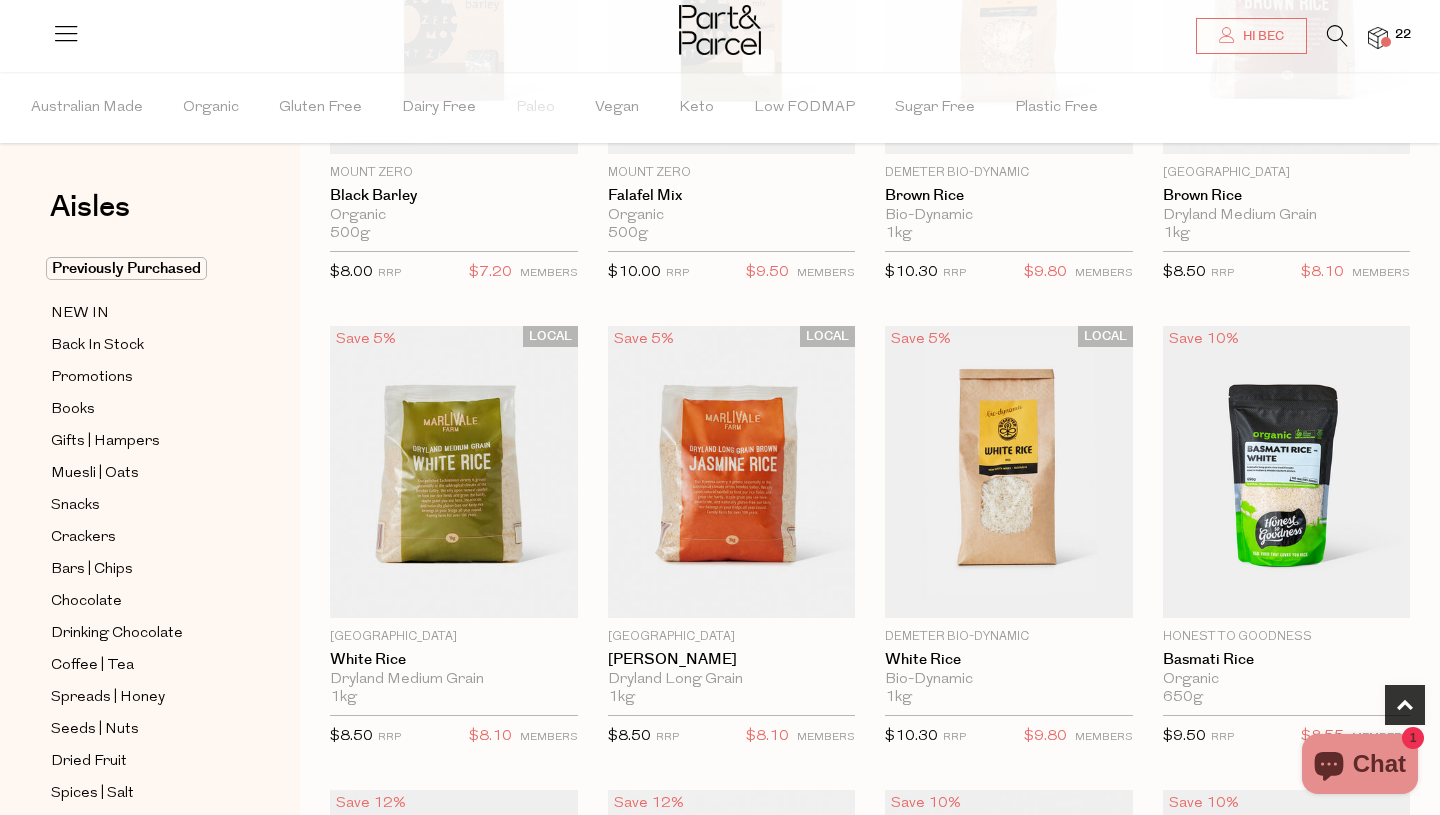 scroll, scrollTop: 868, scrollLeft: 0, axis: vertical 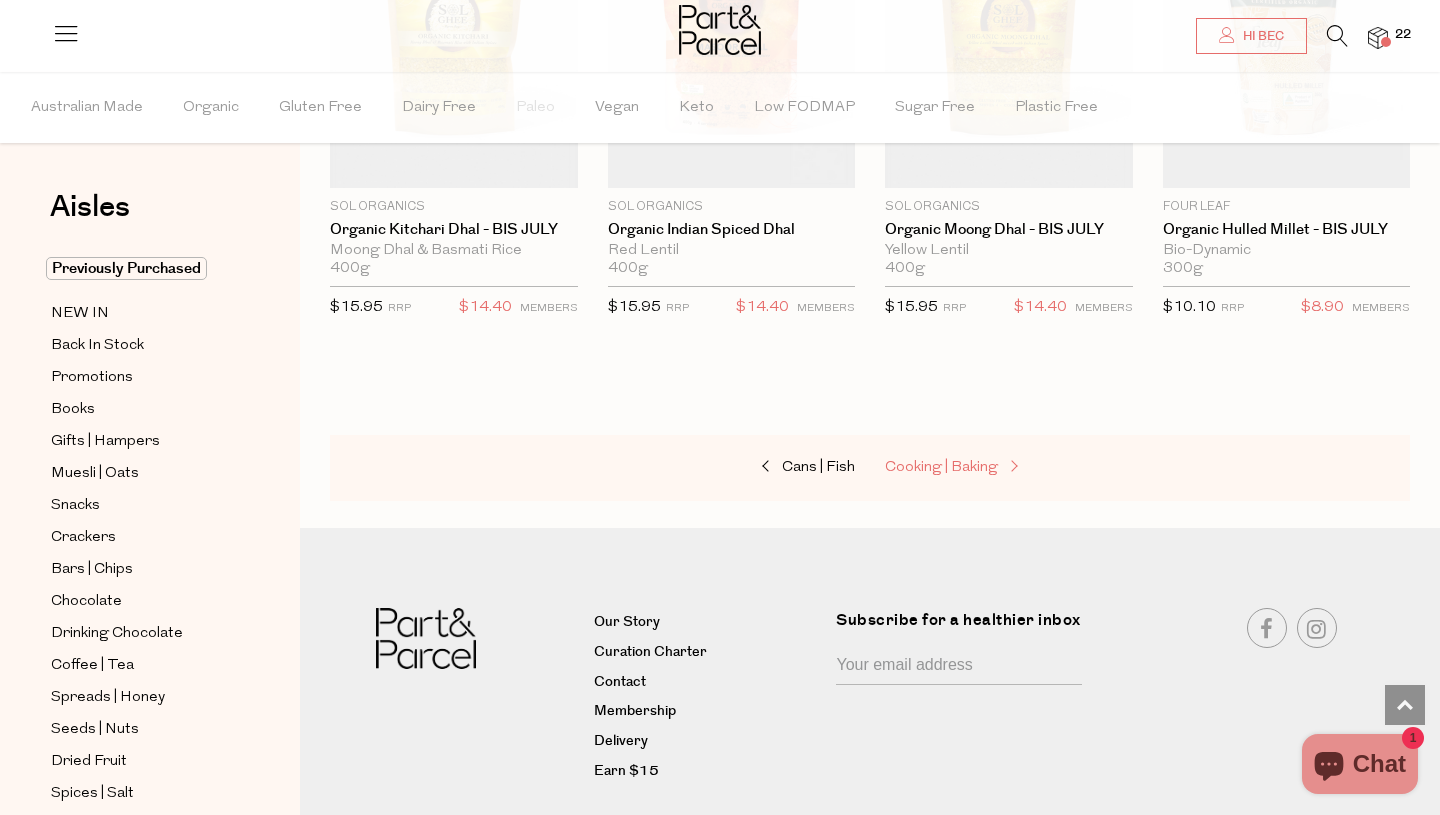 click on "Cooking | Baking" at bounding box center [941, 467] 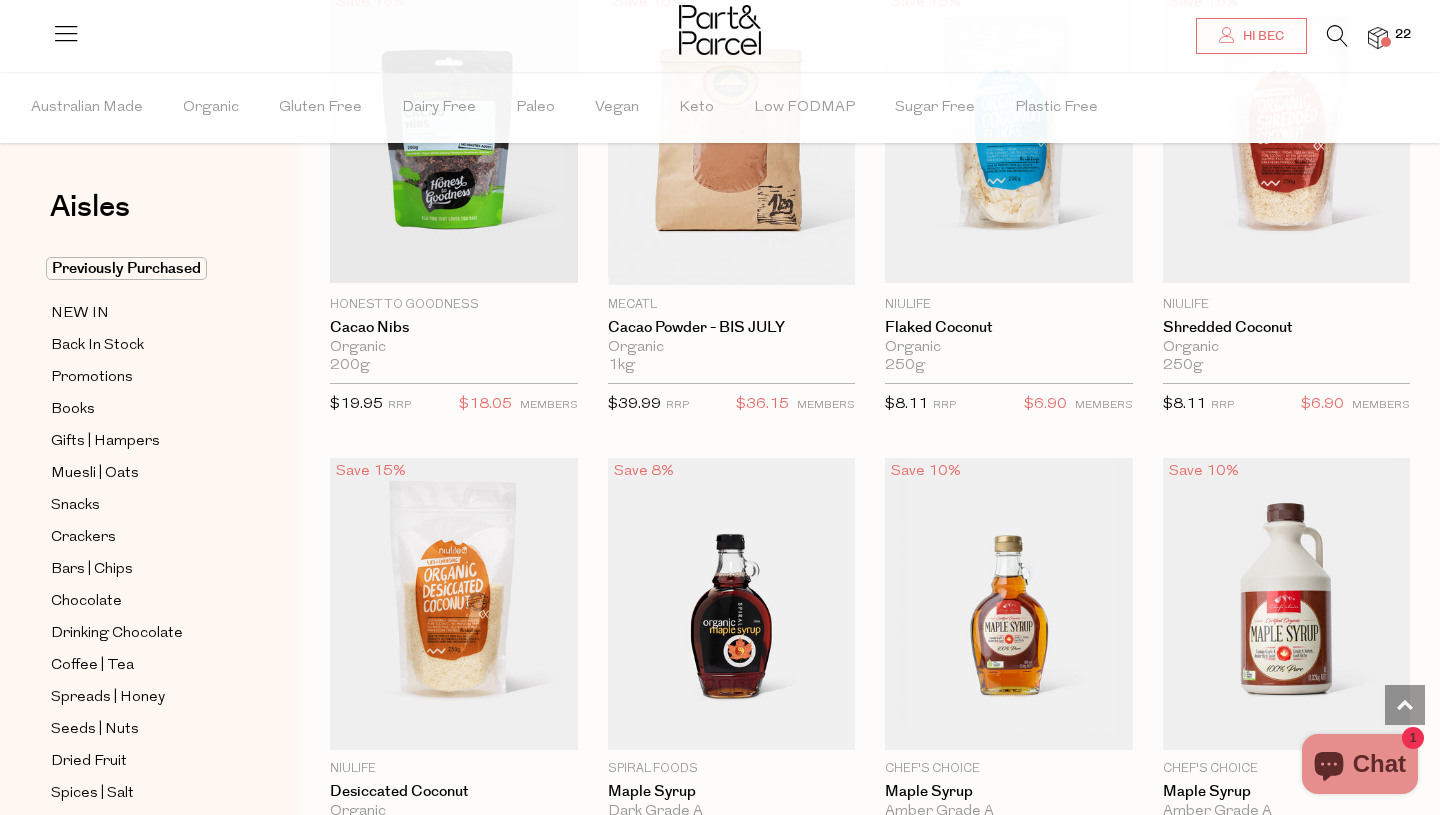 scroll, scrollTop: 2872, scrollLeft: 0, axis: vertical 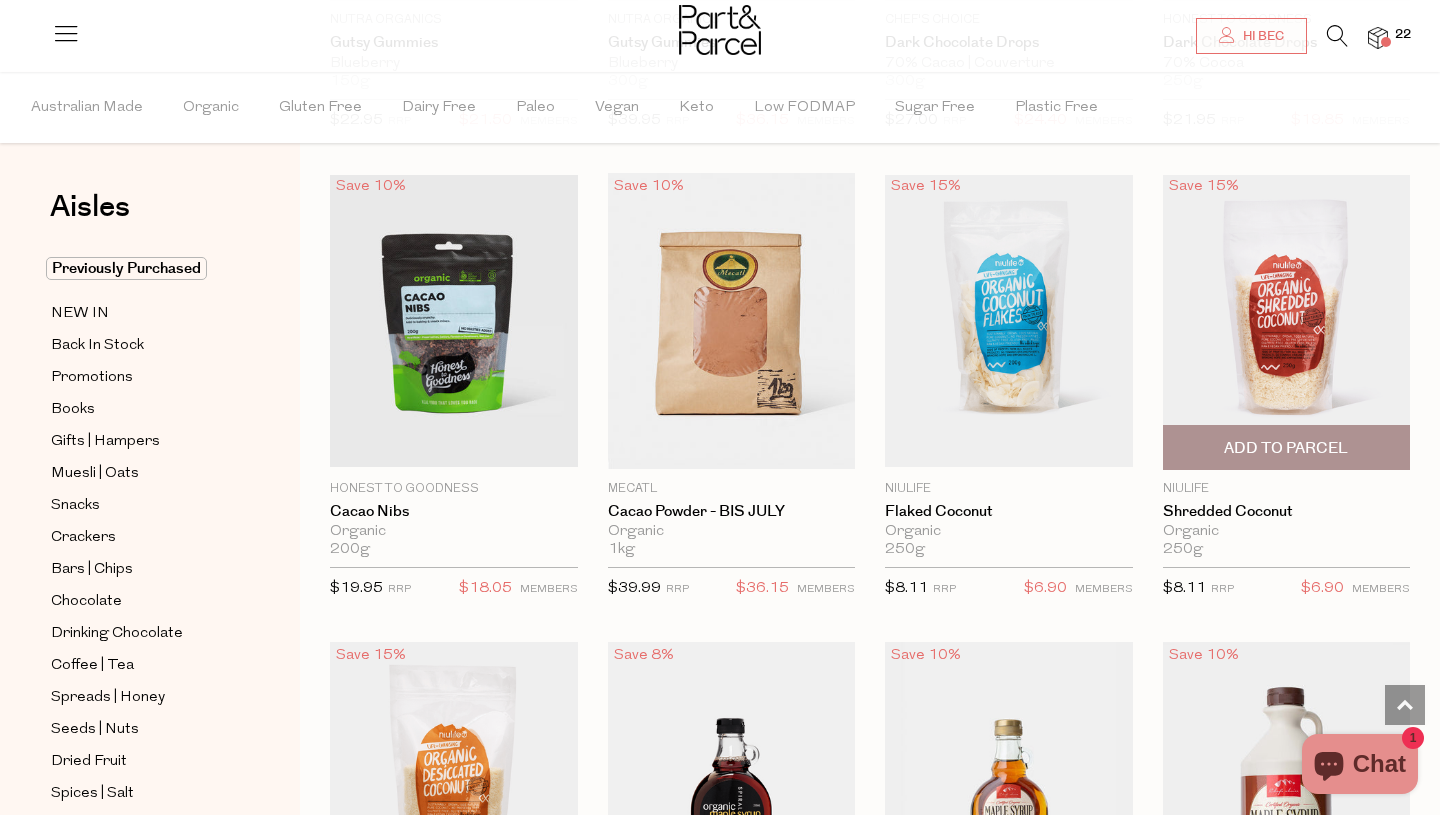 click on "Add To Parcel" at bounding box center (1286, 448) 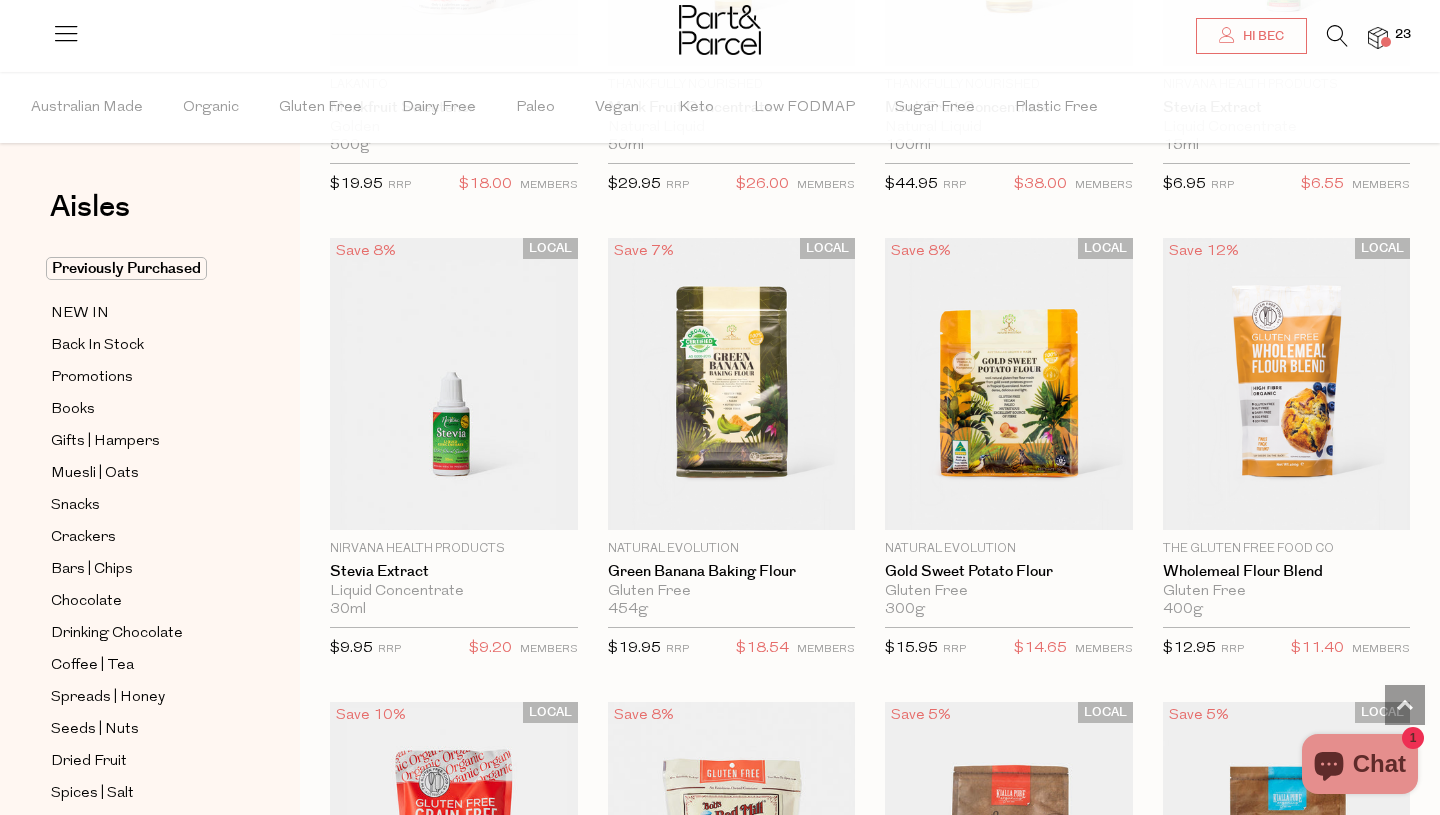 scroll, scrollTop: 4673, scrollLeft: 0, axis: vertical 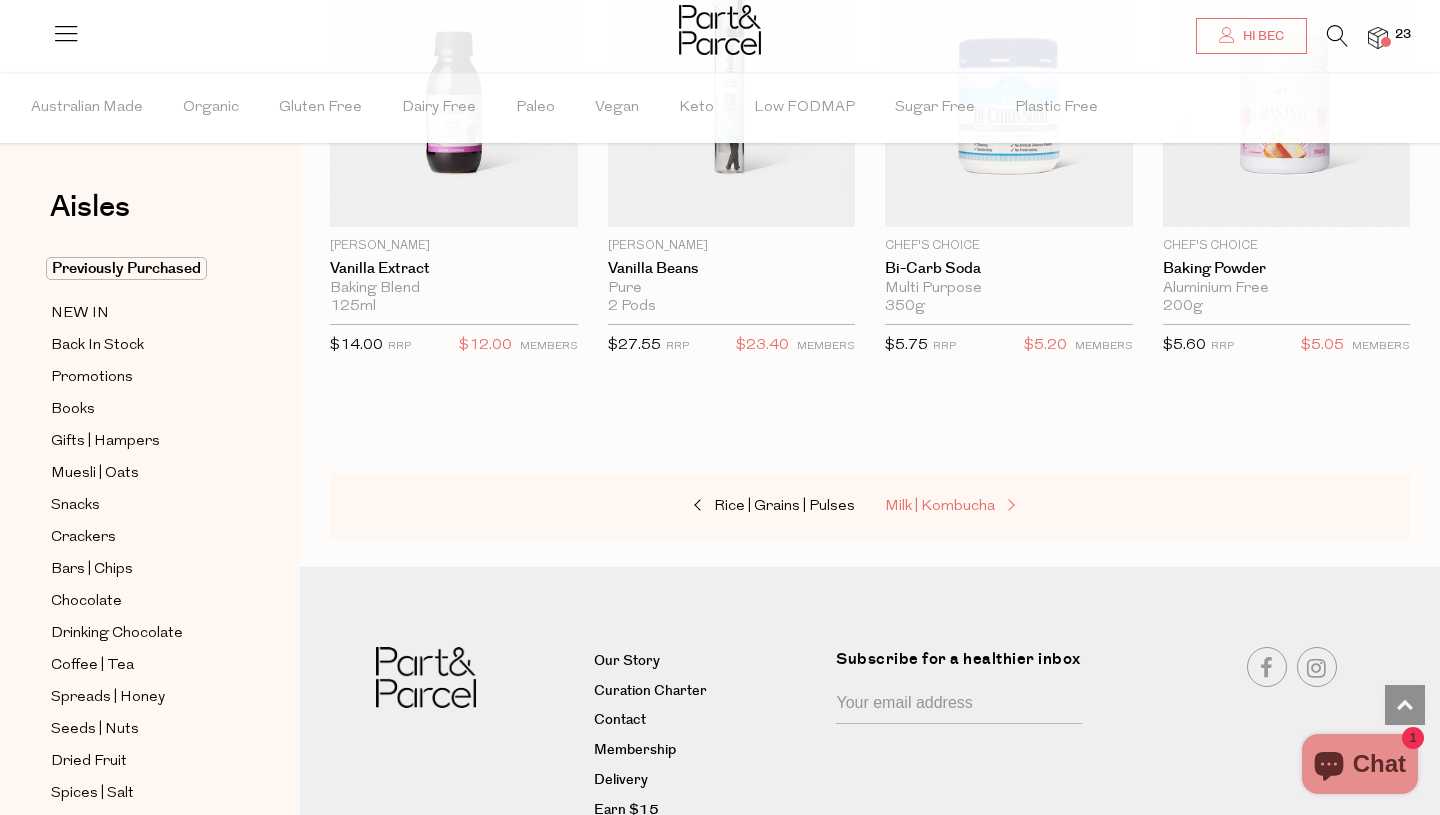click on "Milk | Kombucha" at bounding box center (985, 507) 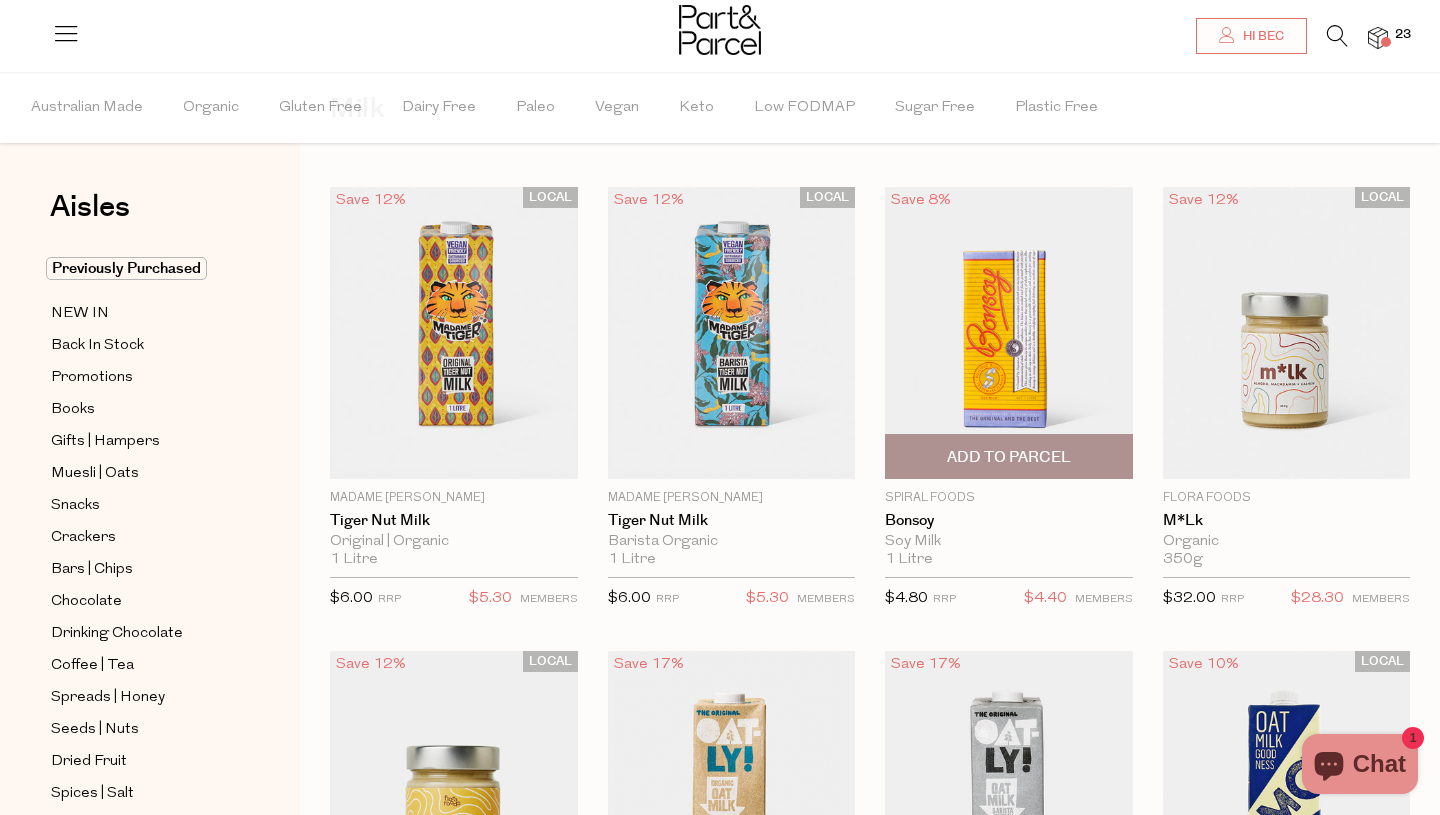 scroll, scrollTop: 107, scrollLeft: 0, axis: vertical 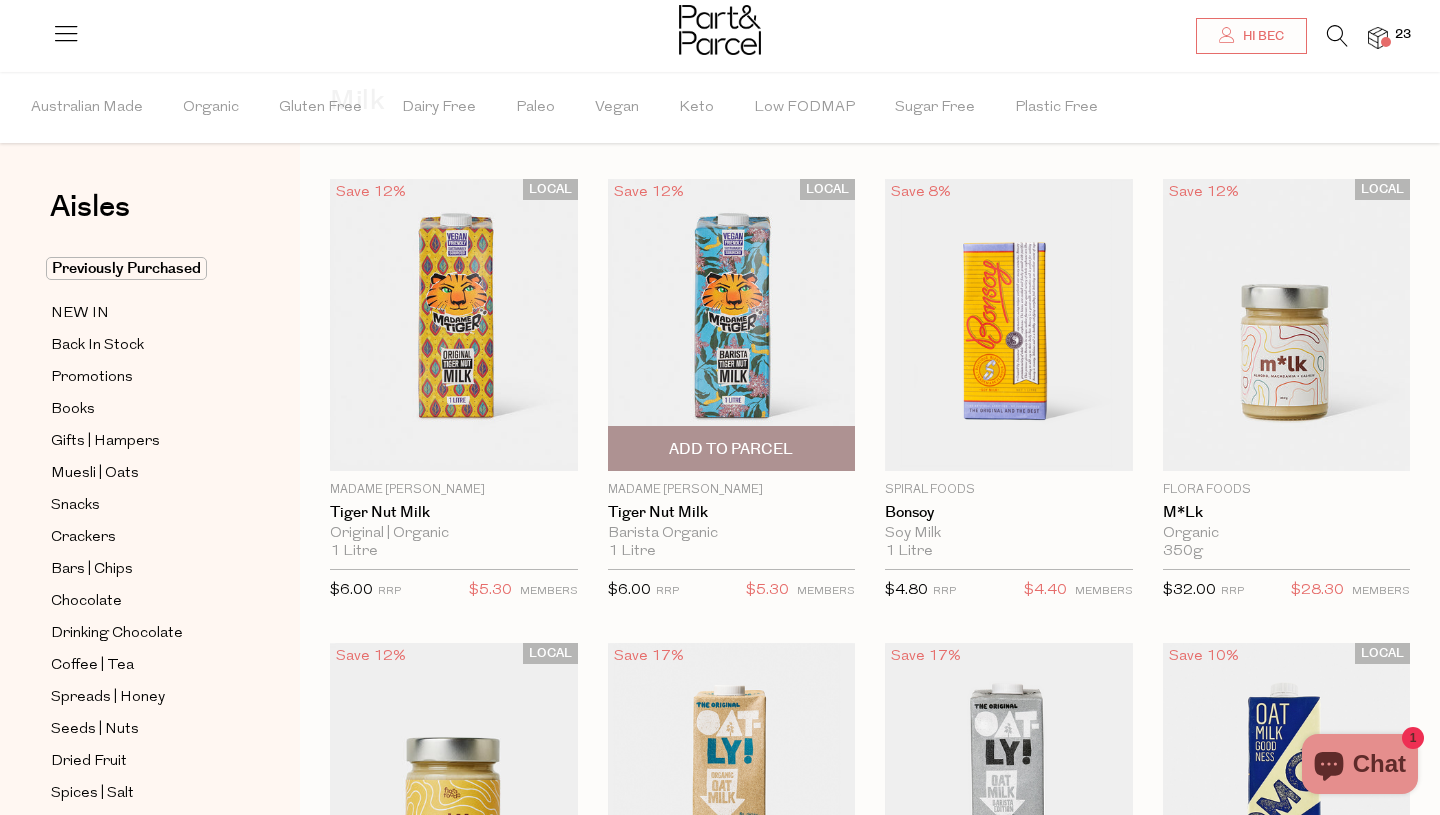 click at bounding box center (732, 325) 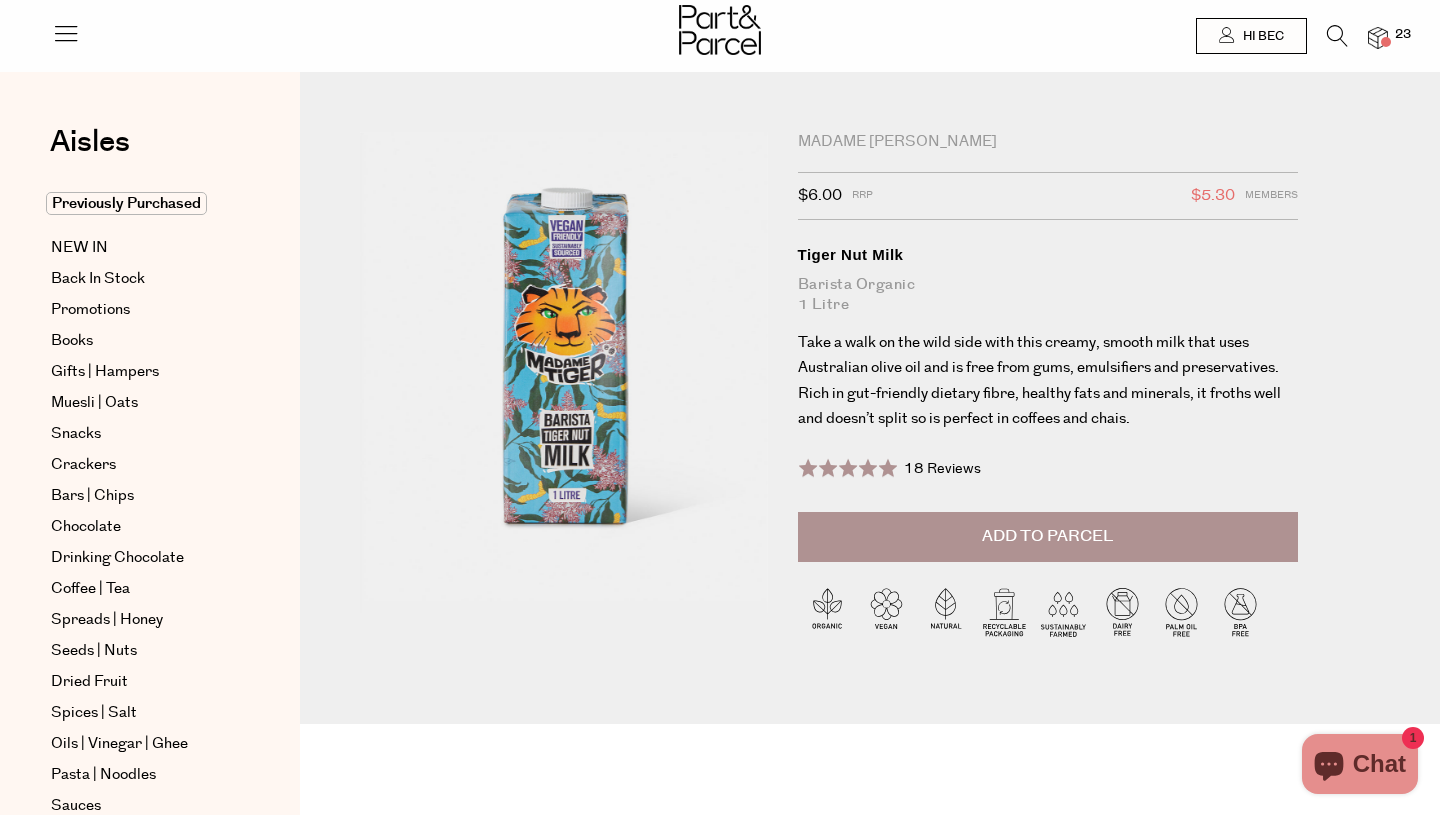 scroll, scrollTop: 0, scrollLeft: 0, axis: both 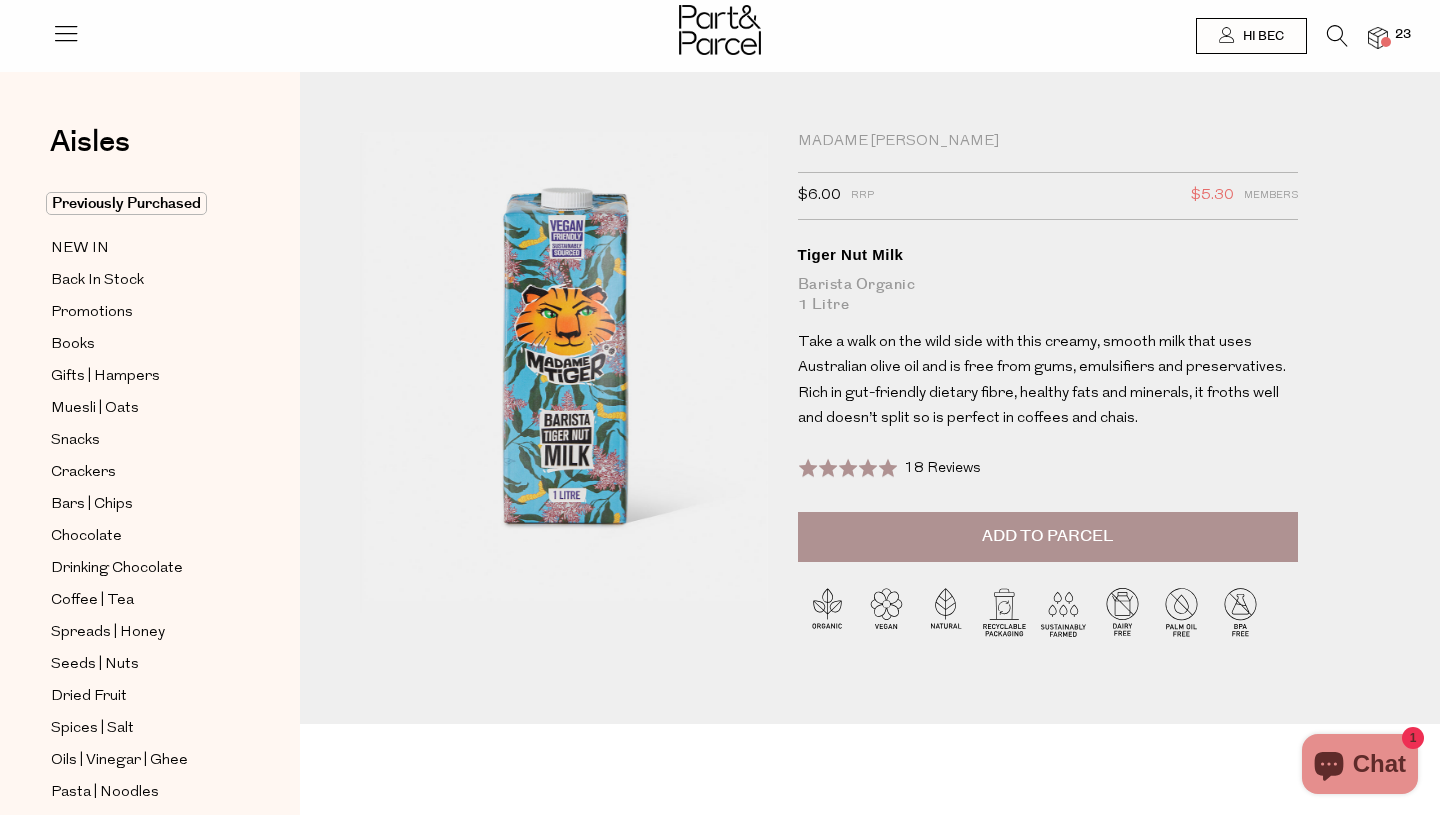click on "Add to Parcel" at bounding box center (1048, 537) 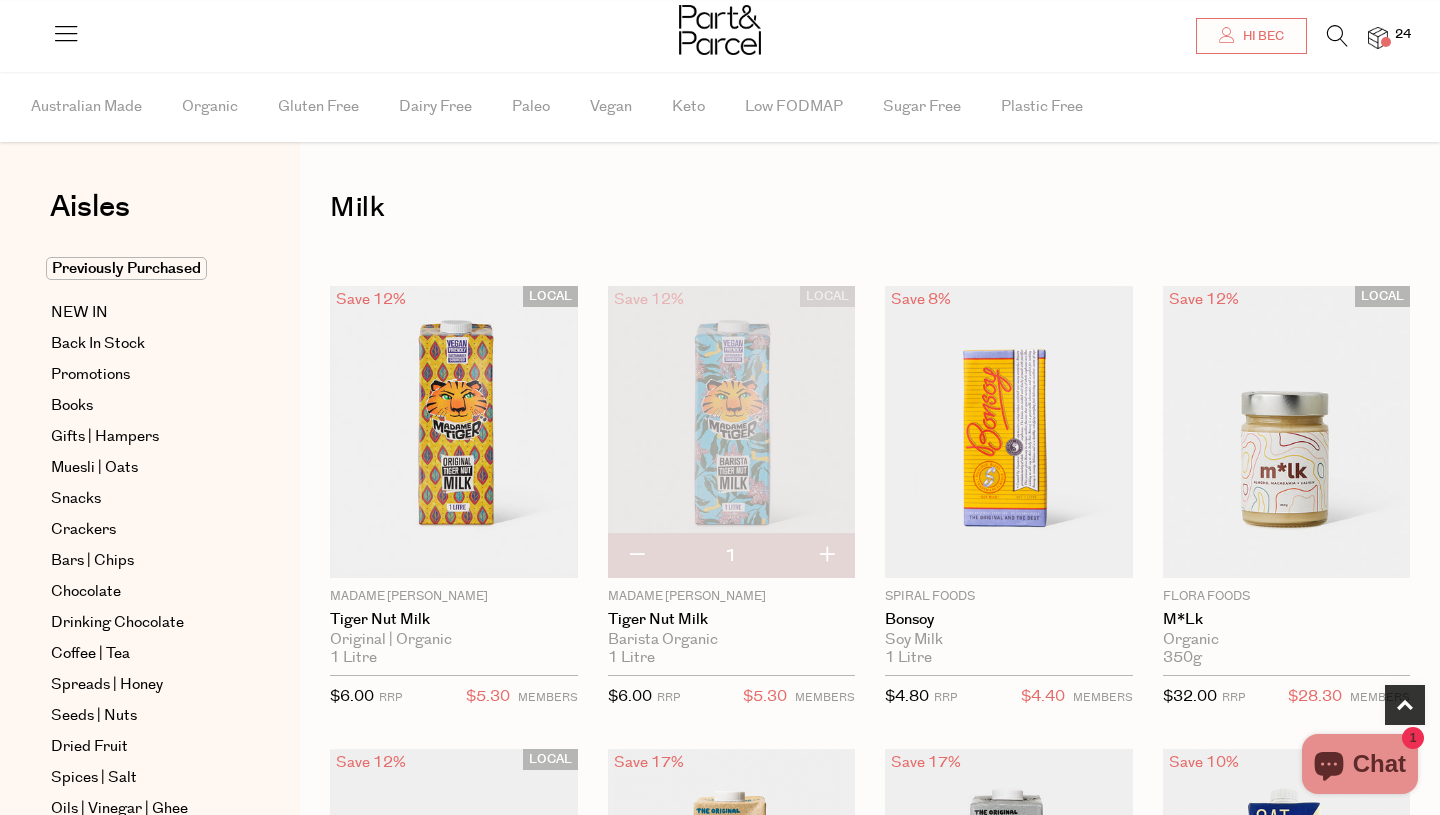 scroll, scrollTop: 523, scrollLeft: 0, axis: vertical 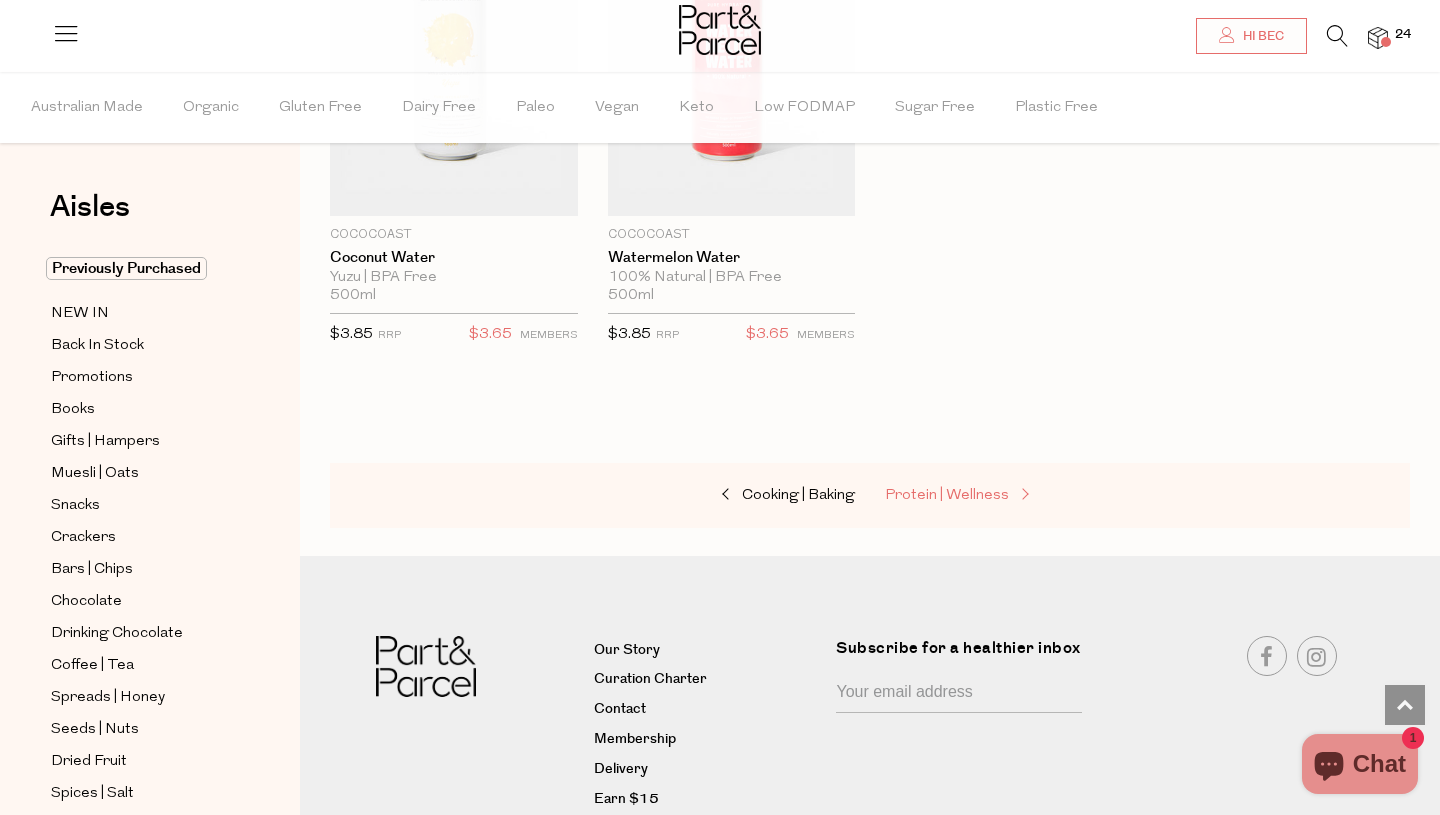 click at bounding box center (1023, 495) 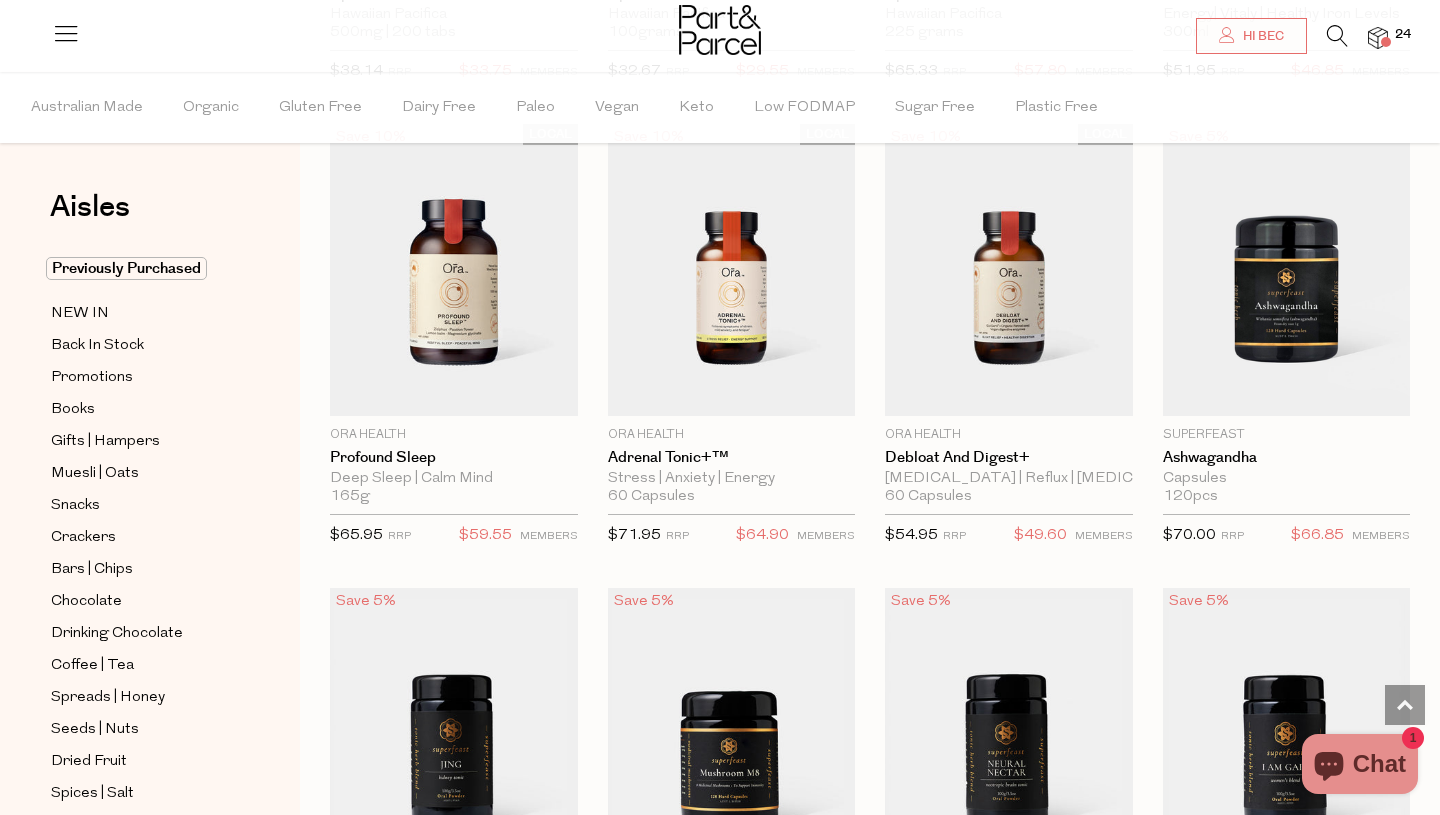 scroll, scrollTop: 4792, scrollLeft: 0, axis: vertical 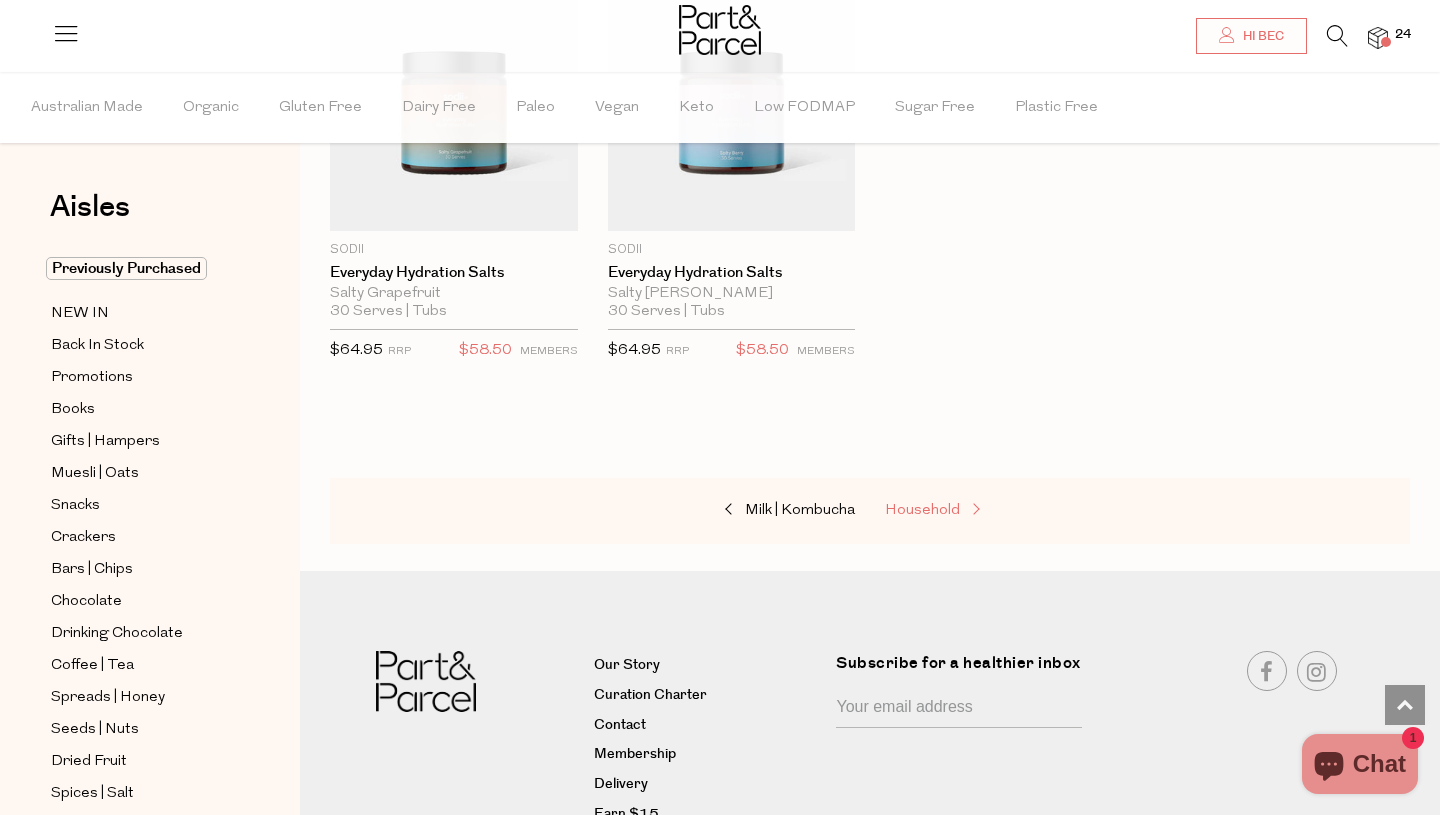 click at bounding box center (974, 510) 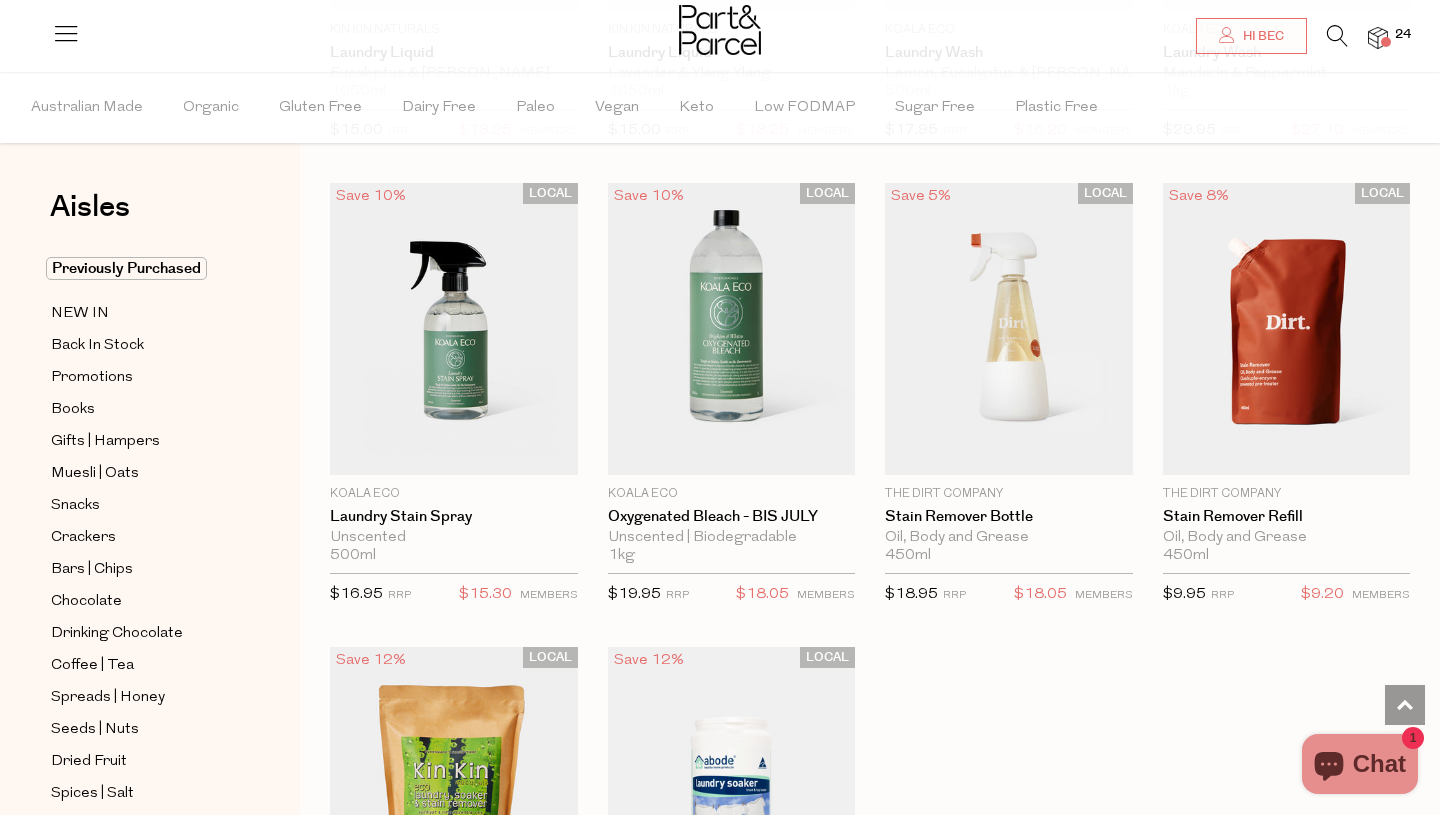 scroll, scrollTop: 5372, scrollLeft: 0, axis: vertical 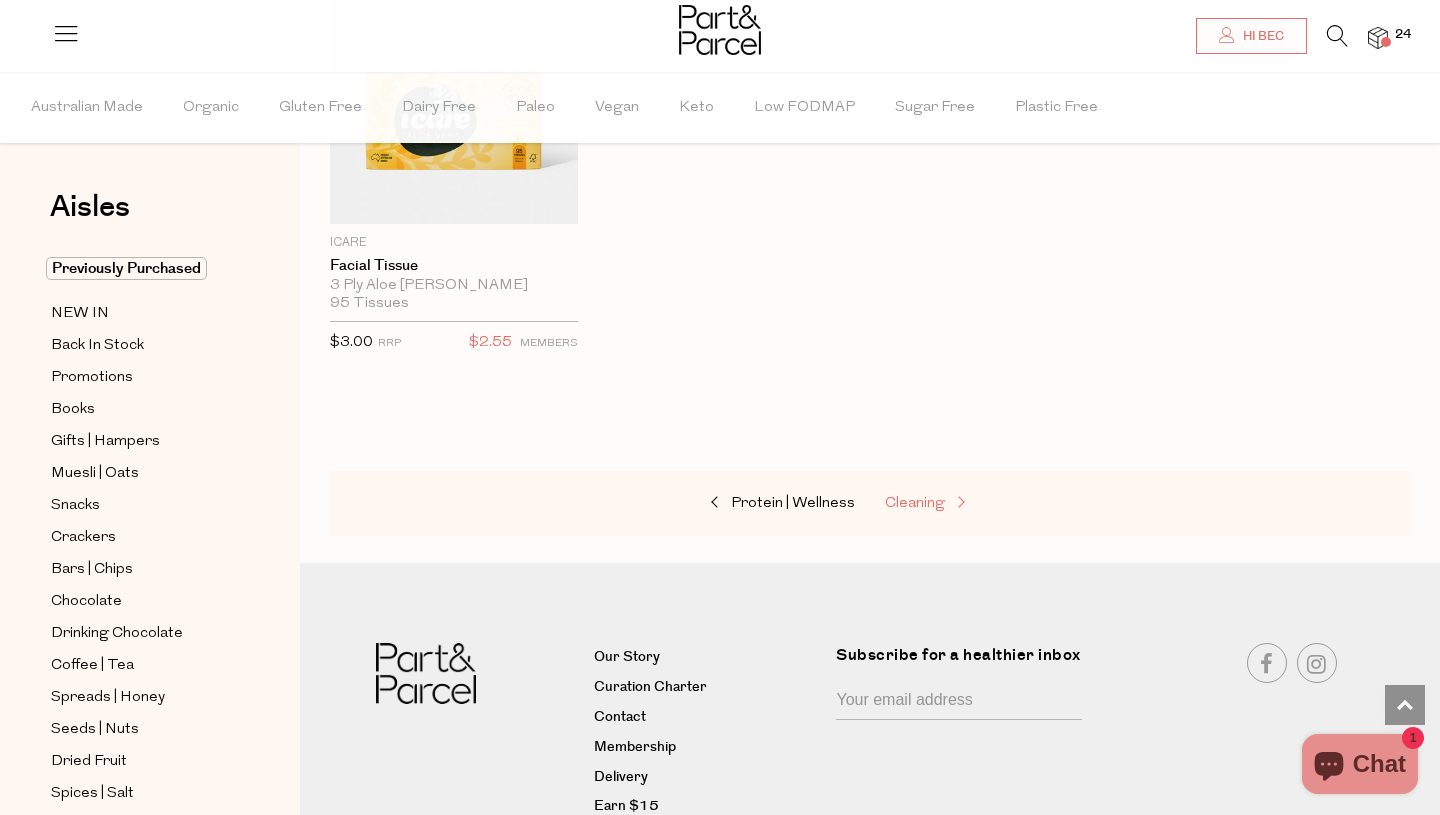 click on "Cleaning" at bounding box center (915, 503) 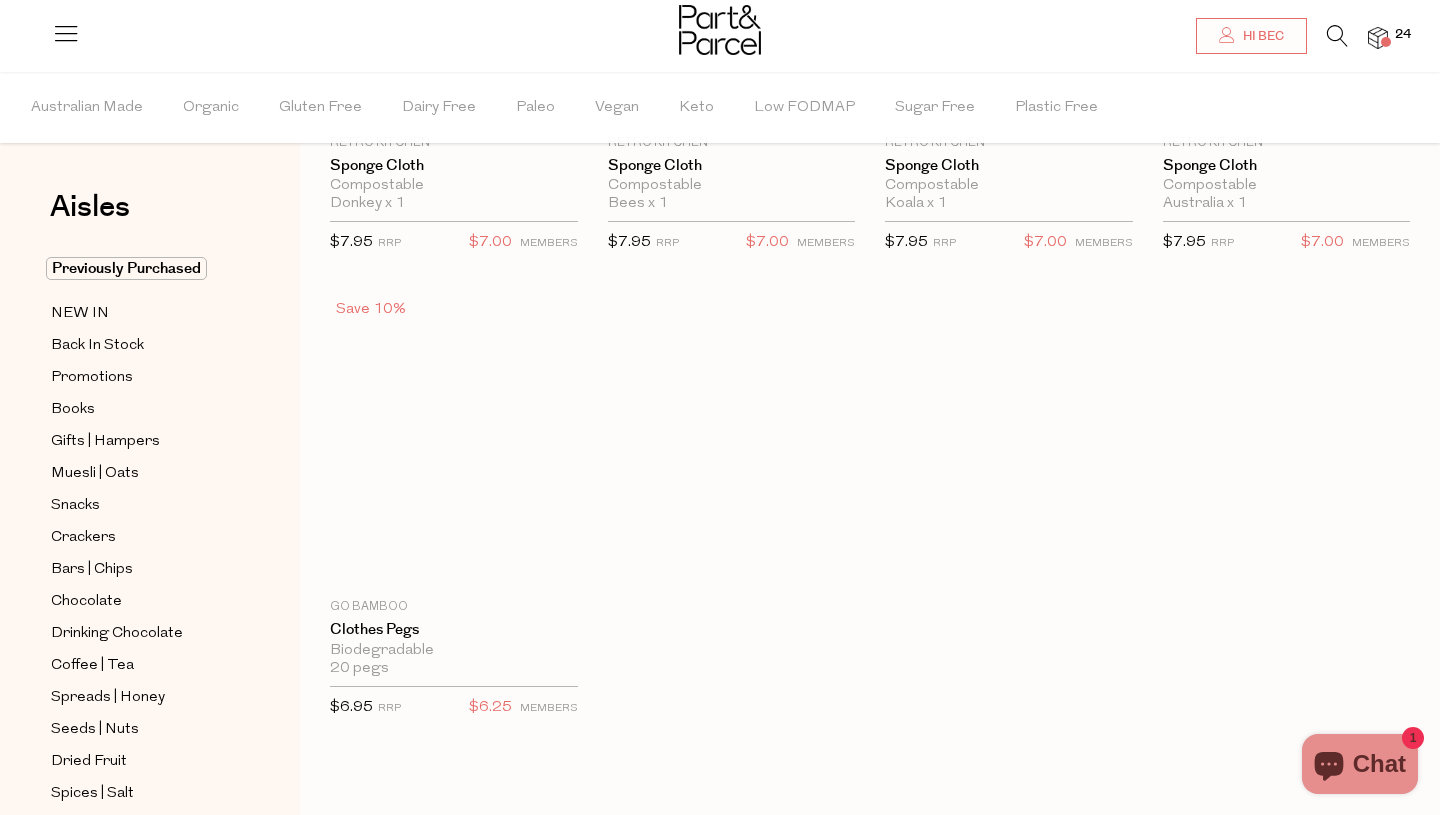 scroll, scrollTop: 0, scrollLeft: 0, axis: both 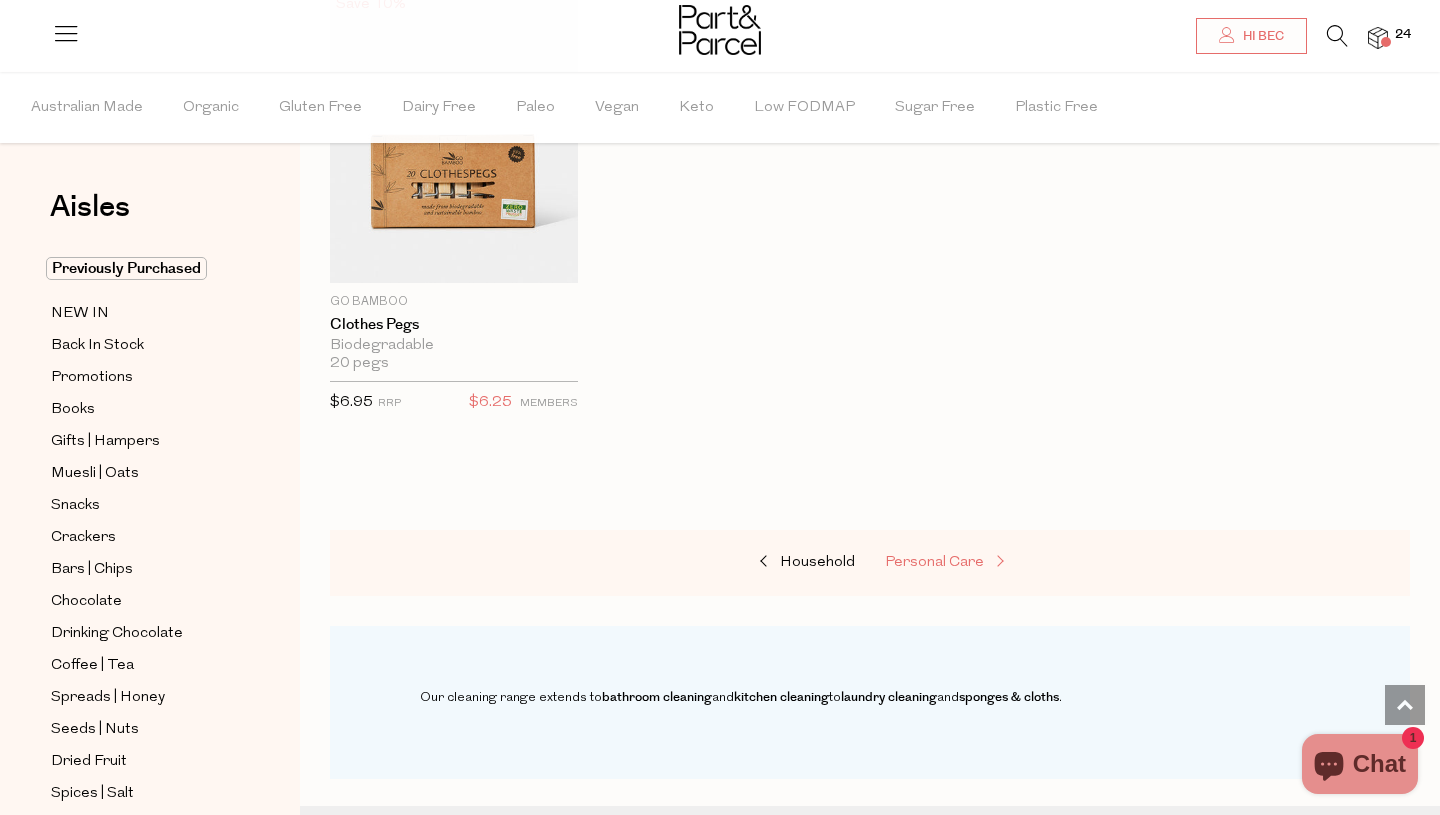 click on "Personal Care" at bounding box center (934, 562) 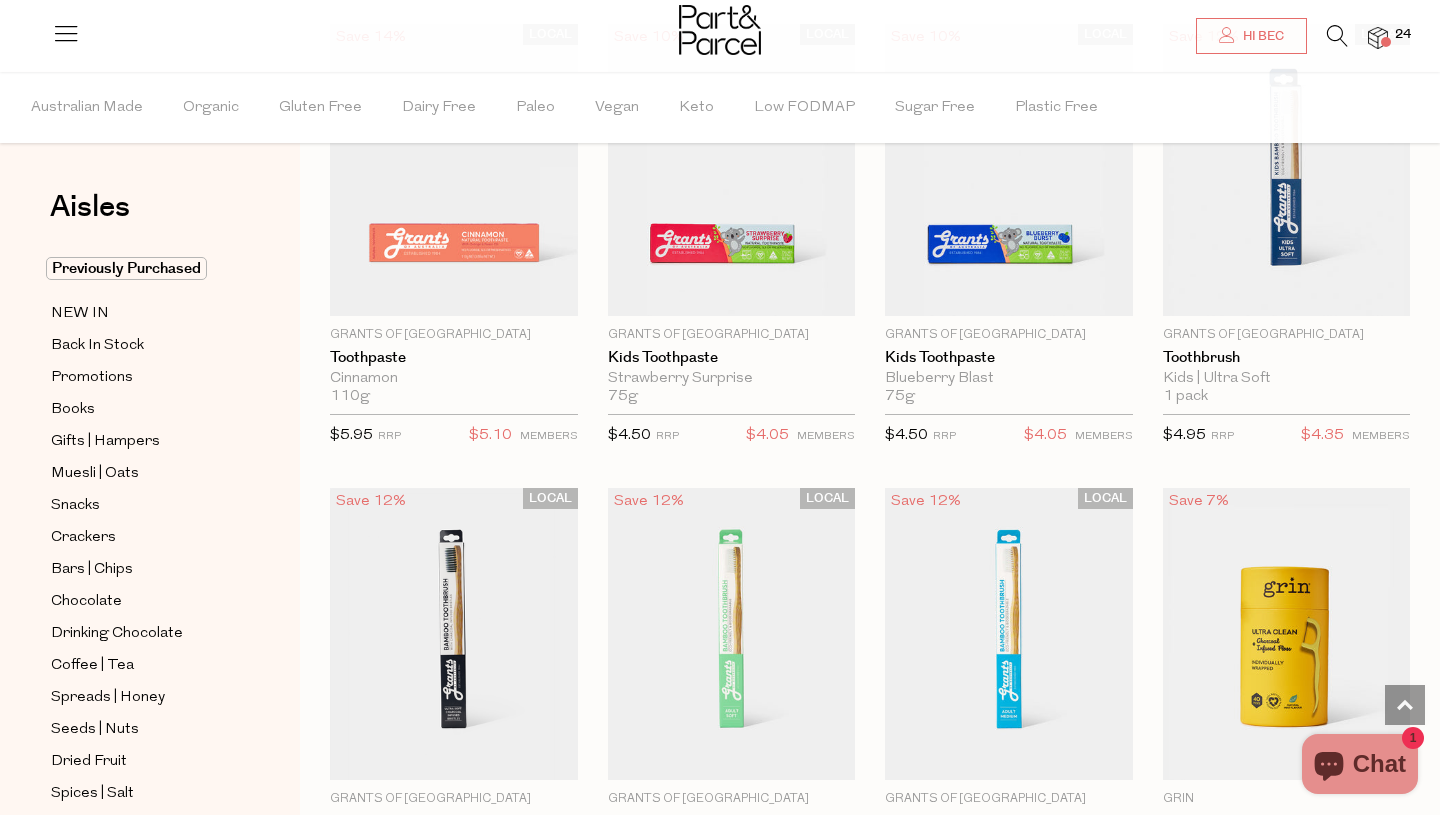 scroll, scrollTop: 2565, scrollLeft: 0, axis: vertical 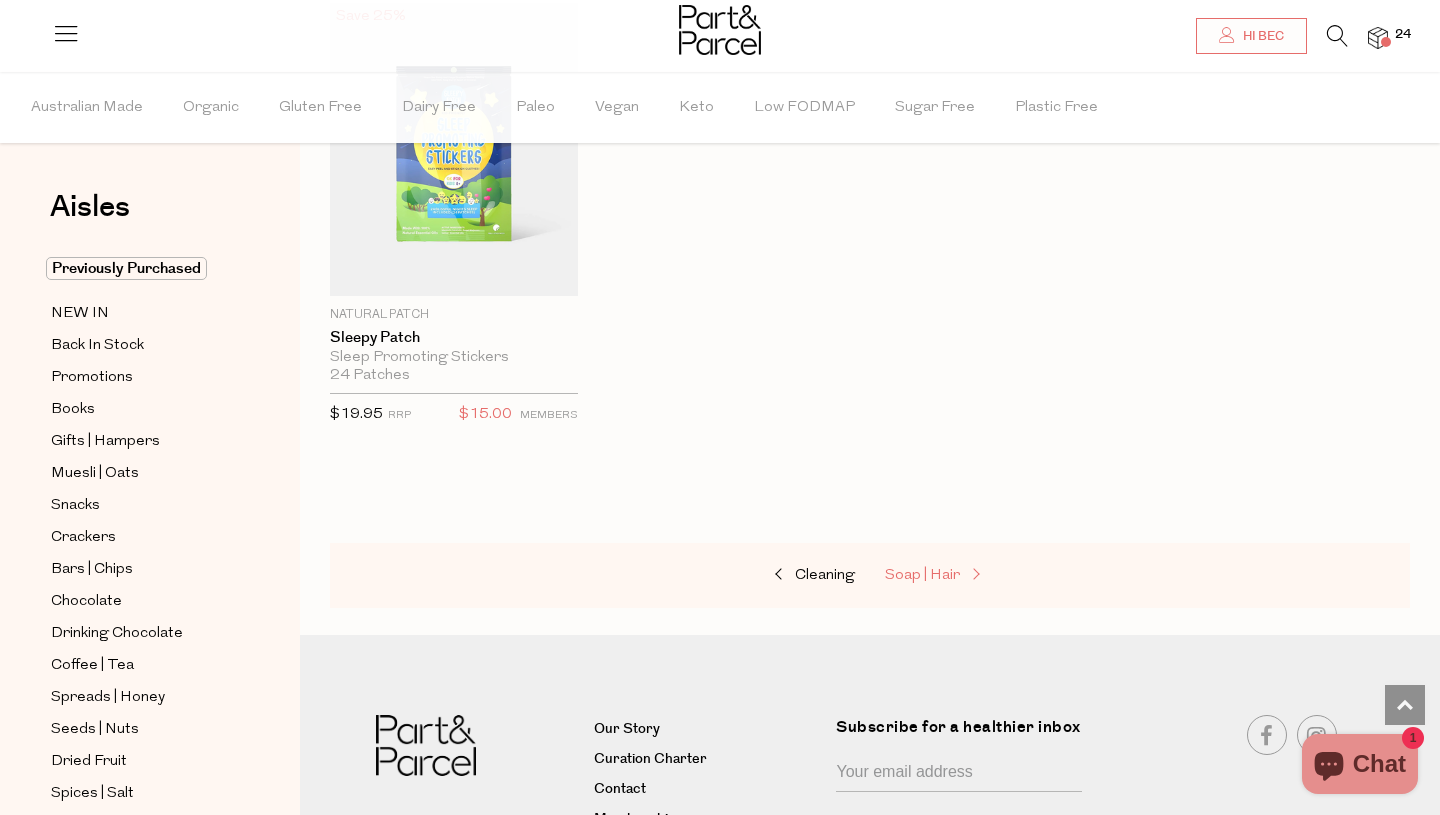 click on "Soap | Hair" at bounding box center [922, 575] 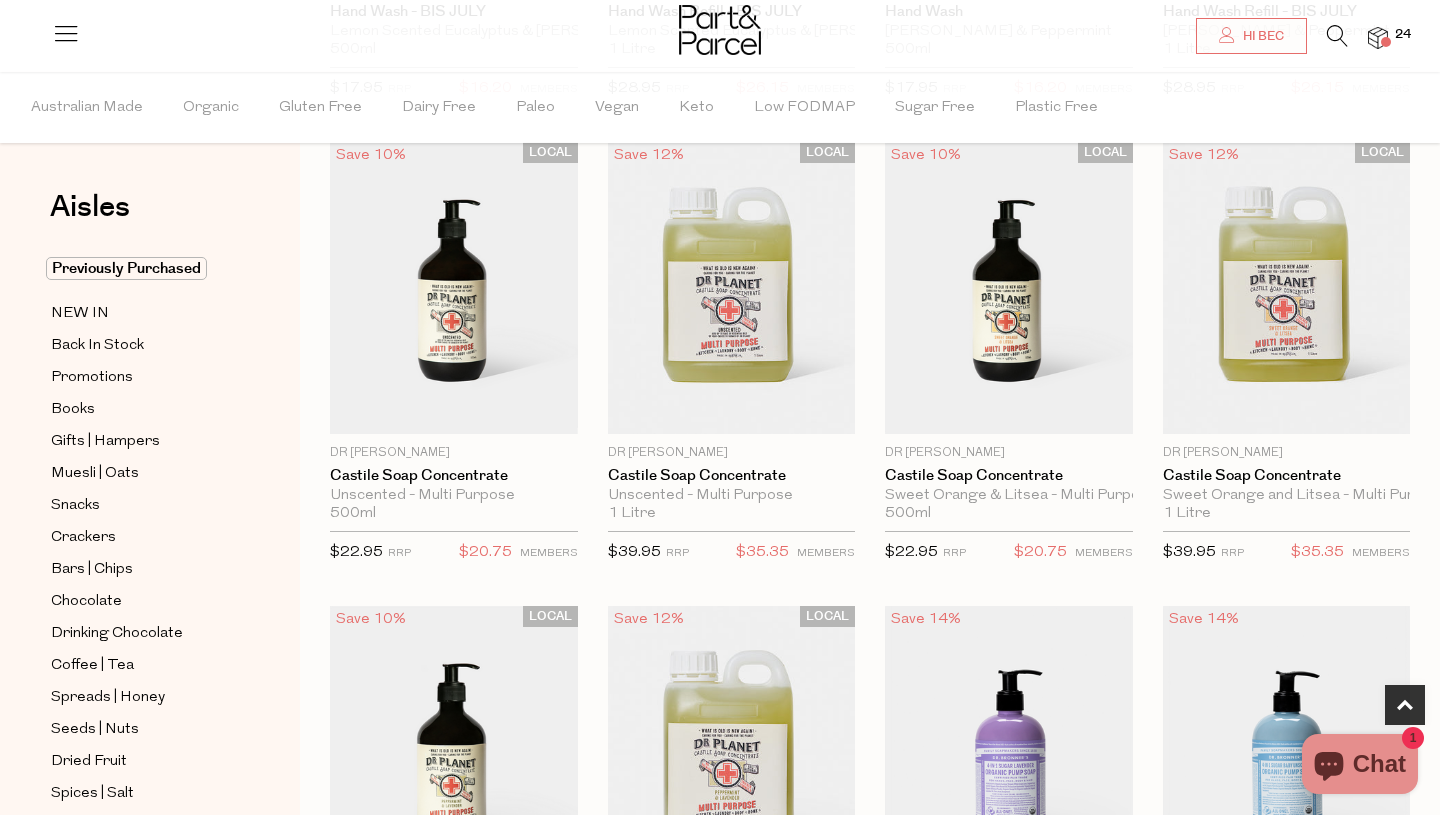 scroll, scrollTop: 584, scrollLeft: 0, axis: vertical 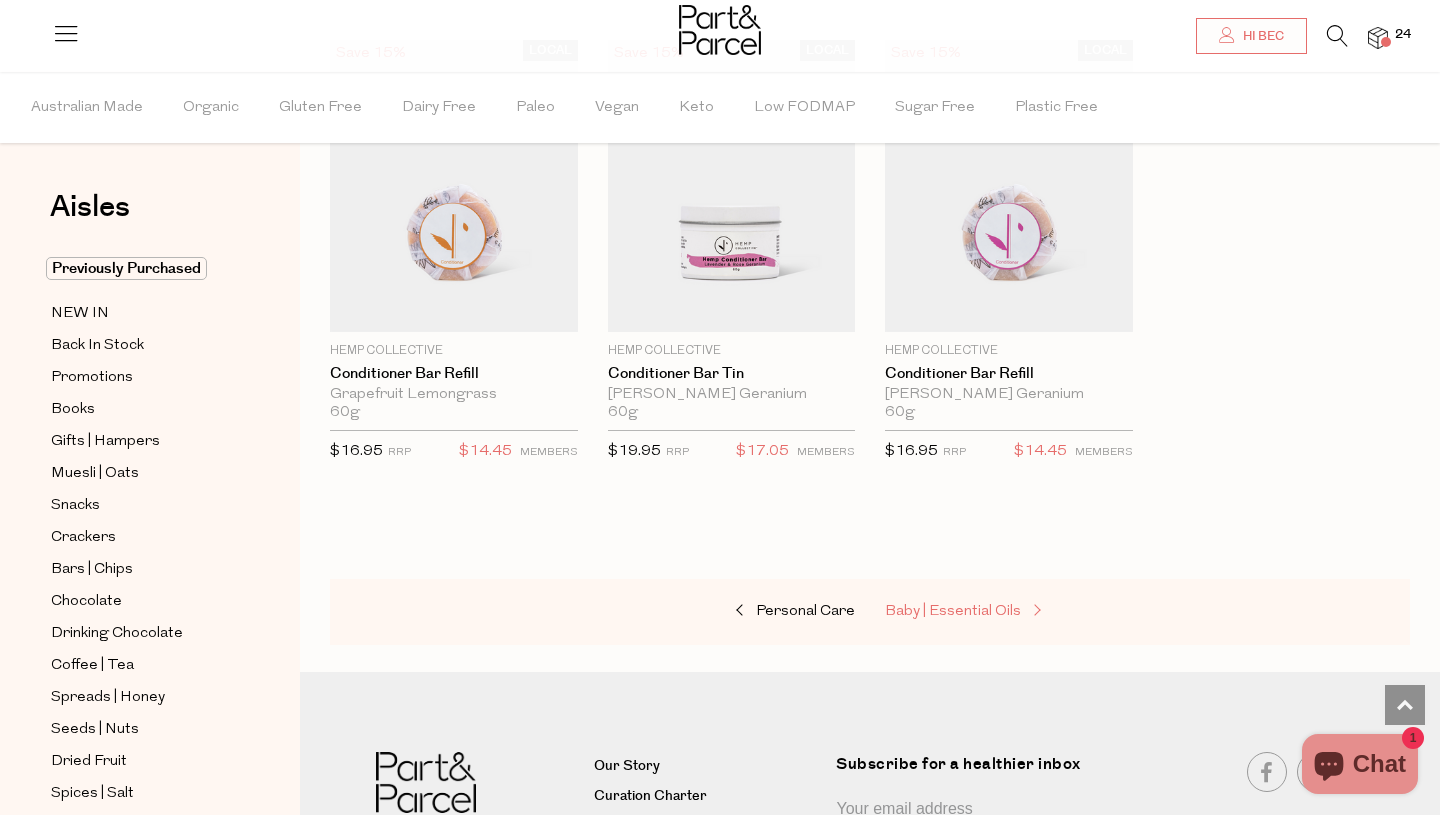 click on "Baby | Essential Oils" at bounding box center (953, 611) 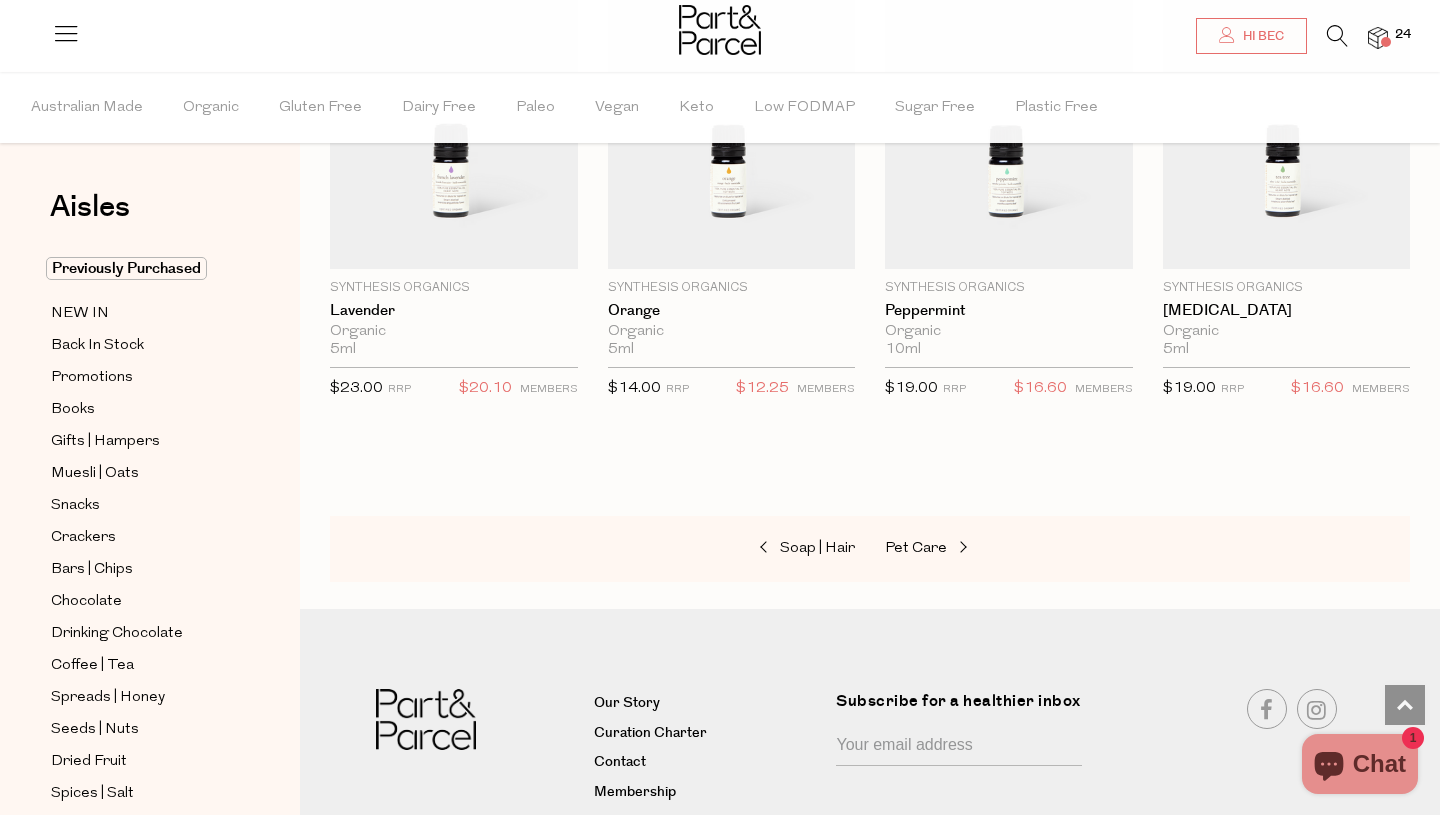 scroll, scrollTop: 1672, scrollLeft: 0, axis: vertical 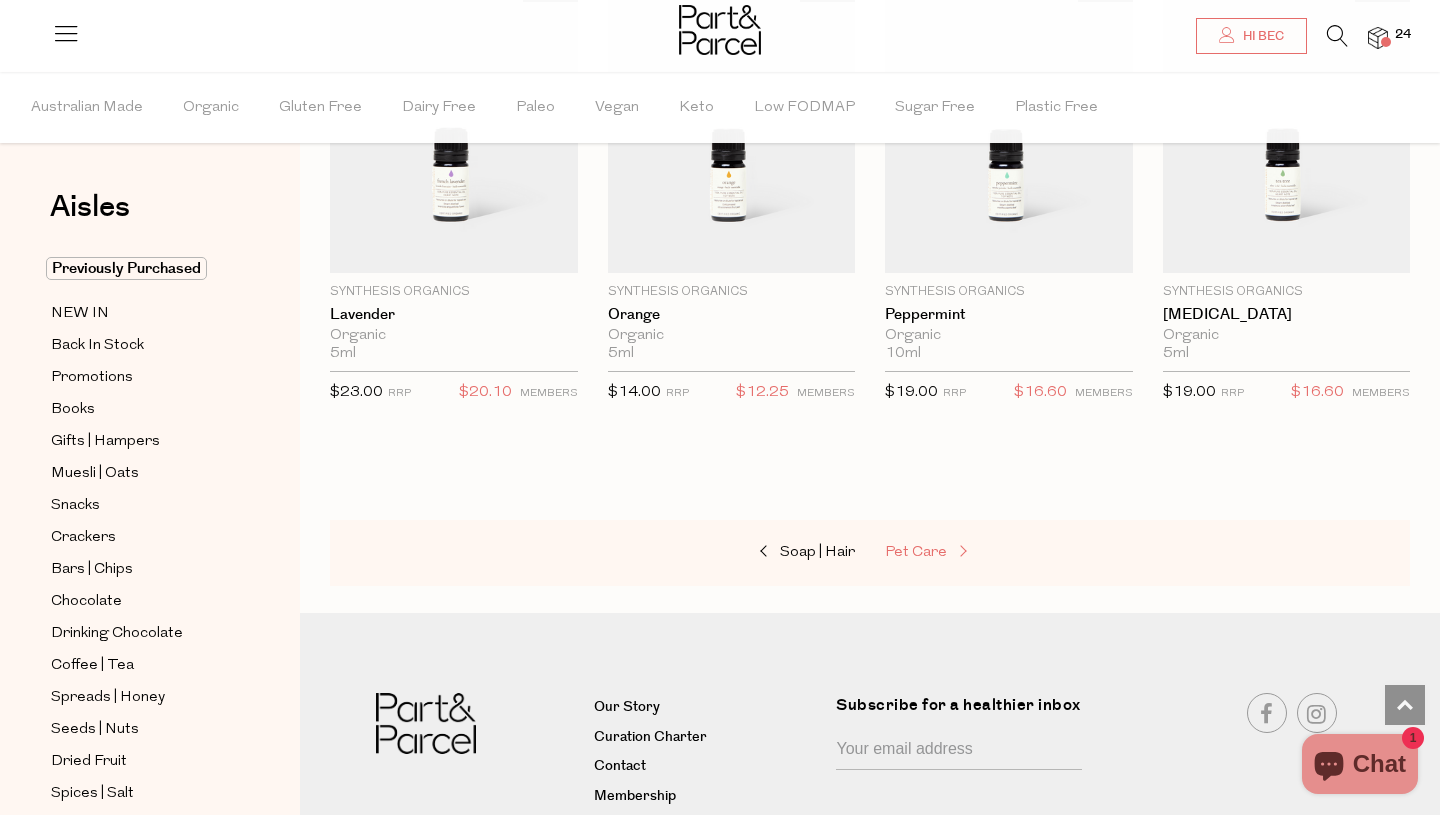 click on "Pet Care" at bounding box center [916, 552] 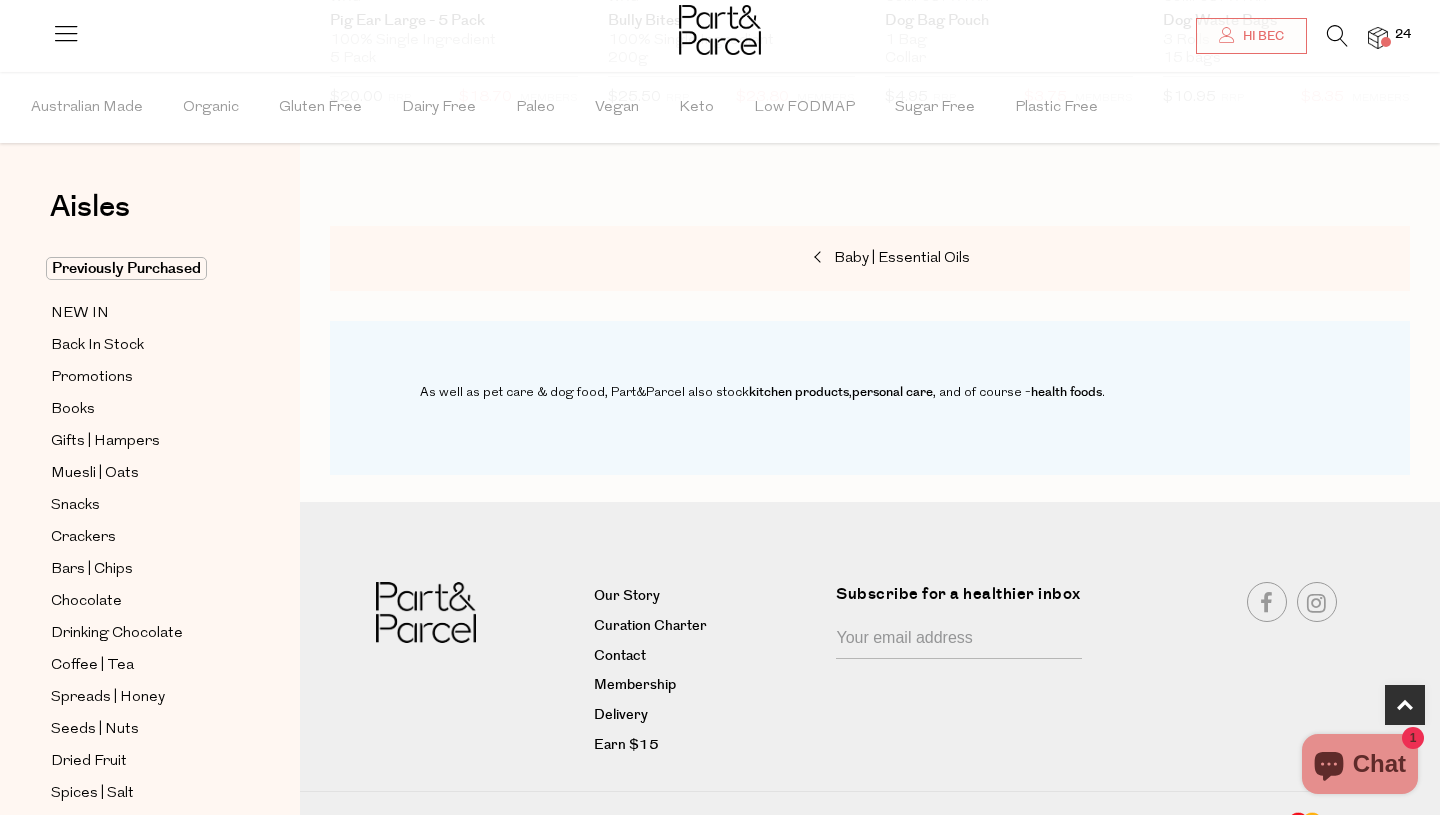 scroll, scrollTop: 1066, scrollLeft: 0, axis: vertical 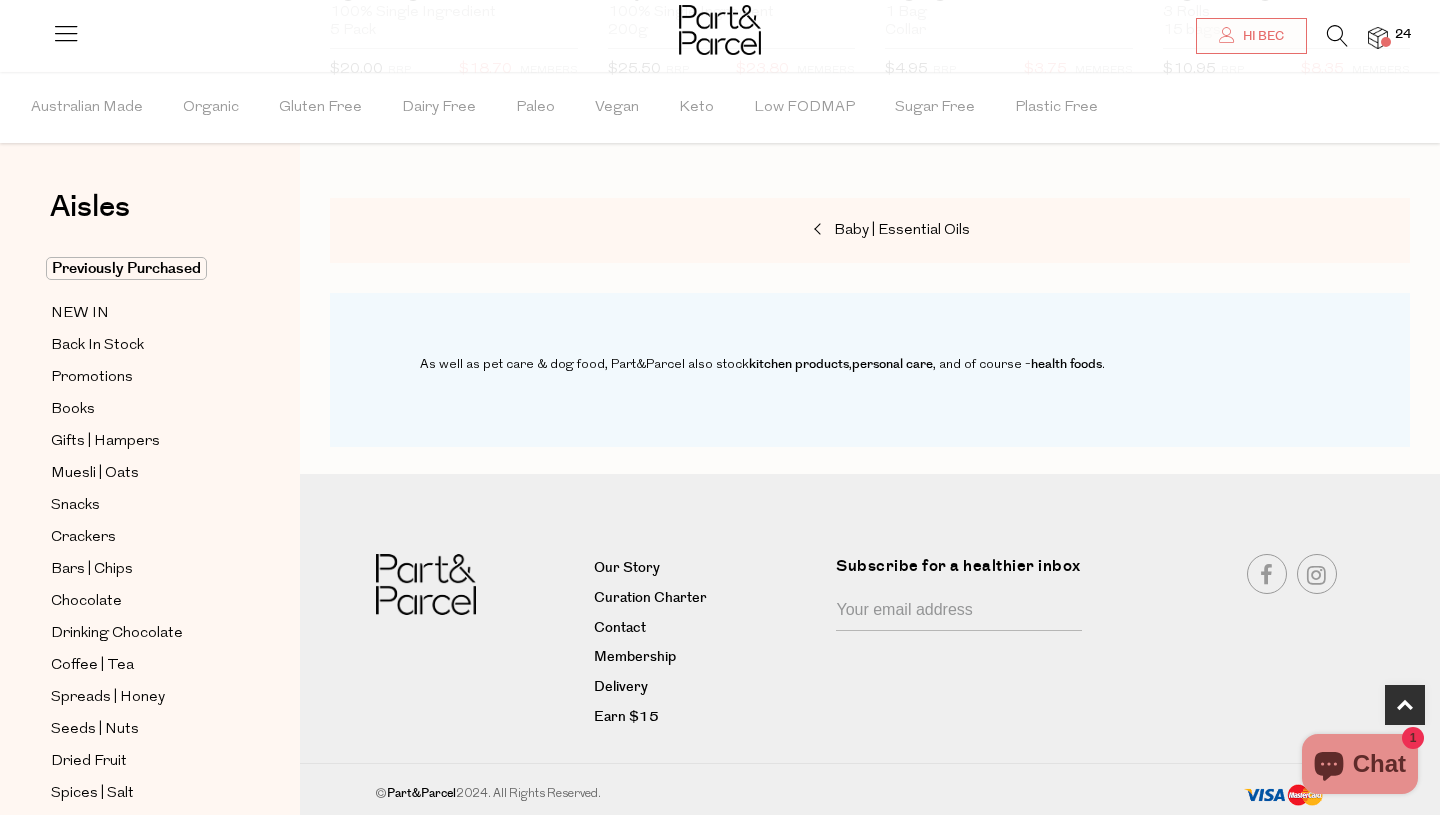 click at bounding box center [1386, 42] 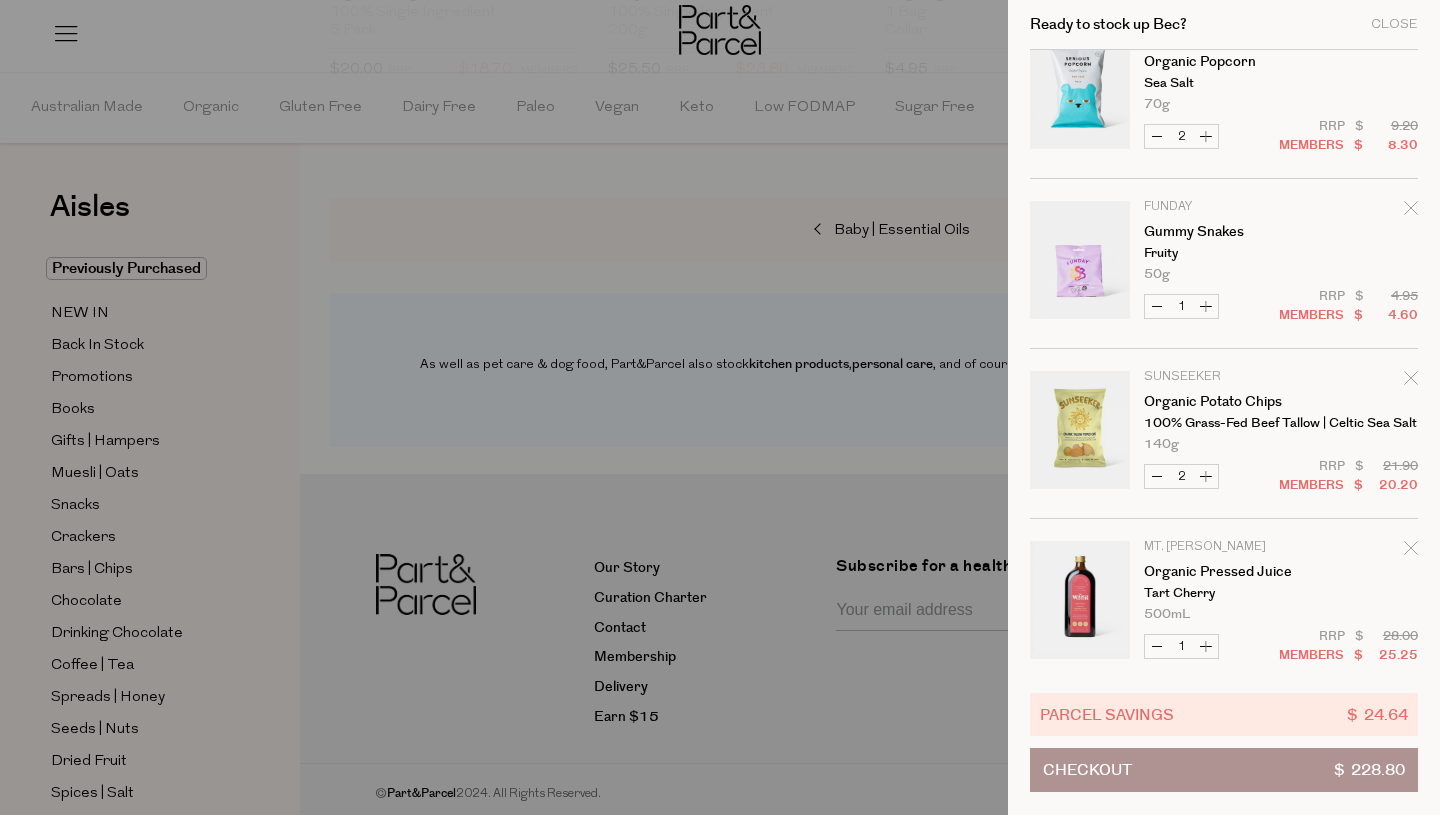 scroll, scrollTop: 2419, scrollLeft: 0, axis: vertical 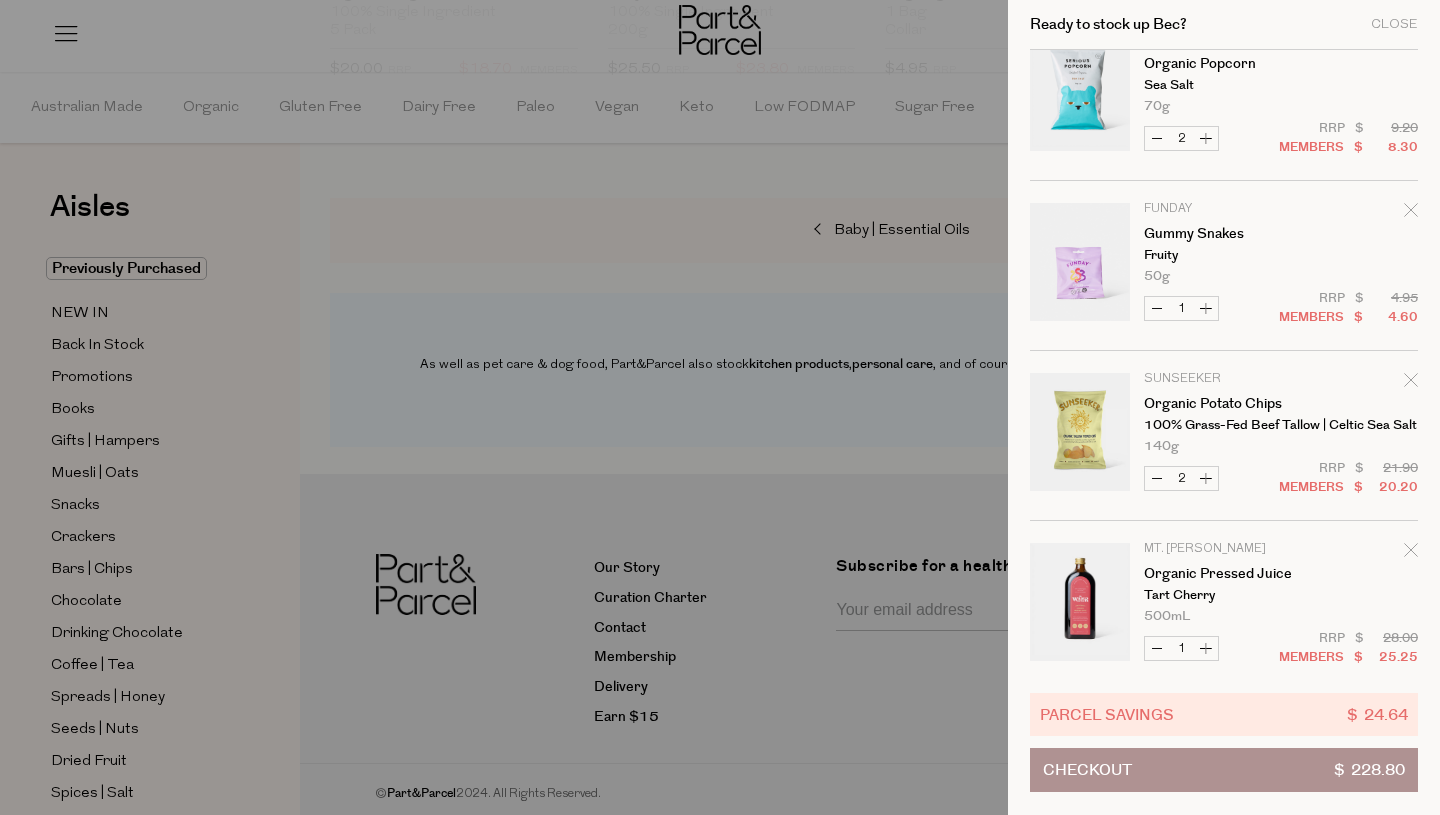 click on "Increase Organic Popcorn" at bounding box center [1206, 138] 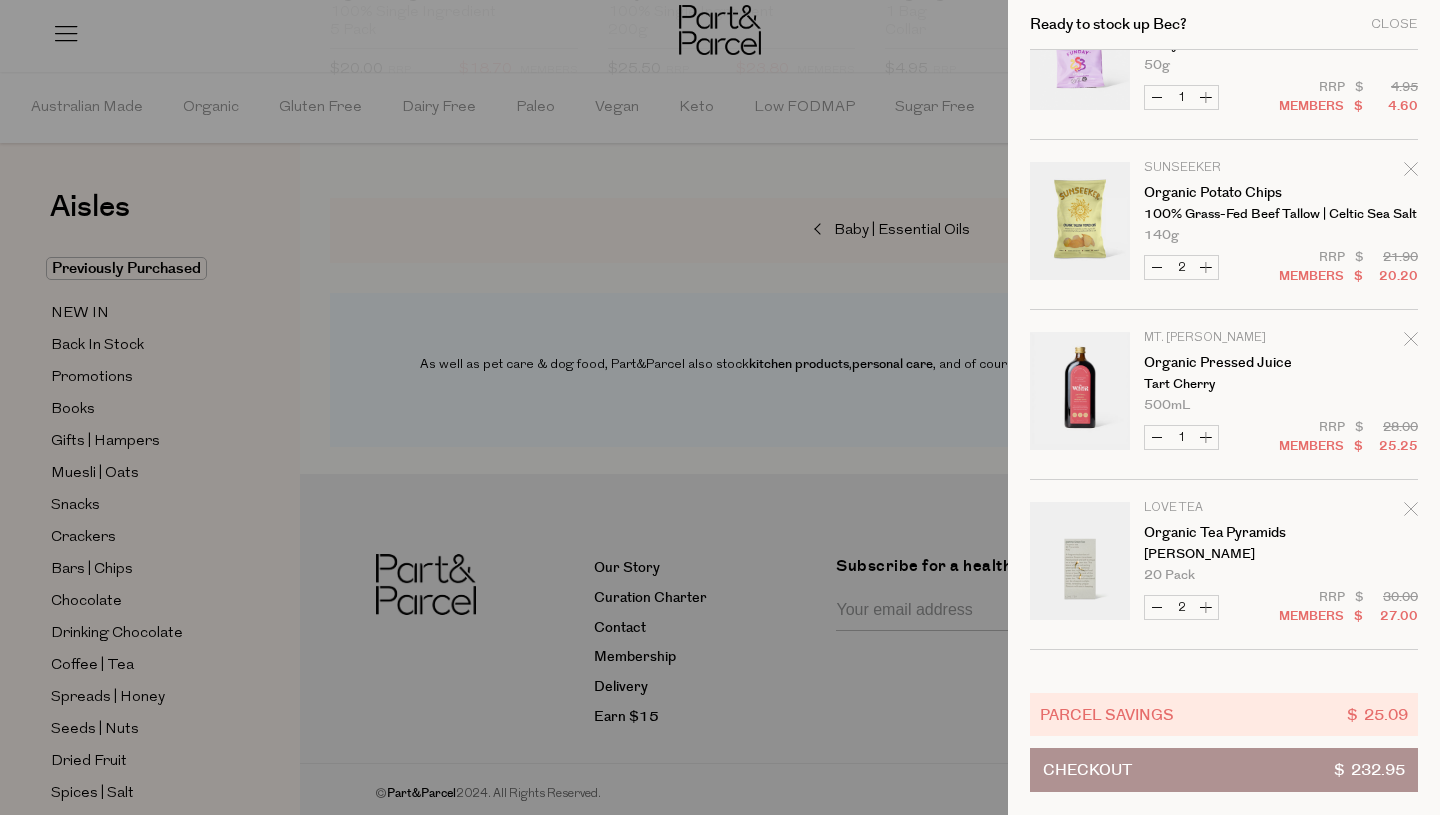 scroll, scrollTop: 2780, scrollLeft: 0, axis: vertical 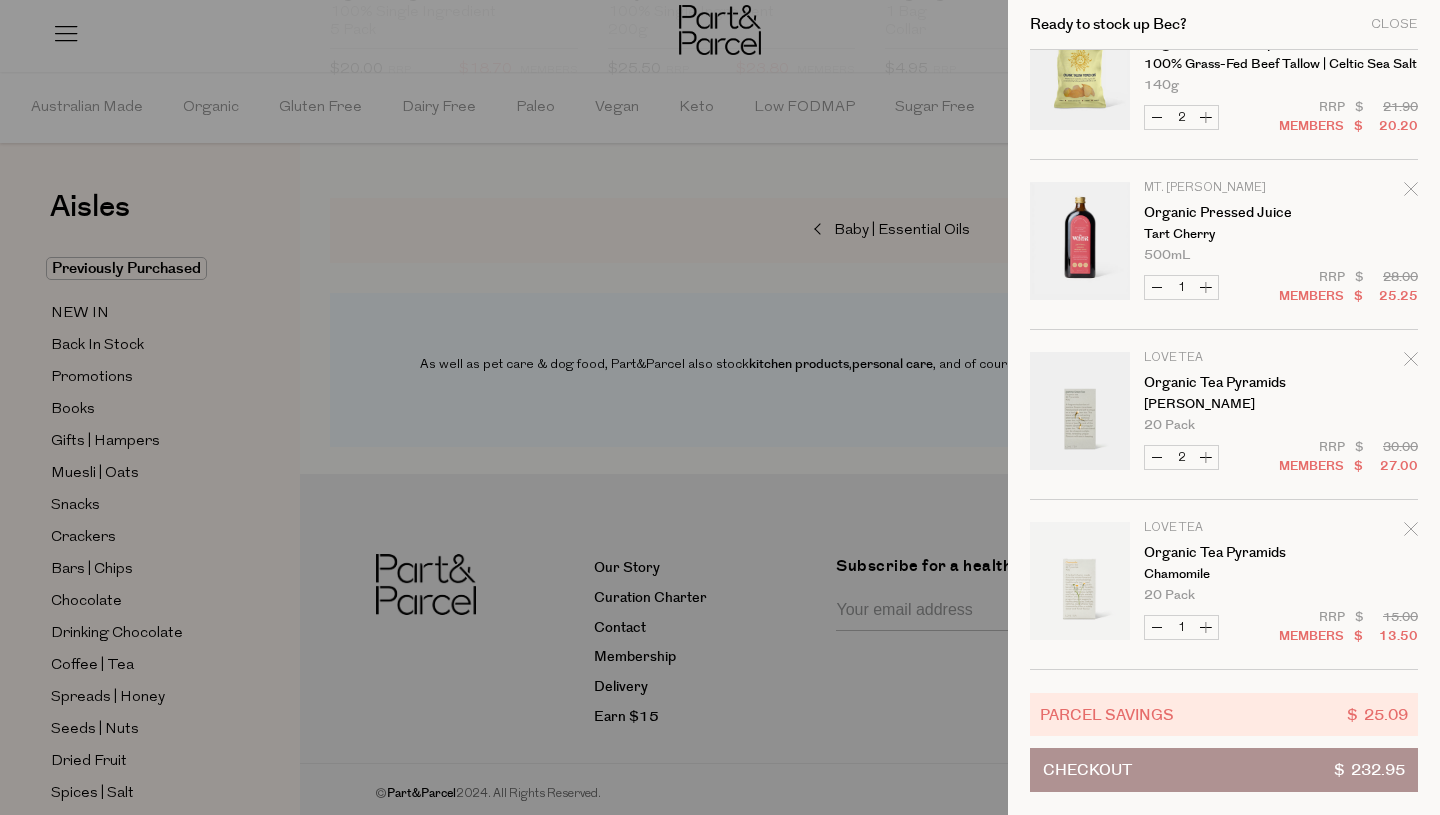 click on "Checkout $ 232.95" at bounding box center [1224, 770] 